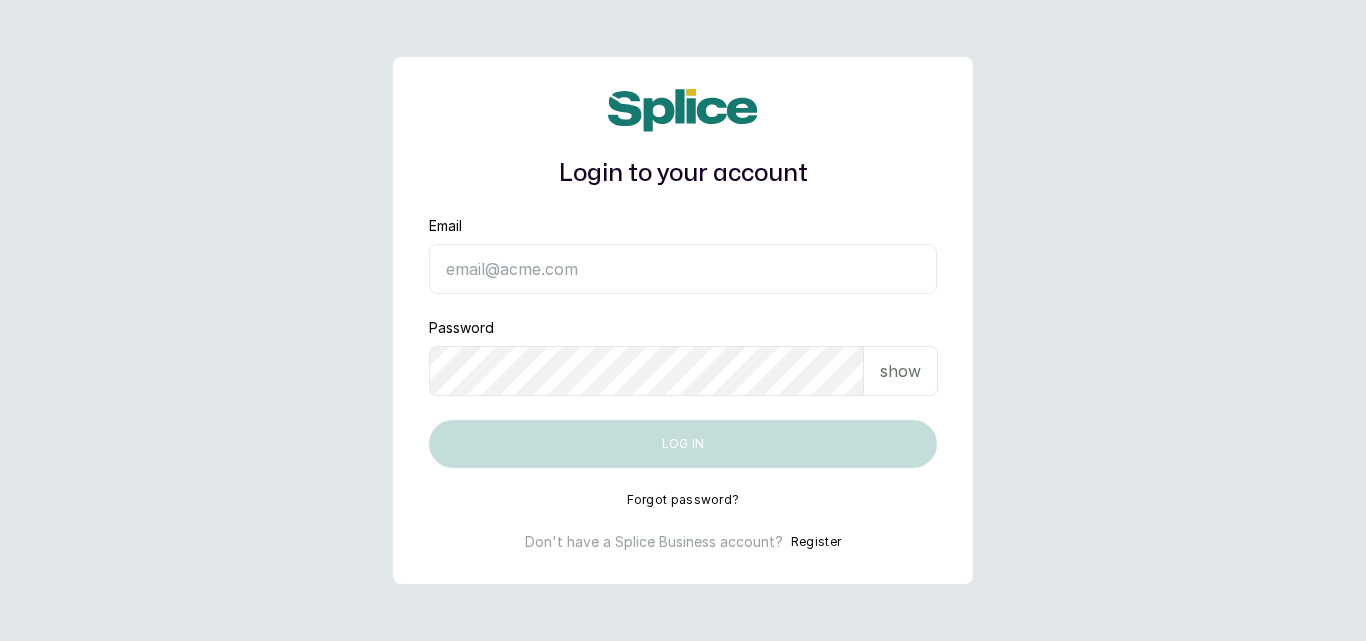 scroll, scrollTop: 0, scrollLeft: 0, axis: both 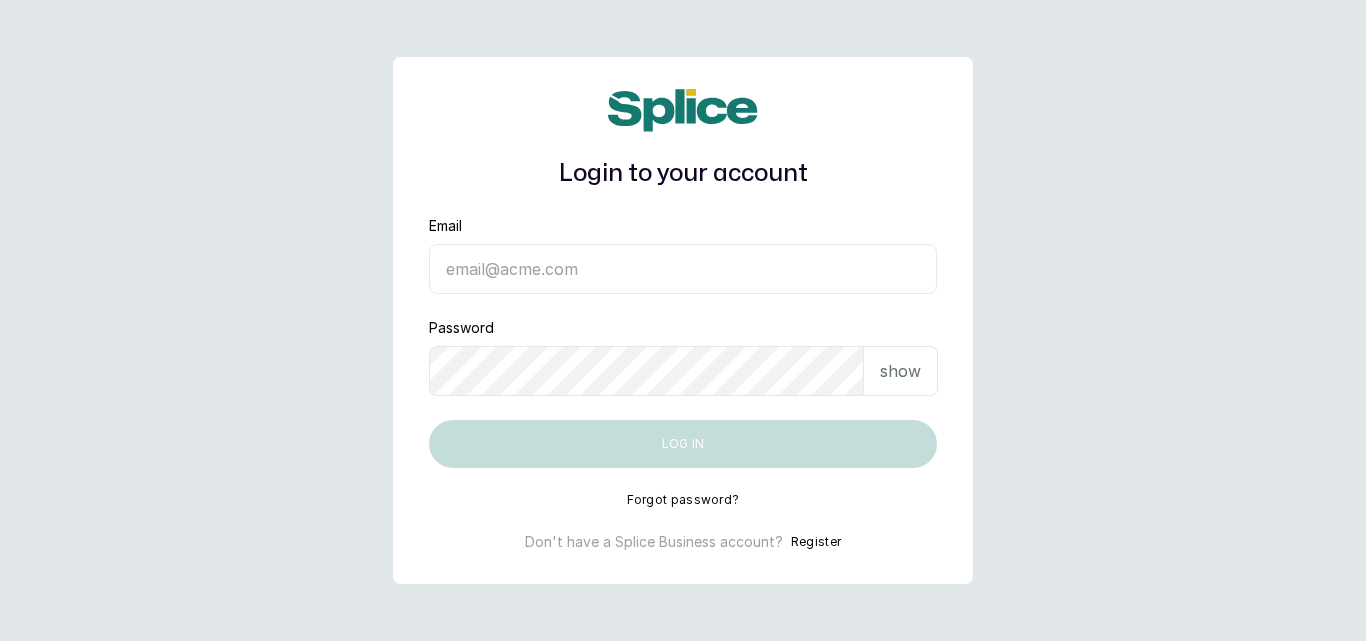 type on "hello@sylviaskidsssalon.com" 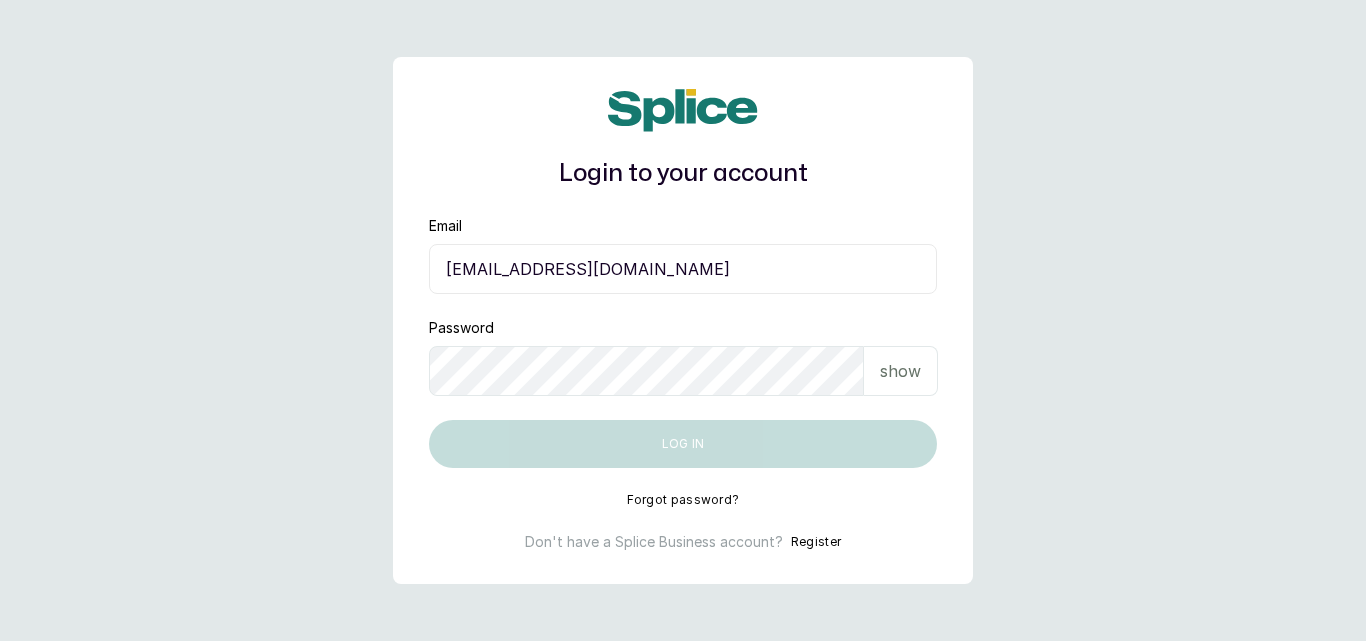 click on "Log in" at bounding box center [683, 444] 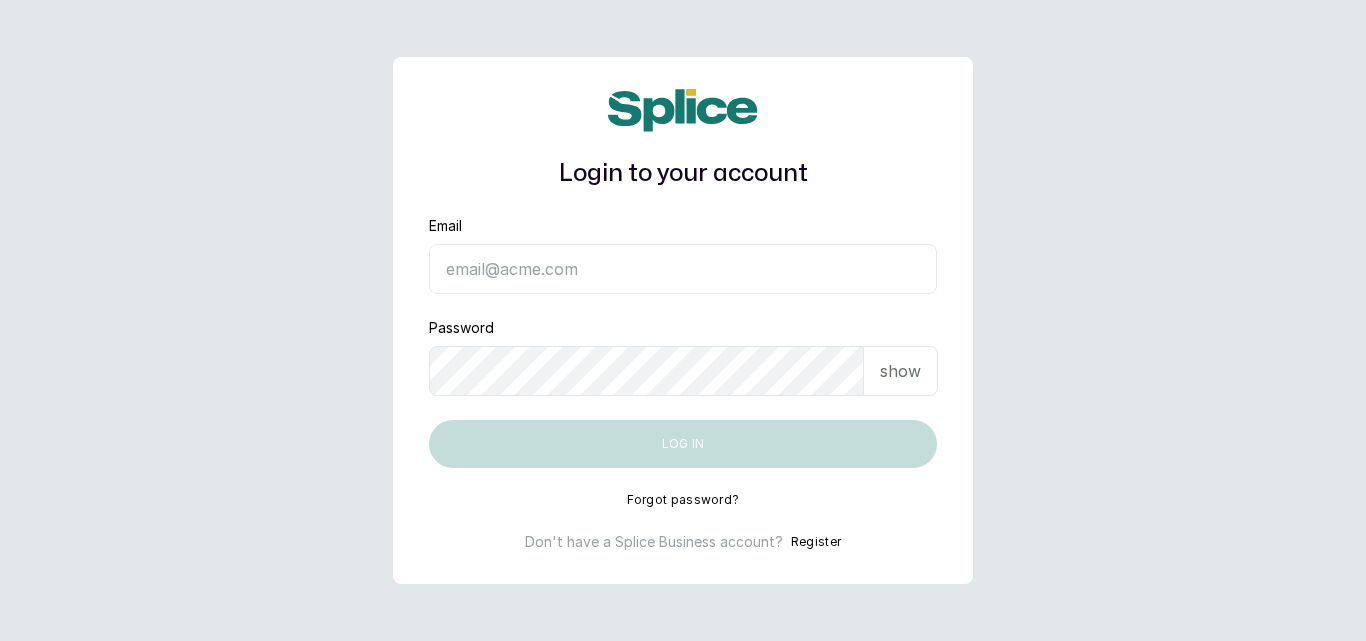 scroll, scrollTop: 0, scrollLeft: 0, axis: both 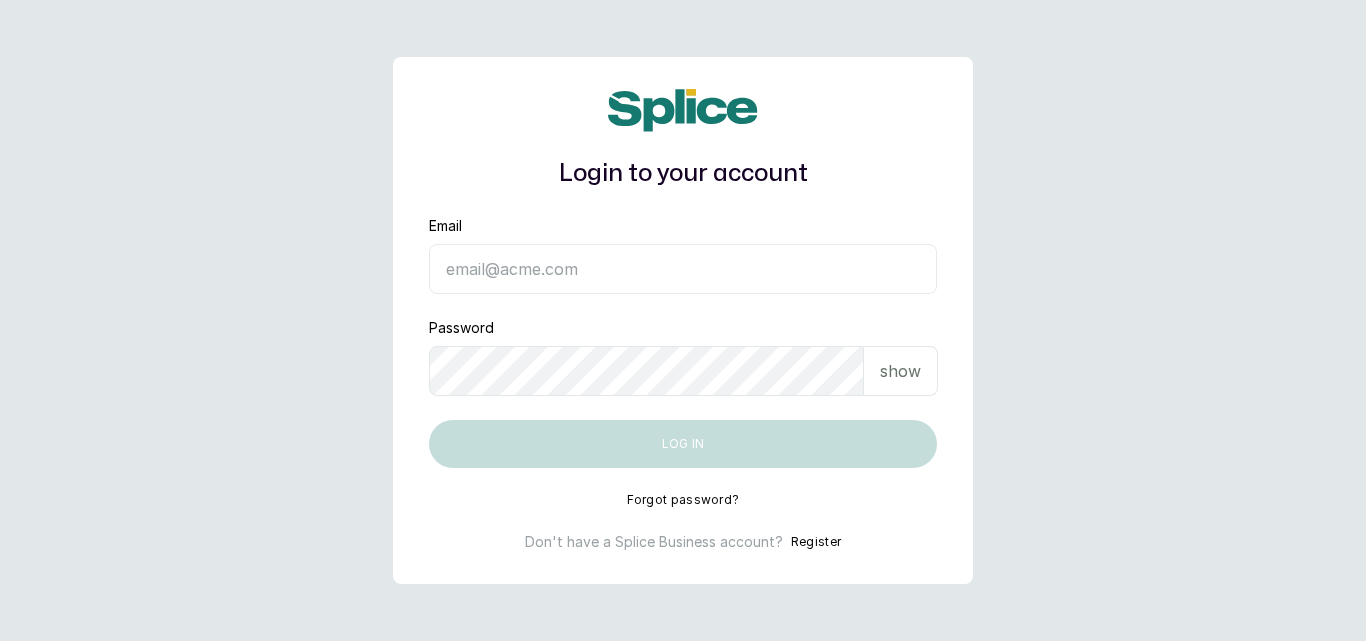 type on "[EMAIL_ADDRESS][DOMAIN_NAME]" 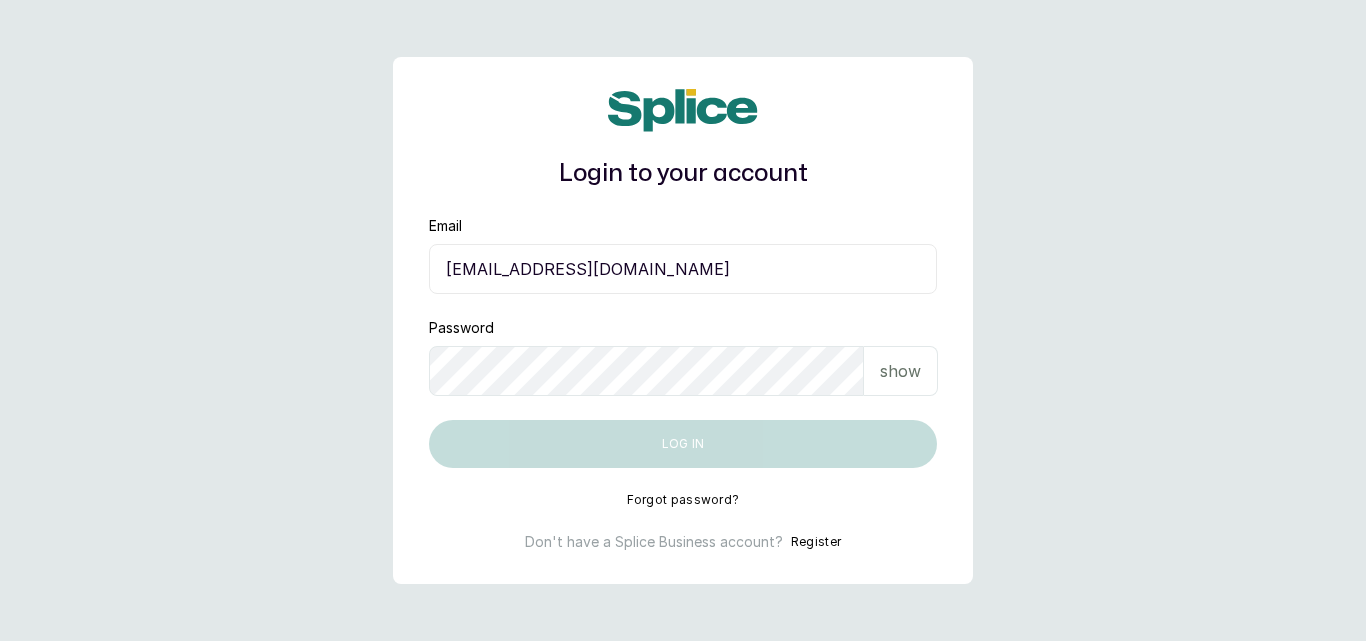 click on "Log in" at bounding box center (683, 444) 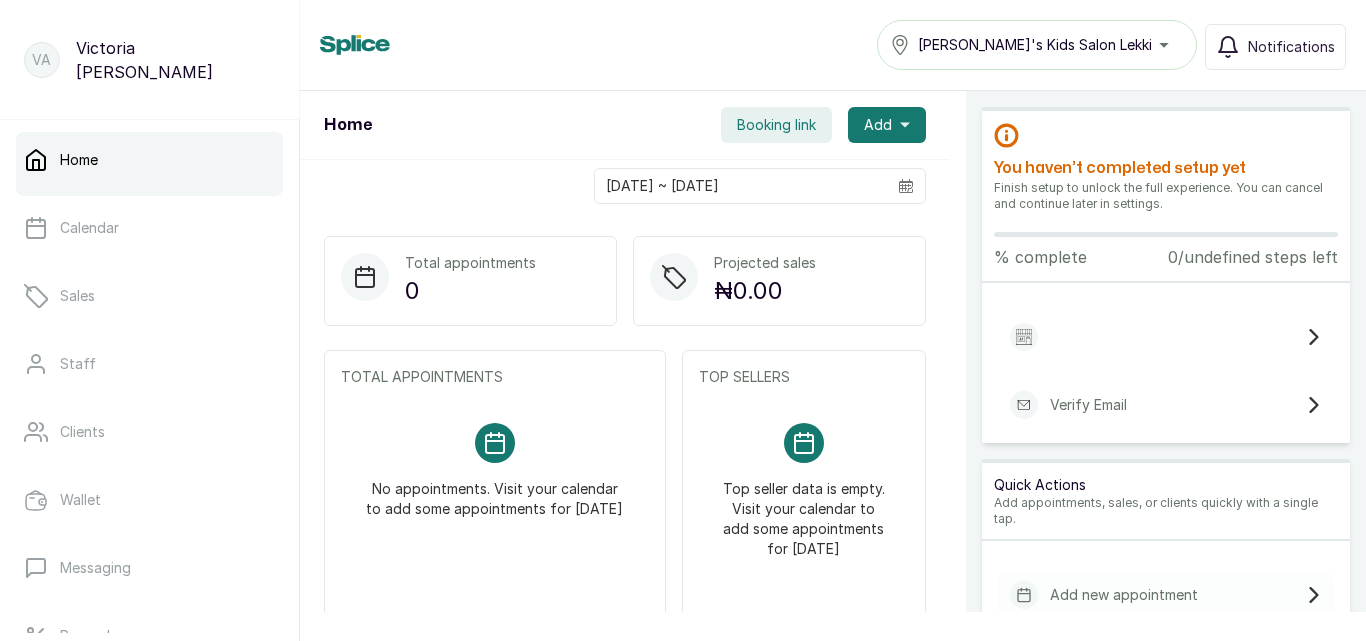 scroll, scrollTop: 0, scrollLeft: 0, axis: both 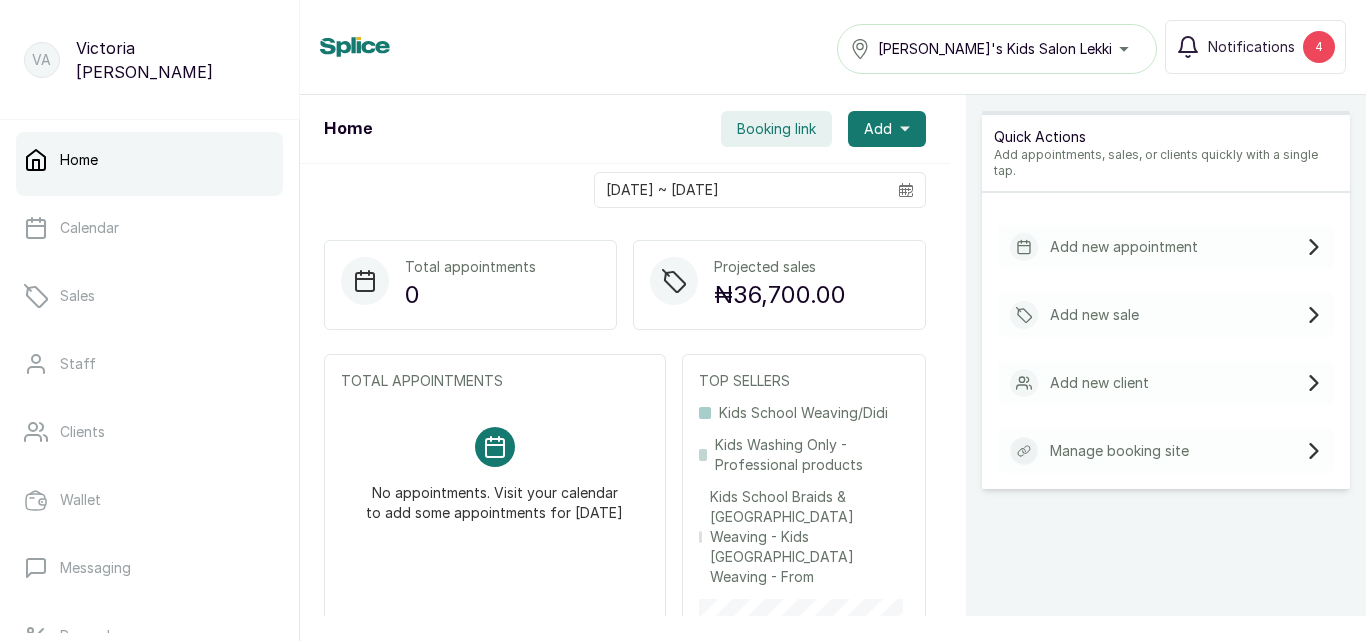 click on "Home" at bounding box center (149, 160) 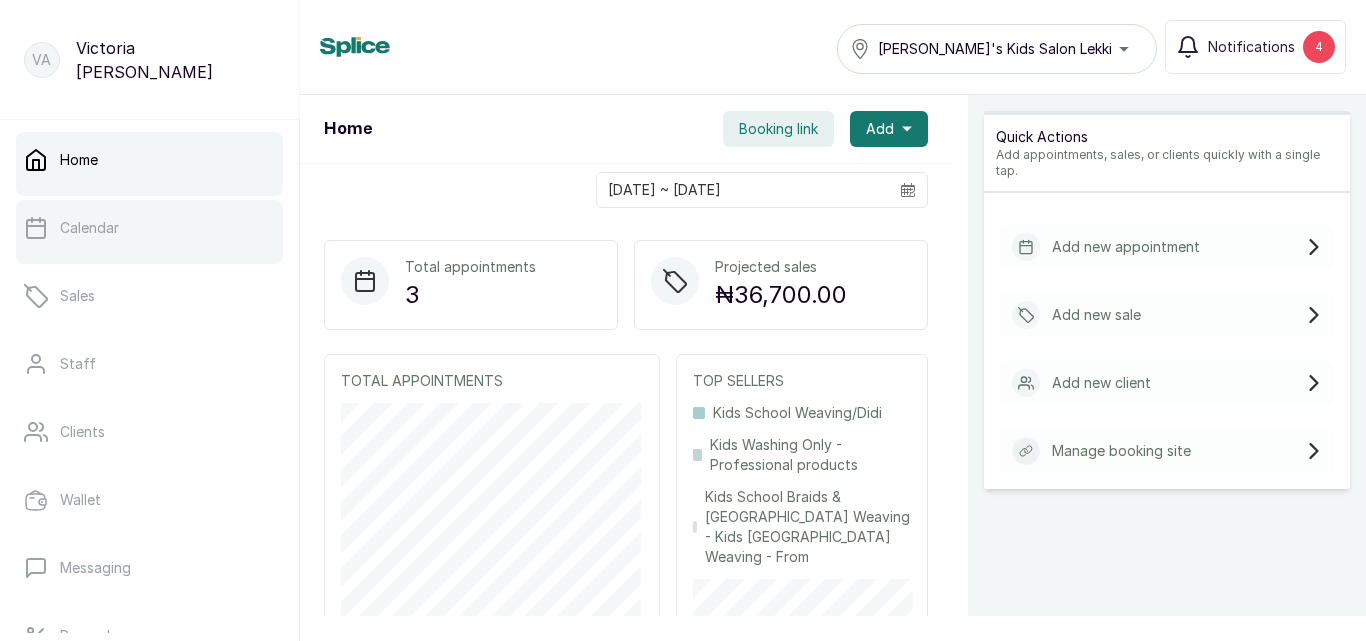 click on "Calendar" at bounding box center [149, 228] 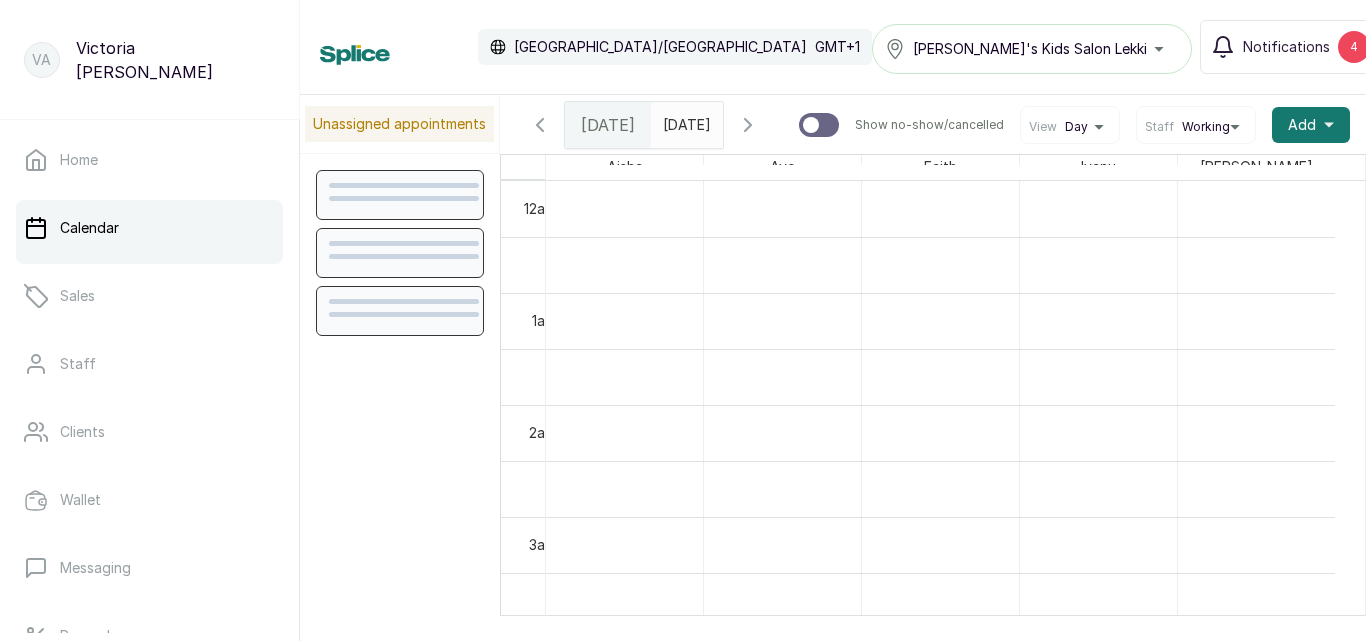 scroll, scrollTop: 673, scrollLeft: 0, axis: vertical 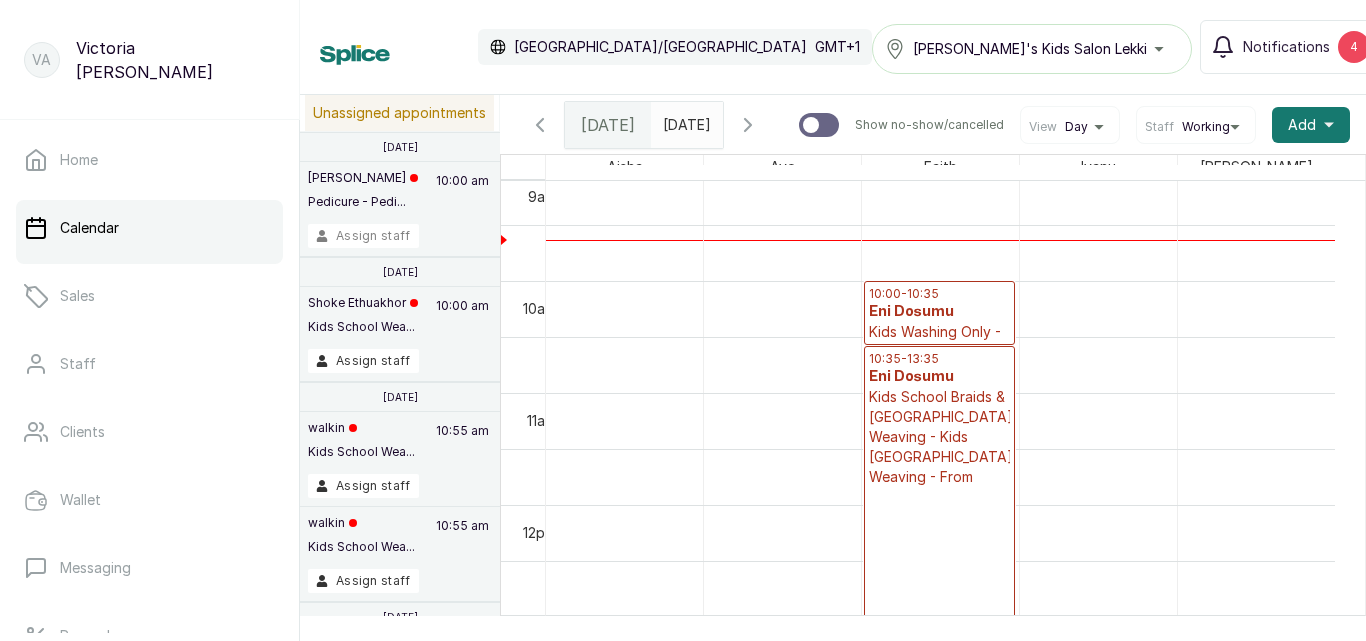 click on "Assign staff" at bounding box center (363, 236) 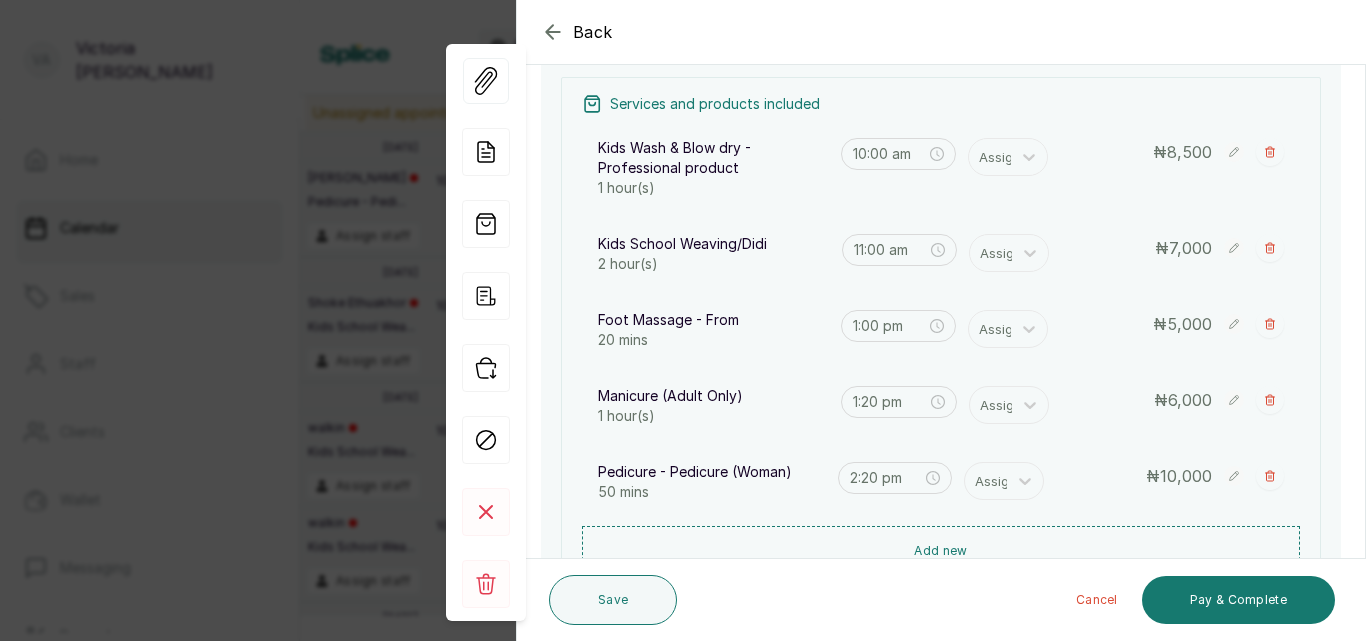 scroll, scrollTop: 444, scrollLeft: 0, axis: vertical 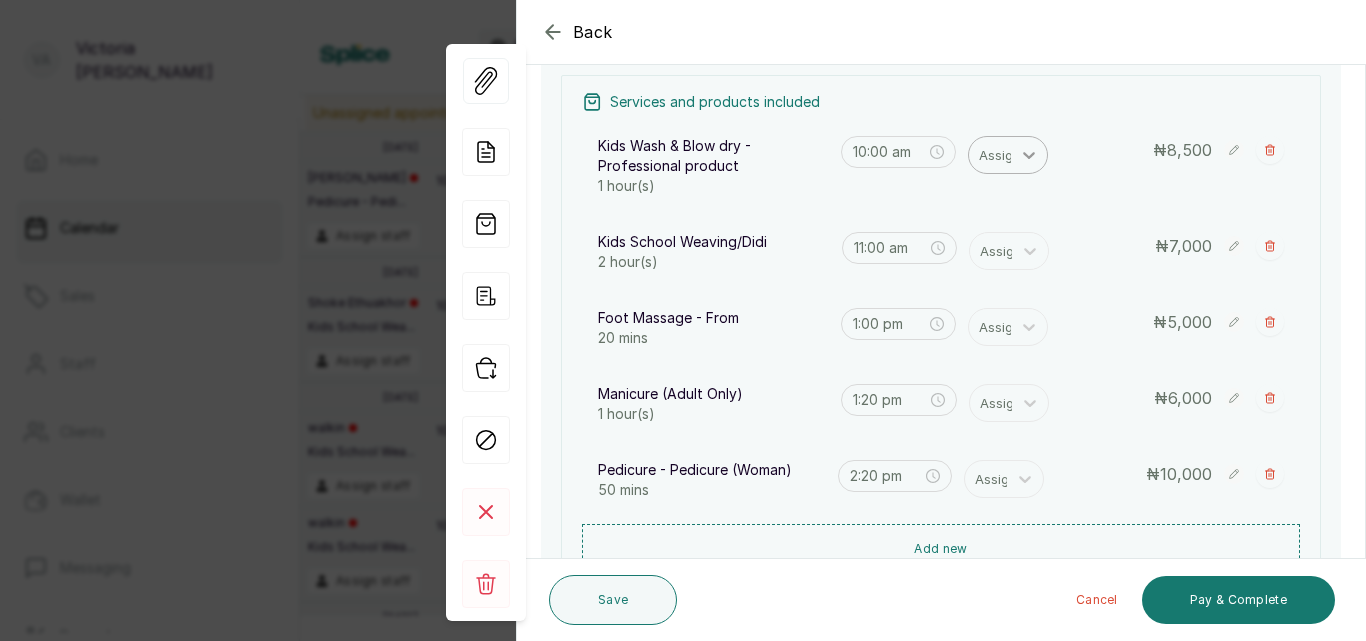 click 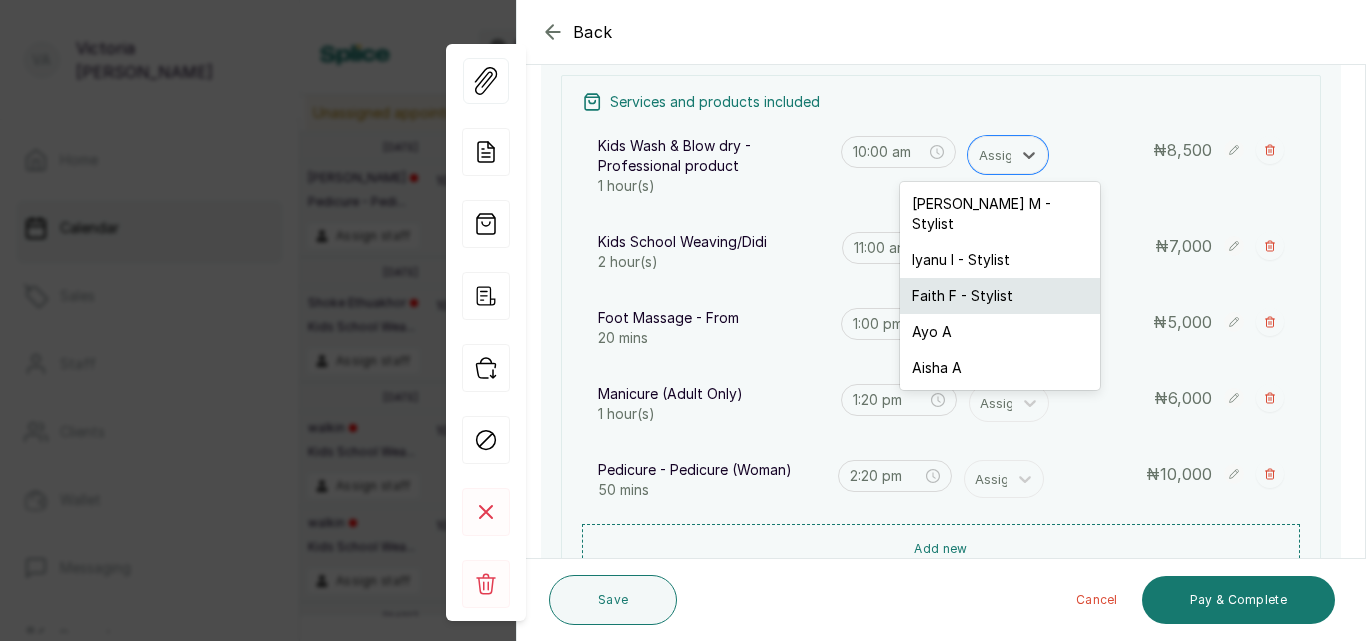 click on "Faith F - Stylist" at bounding box center (1000, 296) 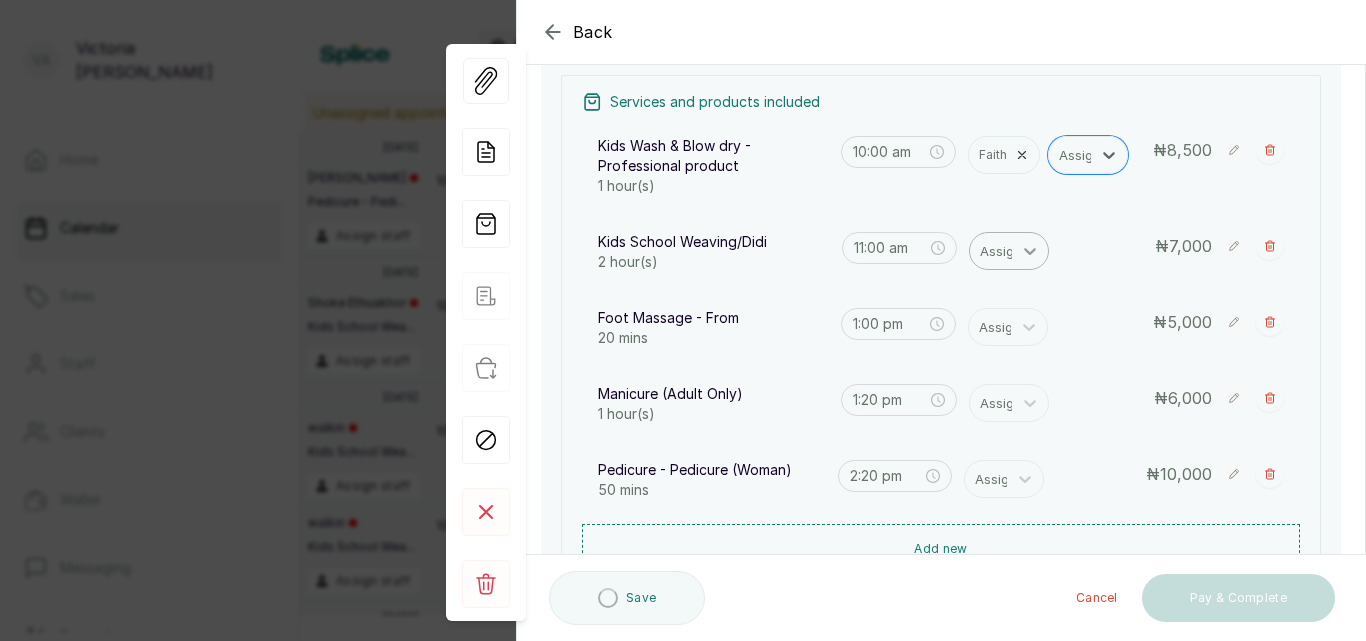 click 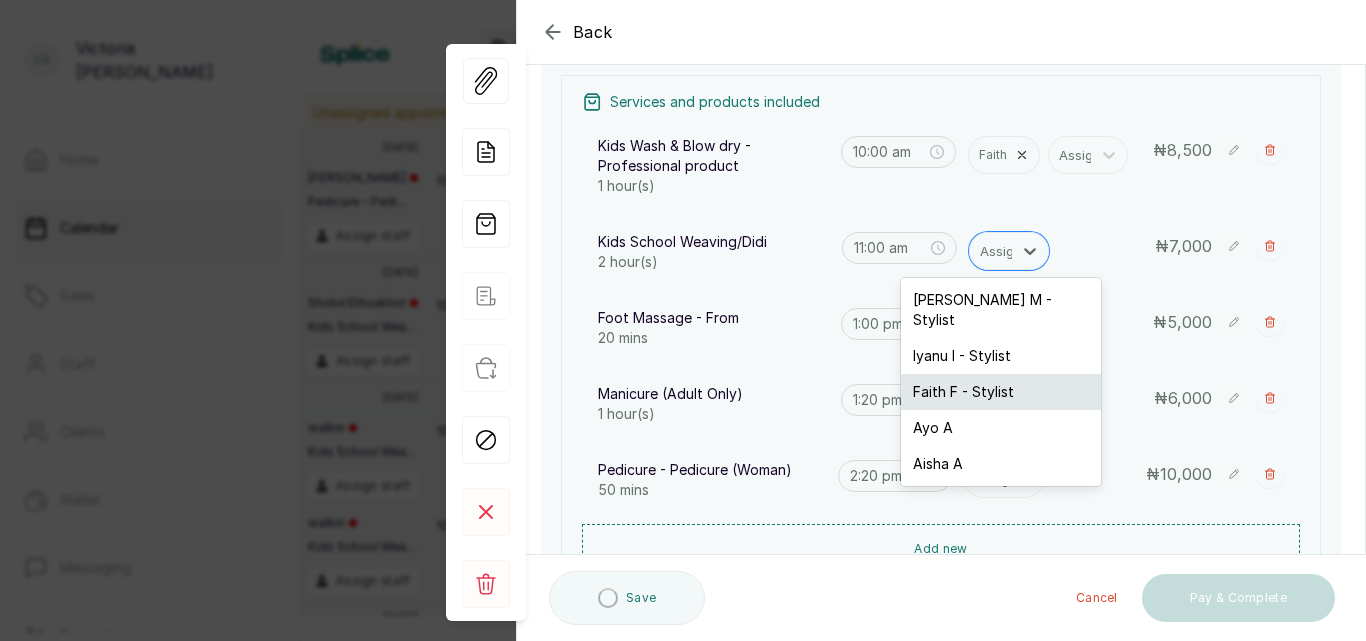 click on "Faith F - Stylist" at bounding box center (1001, 392) 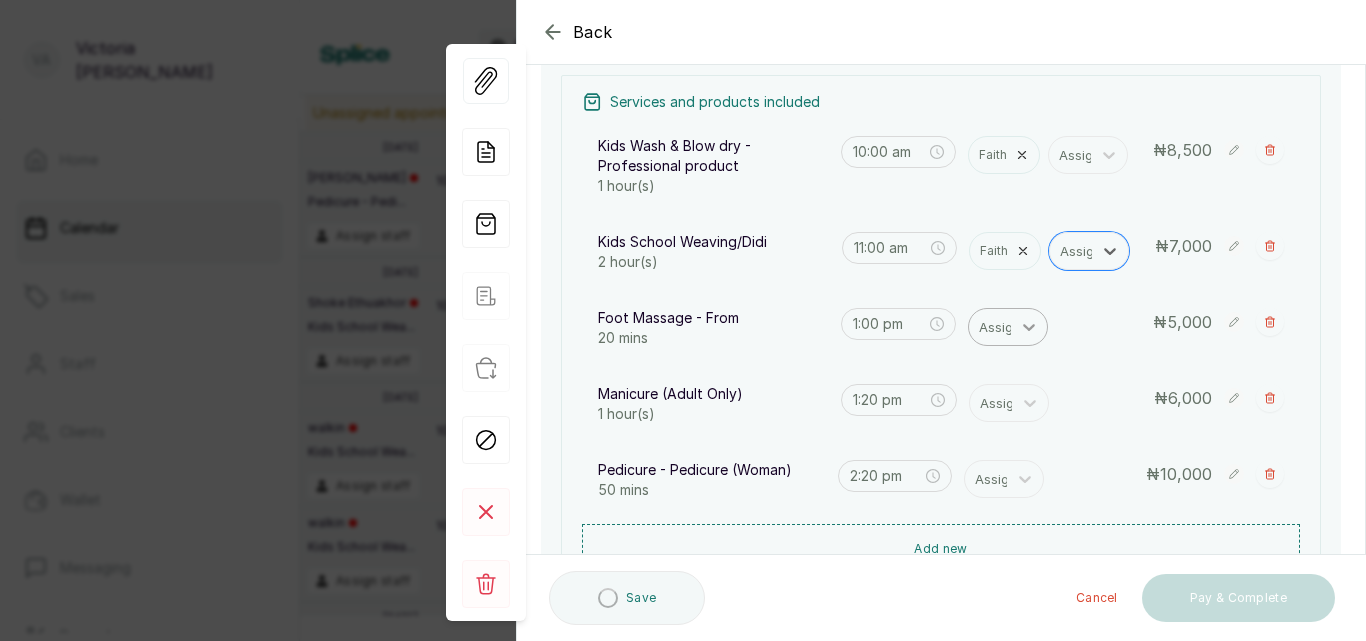 click 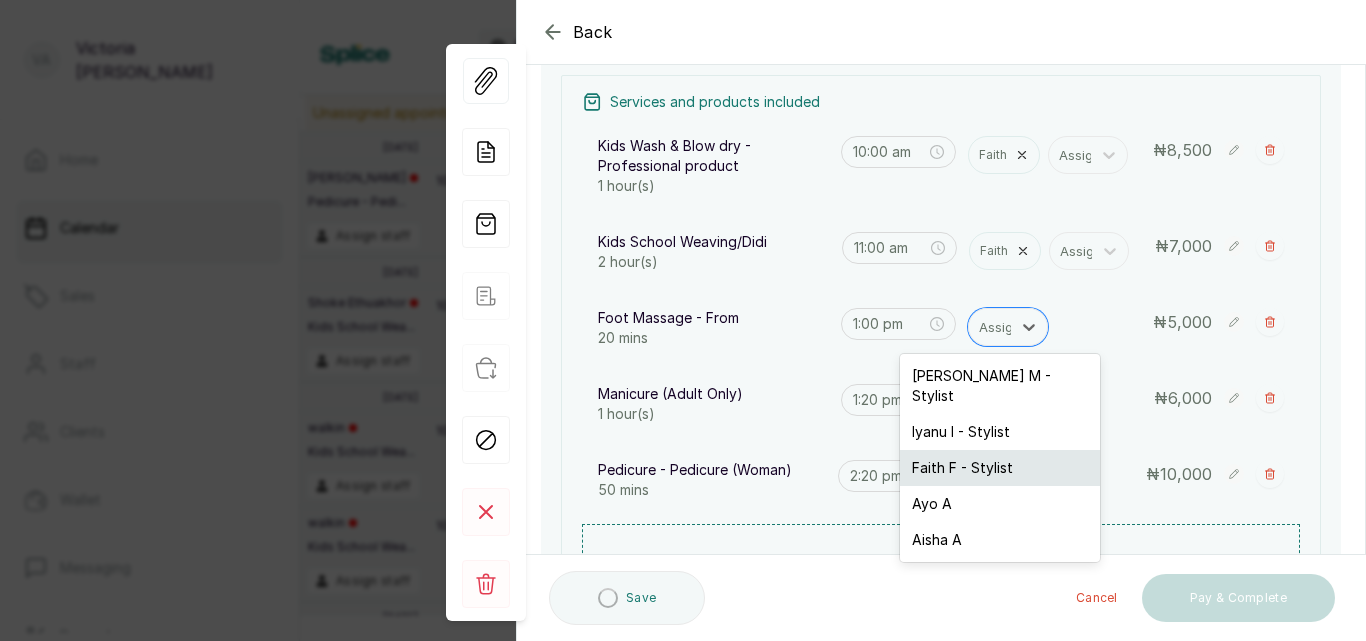 click on "Faith F - Stylist" at bounding box center [1000, 468] 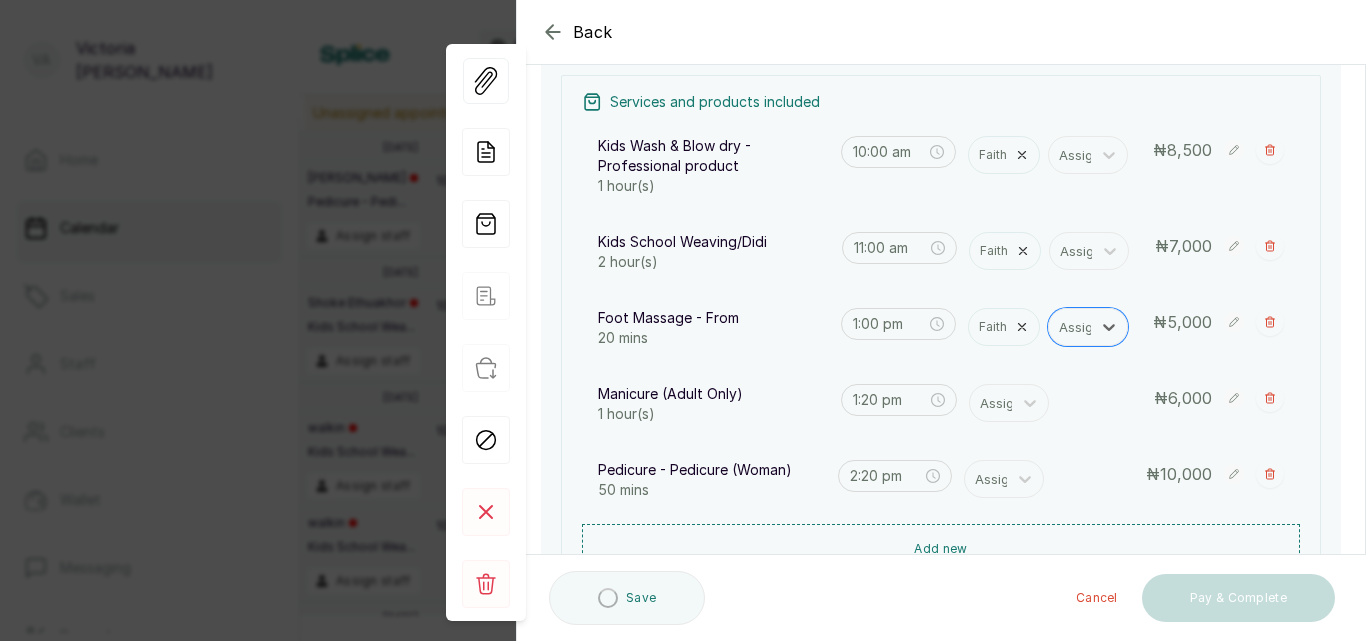 click on "Pedicure - Pedicure (Woman) 50 mins 2:20 pm Assign ₦ 10,000" at bounding box center (941, 480) 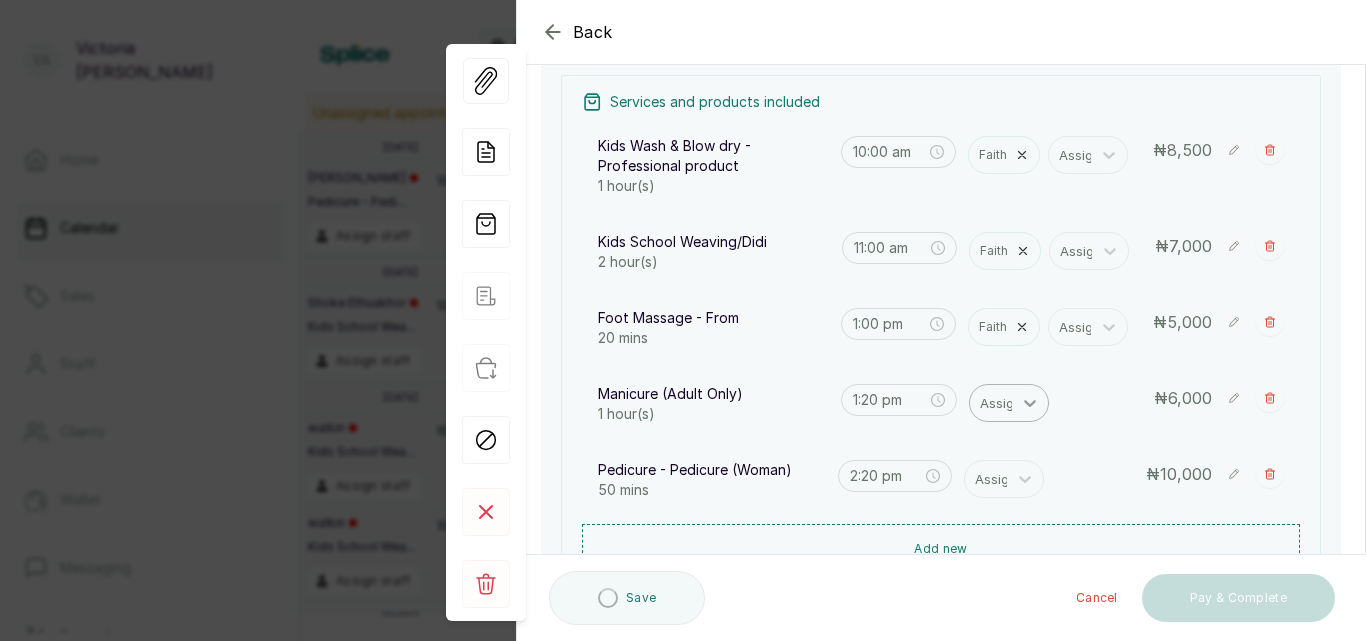 click at bounding box center [1030, 403] 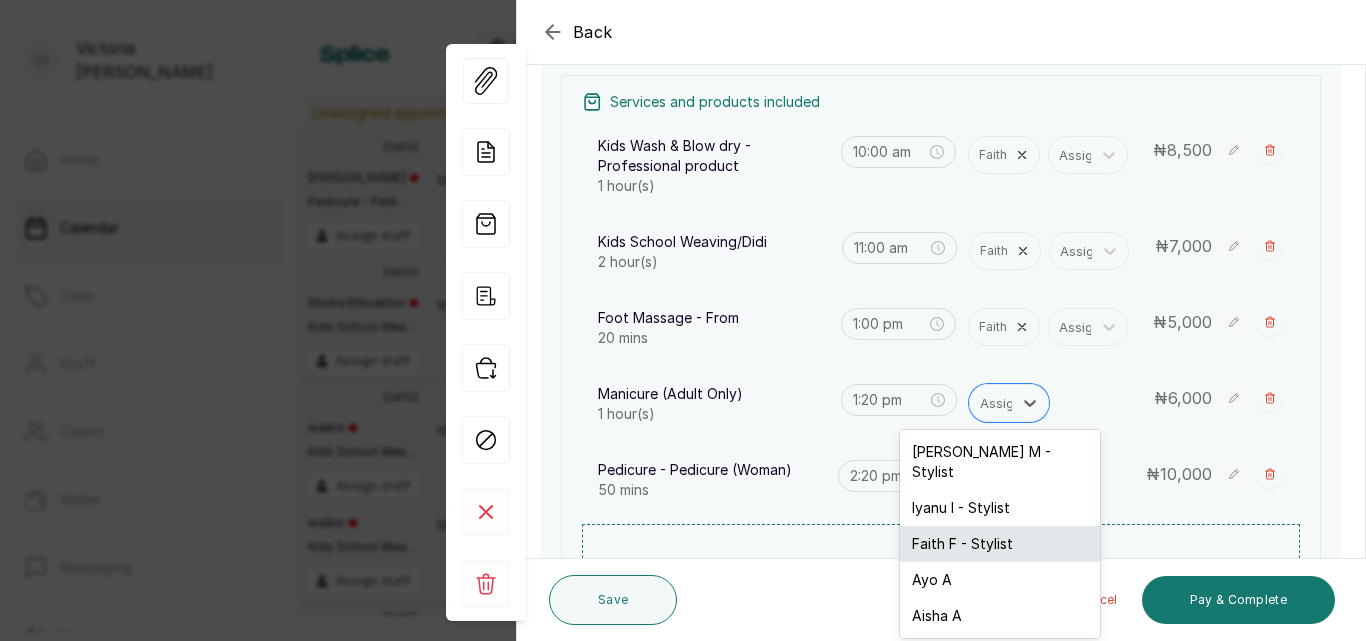 click on "Faith F - Stylist" at bounding box center (1000, 544) 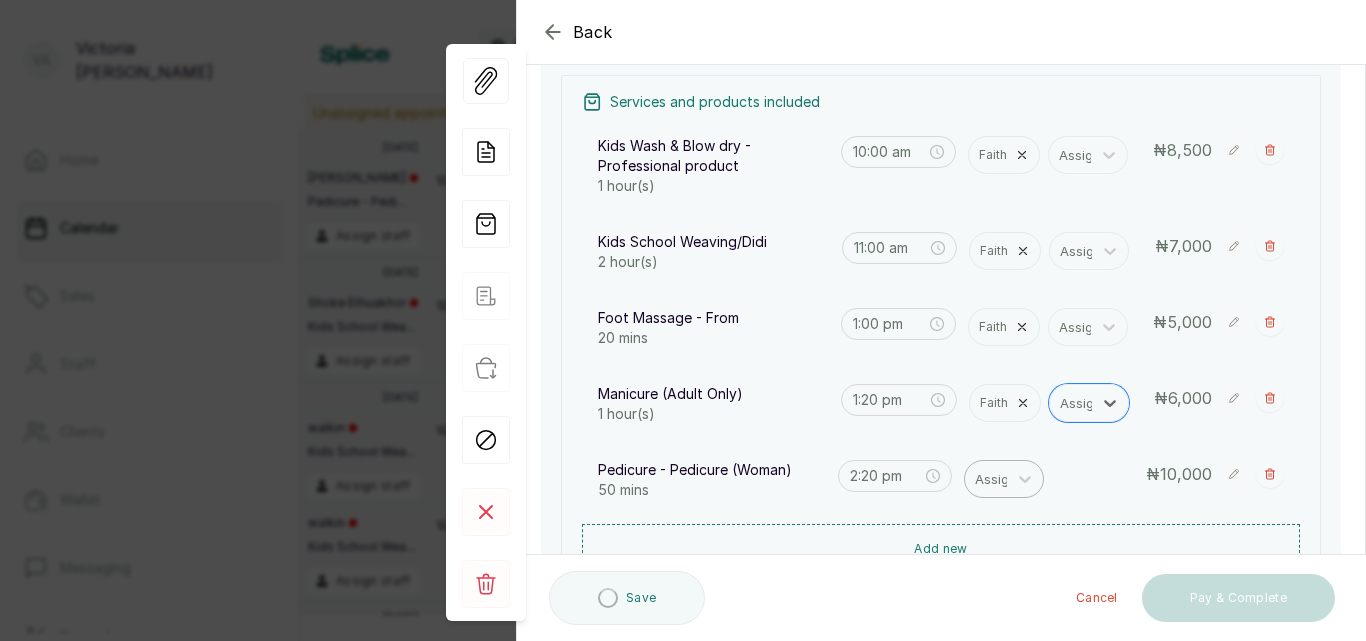 click at bounding box center [996, 479] 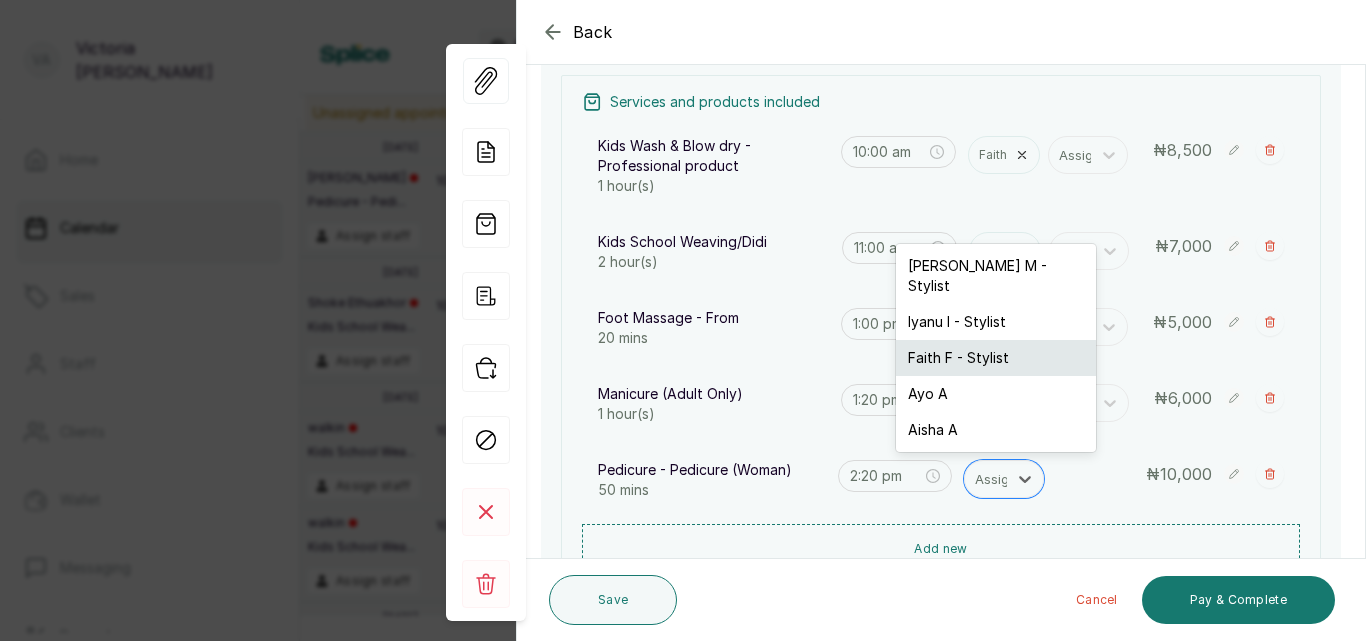 click on "Faith F - Stylist" at bounding box center (996, 358) 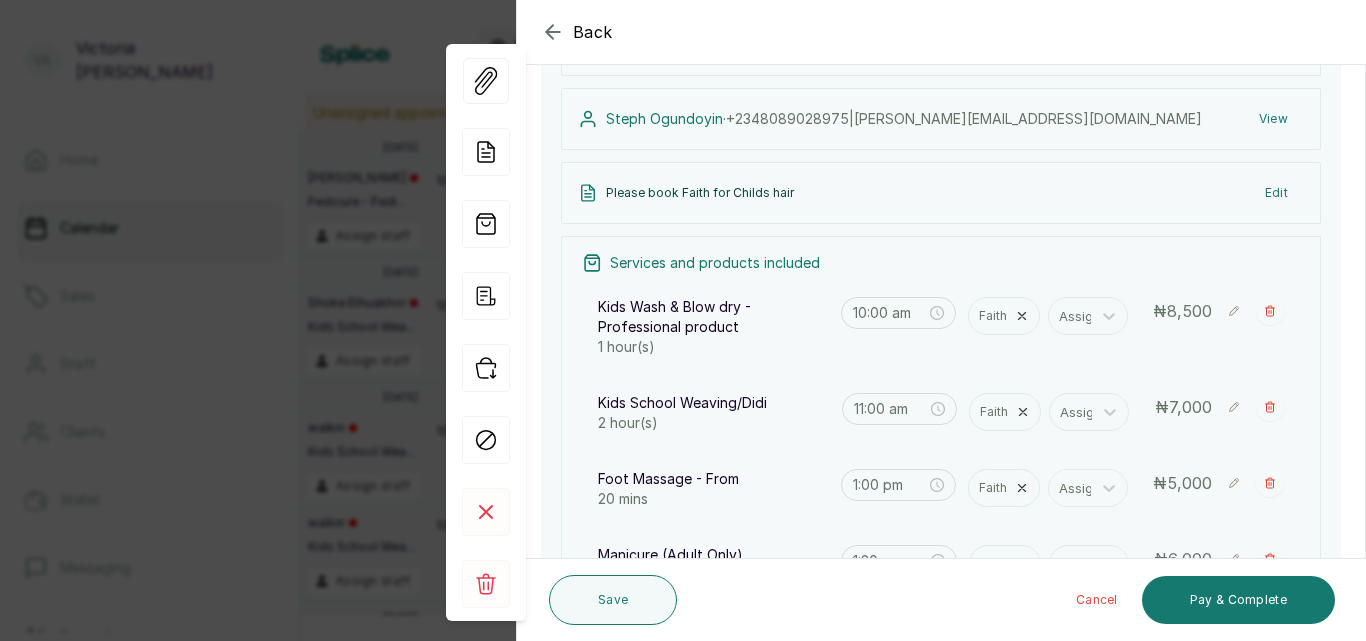 scroll, scrollTop: 0, scrollLeft: 0, axis: both 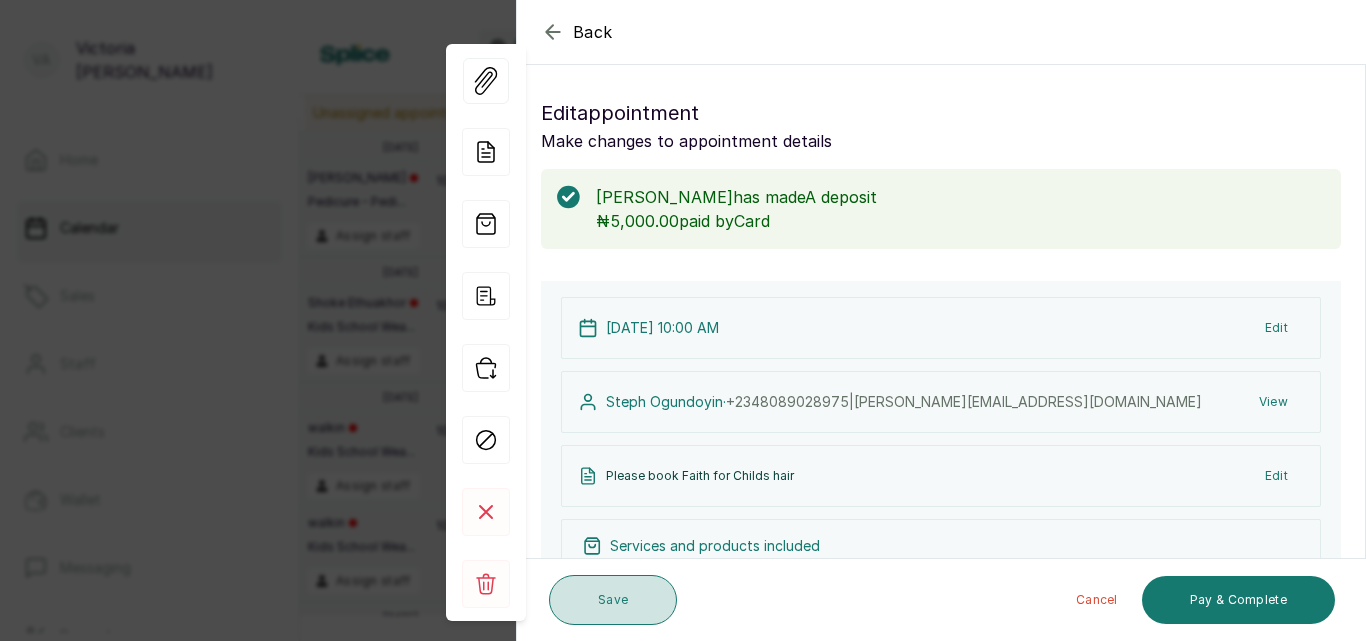 click on "Save" at bounding box center (613, 600) 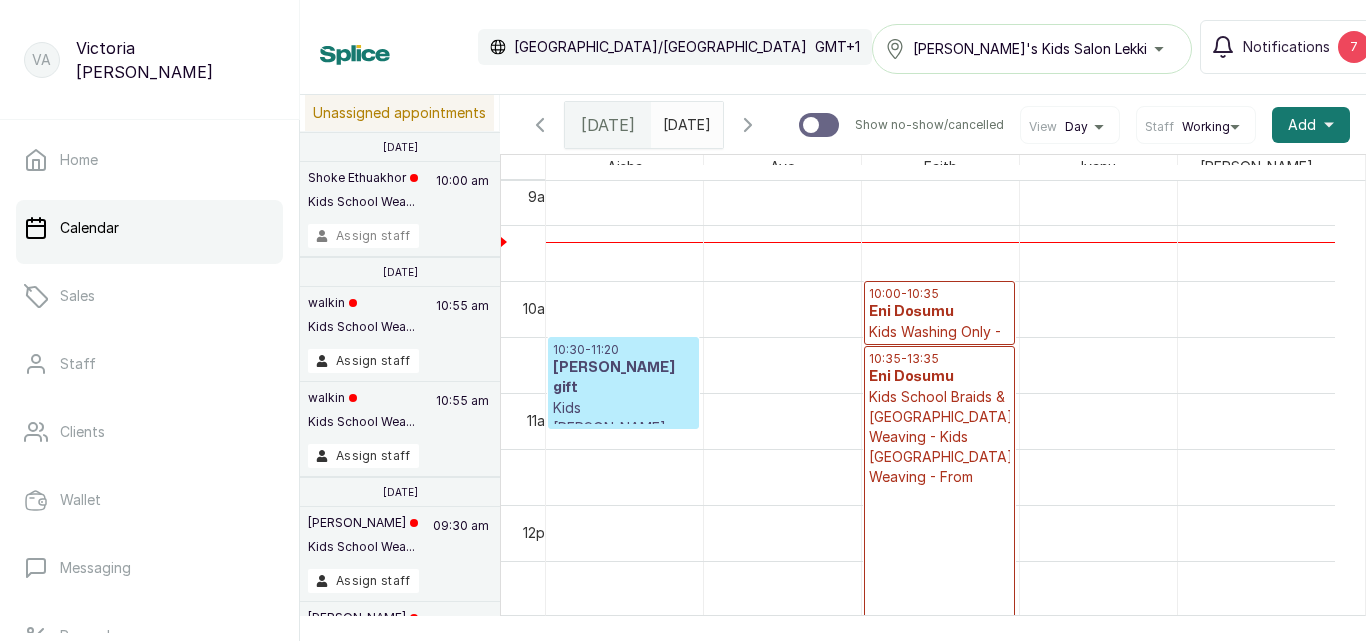 scroll, scrollTop: 673, scrollLeft: 0, axis: vertical 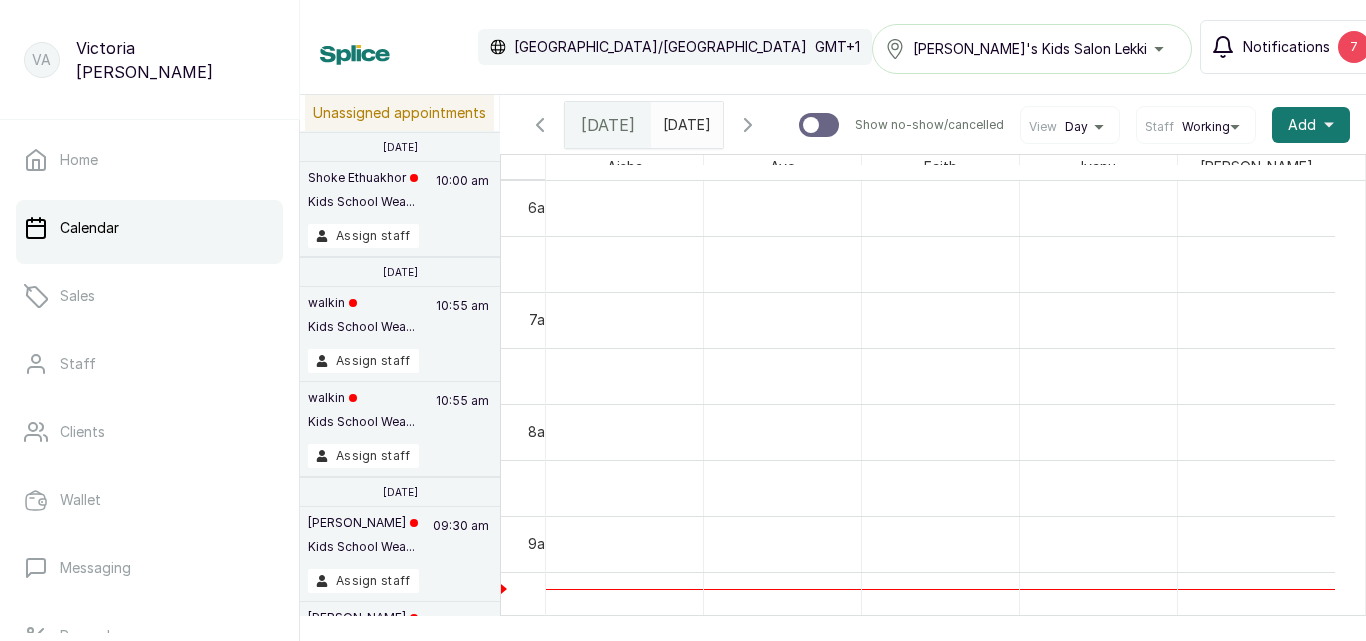 click on "7" at bounding box center (1354, 47) 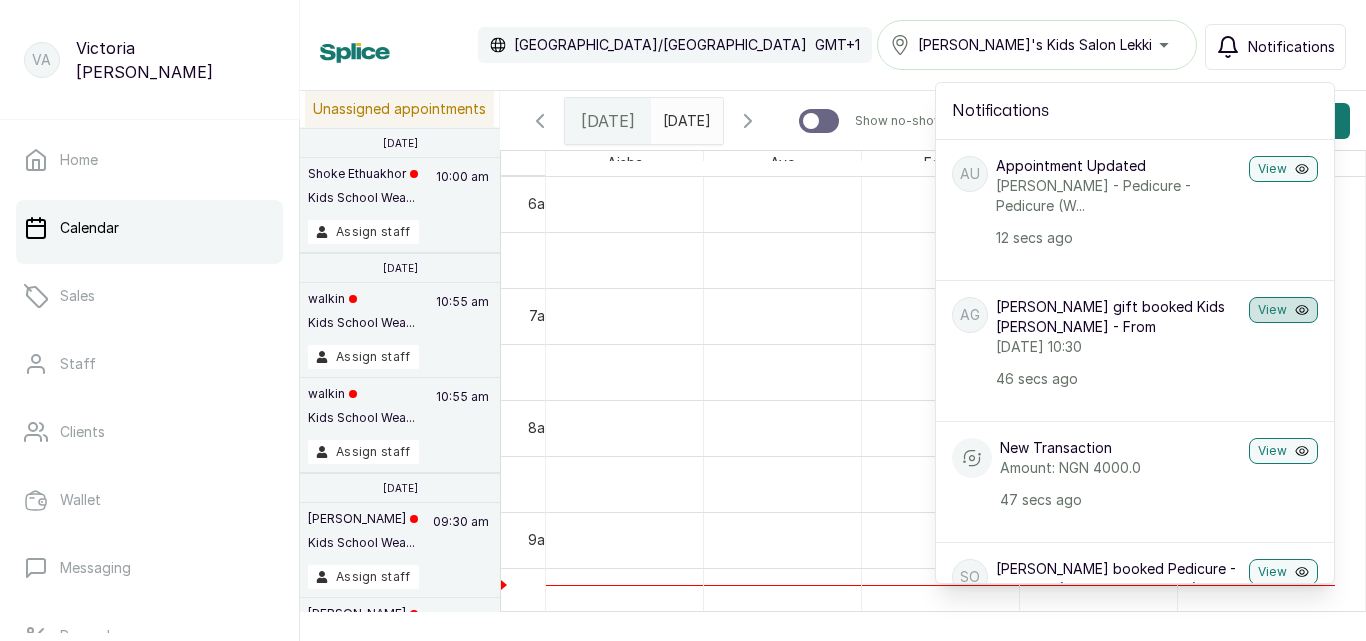 click on "View" at bounding box center (1283, 310) 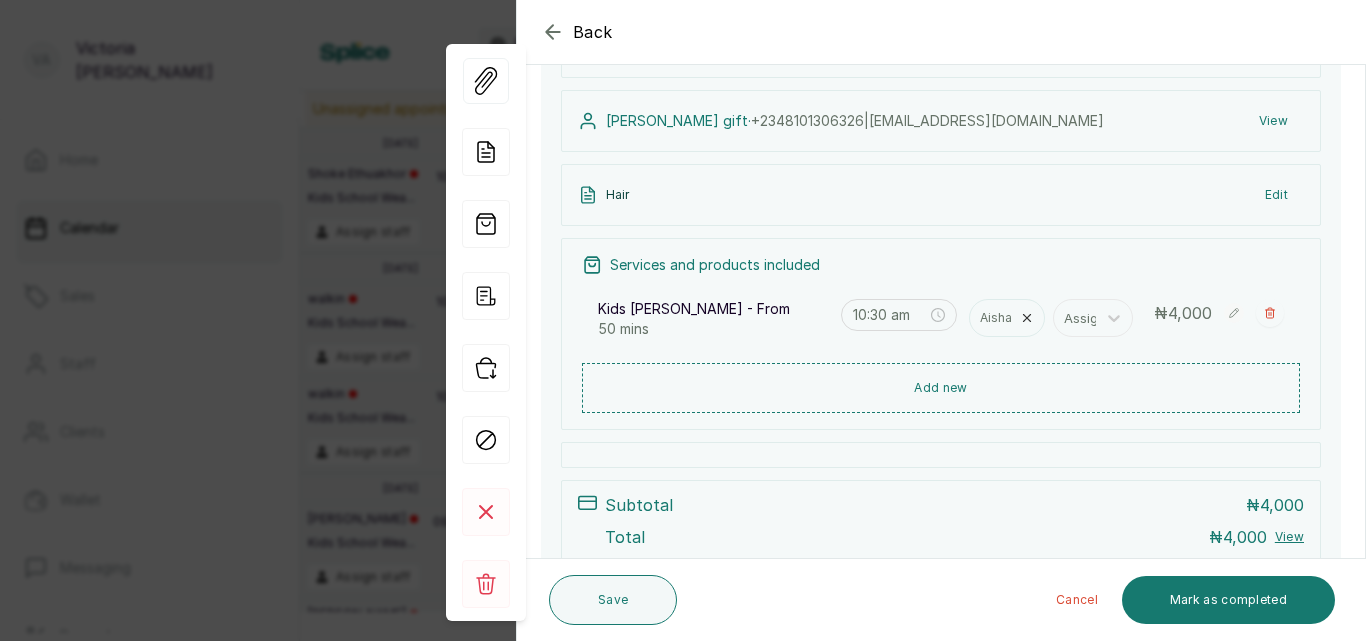 scroll, scrollTop: 282, scrollLeft: 0, axis: vertical 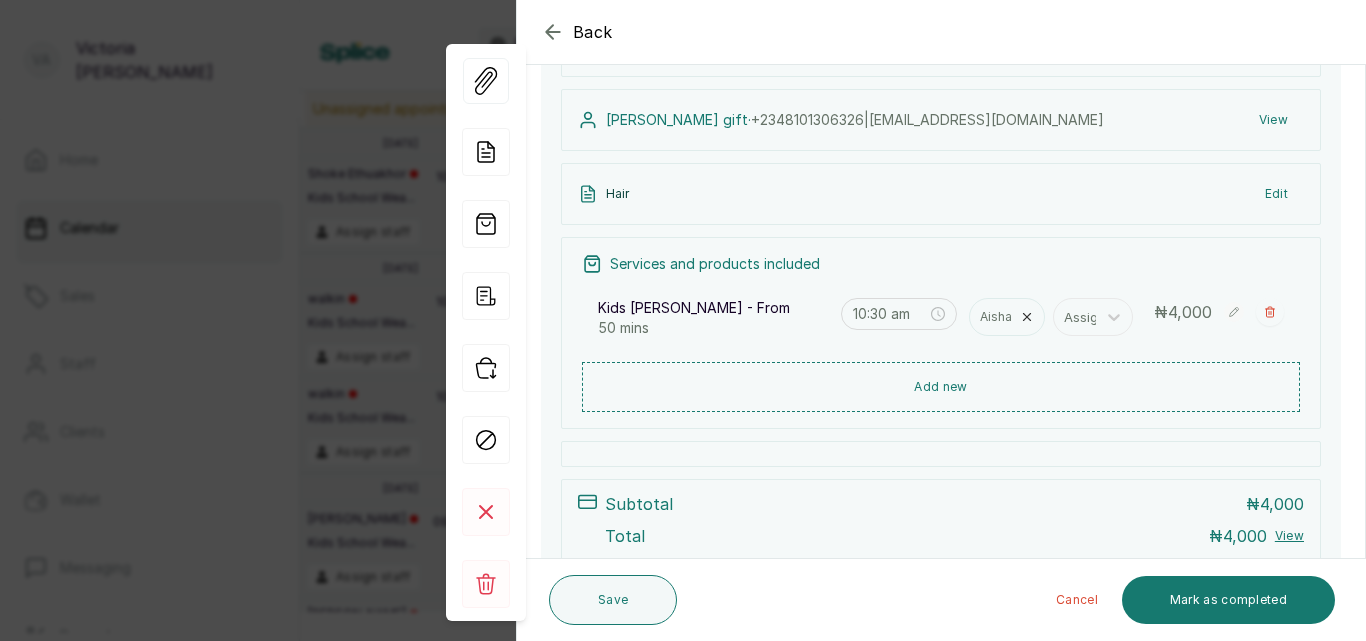 click 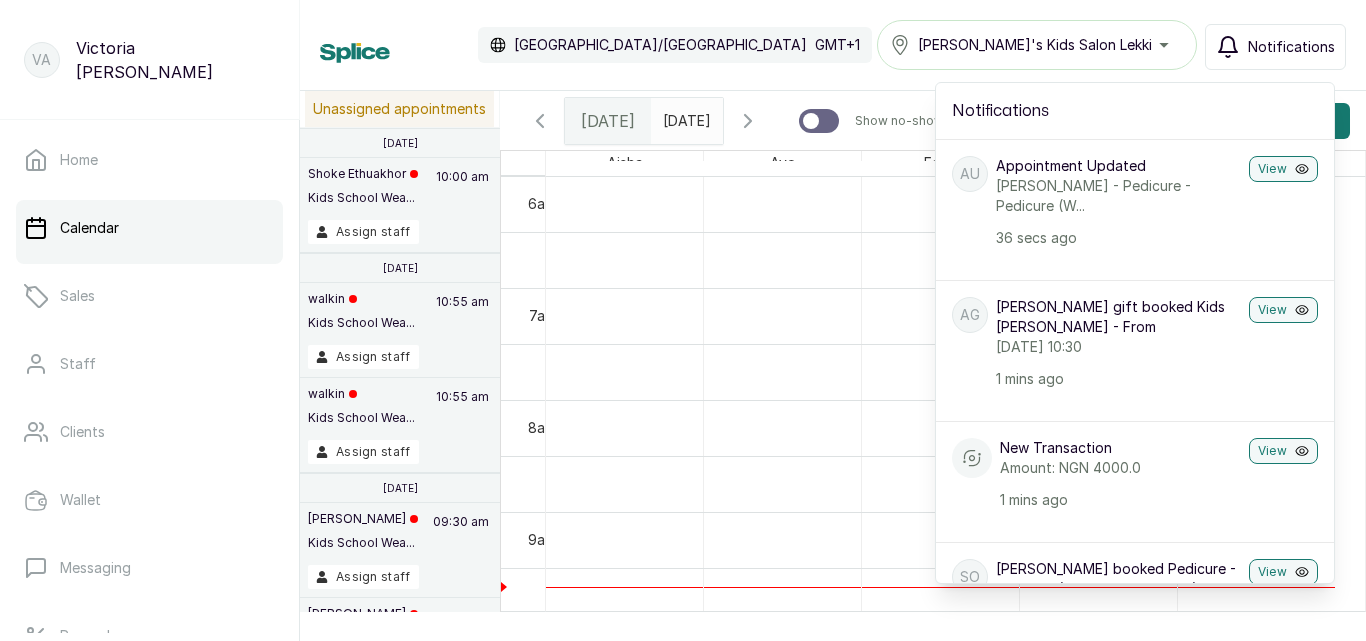 click on "Calendar [GEOGRAPHIC_DATA]/[GEOGRAPHIC_DATA] GMT+1 [PERSON_NAME]'s Kids Salon Lekki Notifications Notifications AU Appointment Updated [PERSON_NAME] - Pedicure - Pedicure (W... 36 secs ago View   Ag [PERSON_NAME] gift booked Kids Tidy Styling - From [DATE] 10:30 1 mins ago View   New Transaction Amount: NGN 4000.0 1 mins ago View   SO [PERSON_NAME] booked Pedicure - Pedicure (Woman), Manicure (Adult Only), Foot Massage - From, Kids School Weaving/Didi, Kids Wash & Blow dry - Professional product [DATE] 10:00 13 hrs ago View   New Transaction Amount: NGN 5000.0 13 hrs ago View   AA Ade Alafia booked Kids Weaving with extensions, Kids Hair Treatments (HOT) - Streaming with self products (hot) [DATE] 09:00 [DATE] View   New Transaction Amount: NGN 5000.0 [DATE] View   Low stock alert SKS [PERSON_NAME] butter (Small) stock is running... [DATE] View   EA [DATE] 12:00 [DATE] View   New Transaction Amount: NGN 5000.0 [DATE] View   OO [DATE] 15:15 [DATE]" at bounding box center (833, 45) 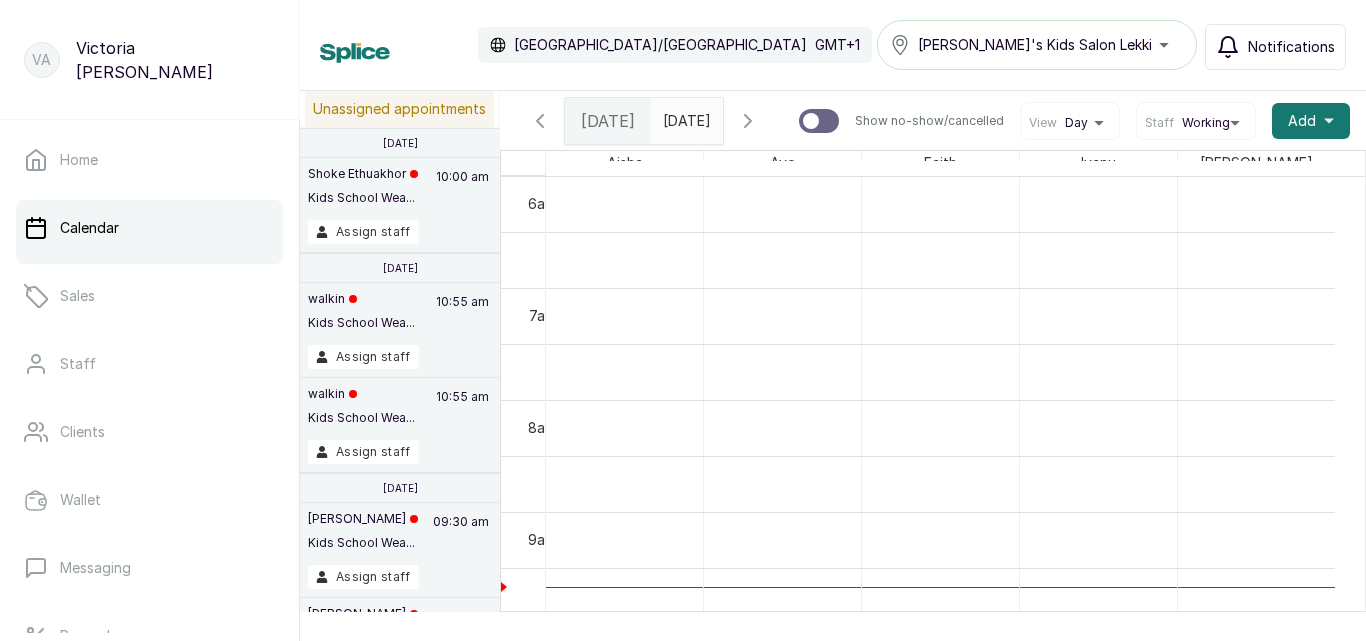 scroll, scrollTop: 1099, scrollLeft: 0, axis: vertical 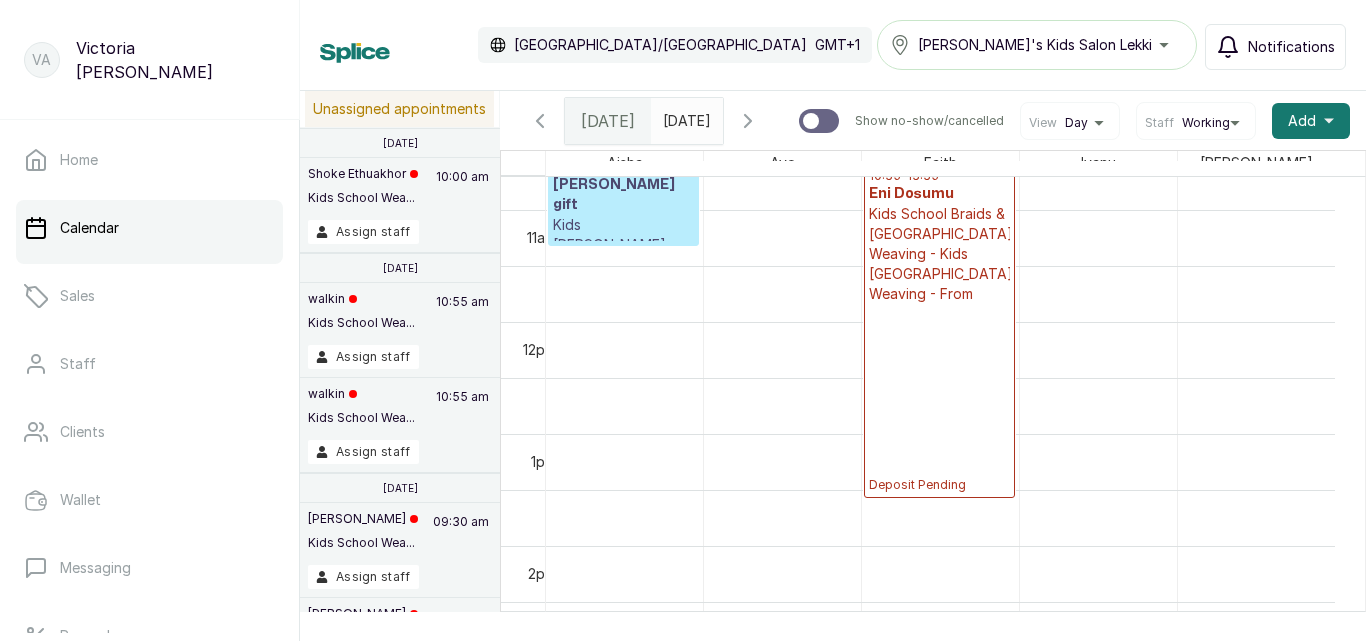 click on "Shoke Ethuakhor   Kids School Wea..." at bounding box center (363, 193) 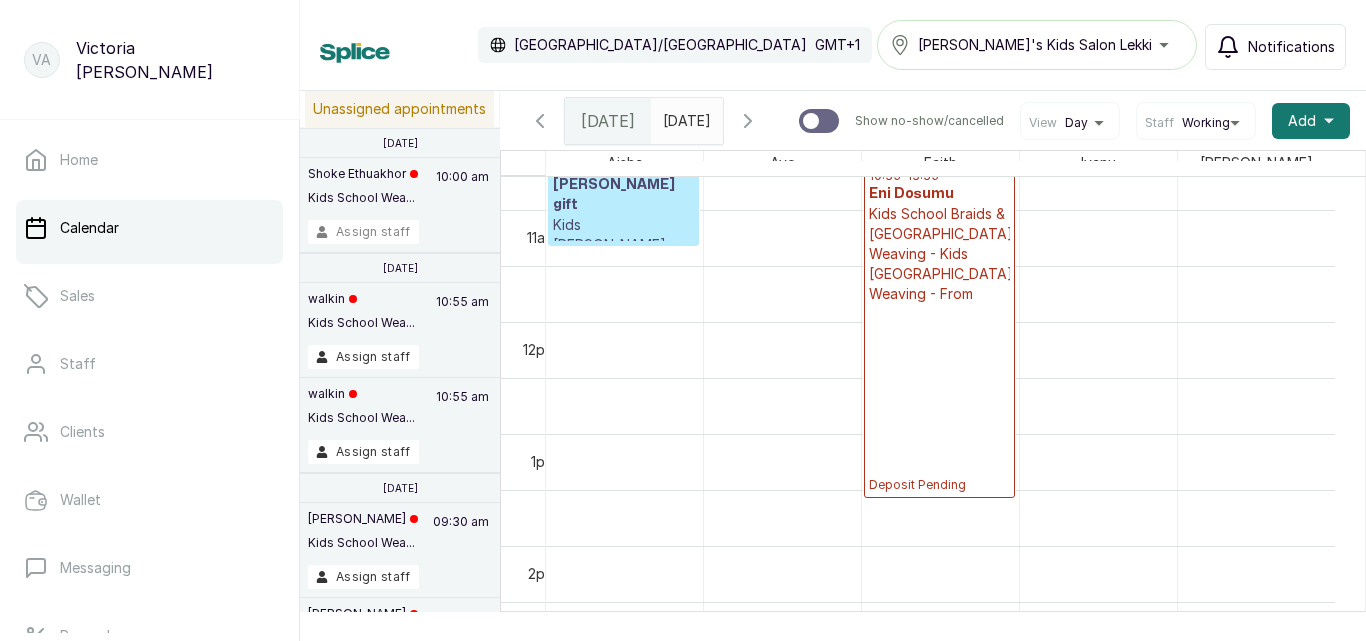 click on "Assign staff" at bounding box center [363, 232] 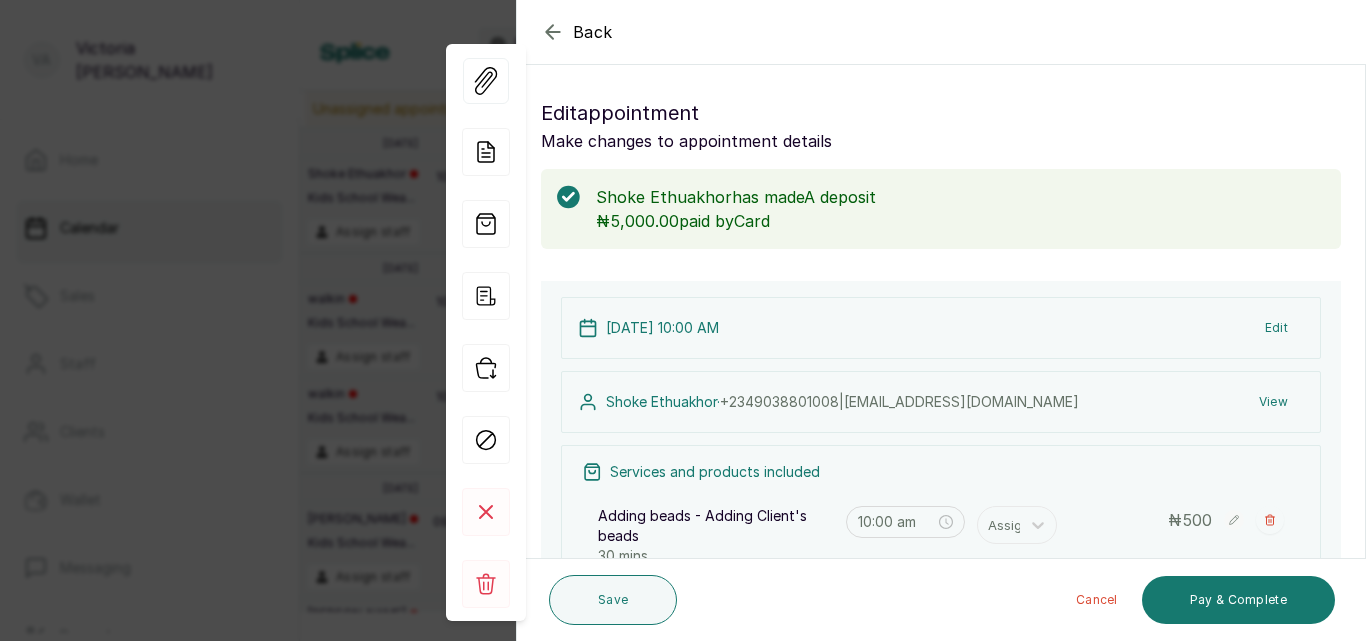 click 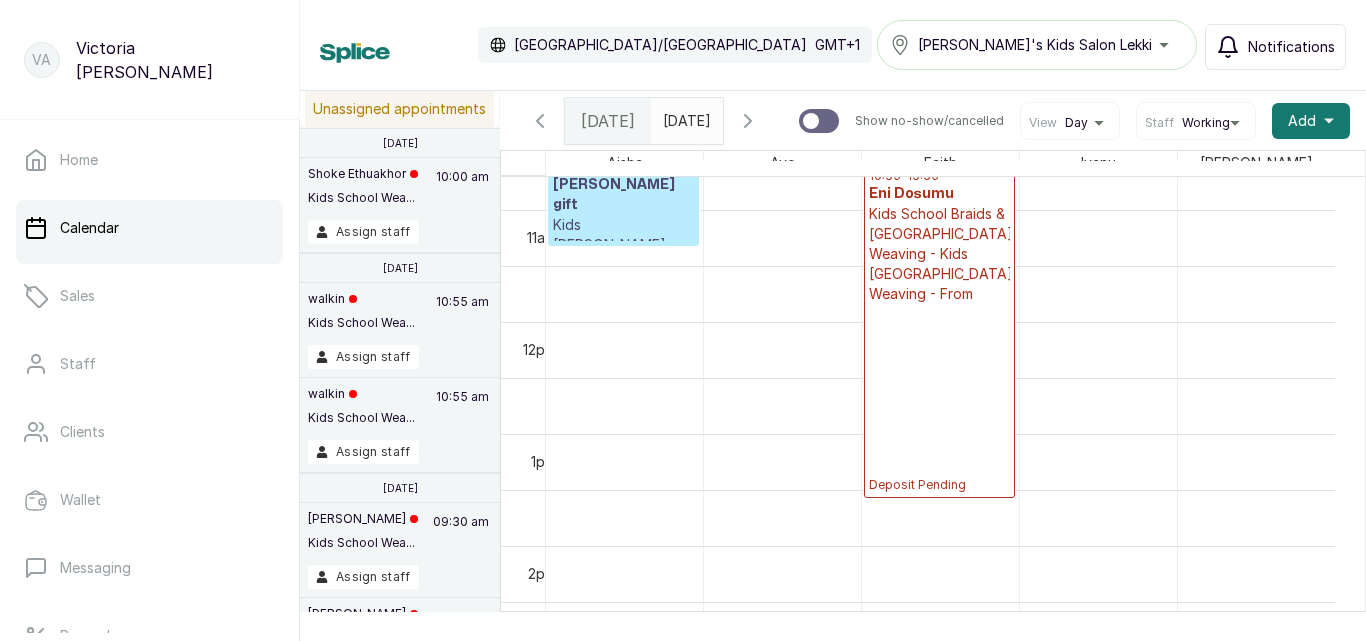 scroll, scrollTop: 723, scrollLeft: 0, axis: vertical 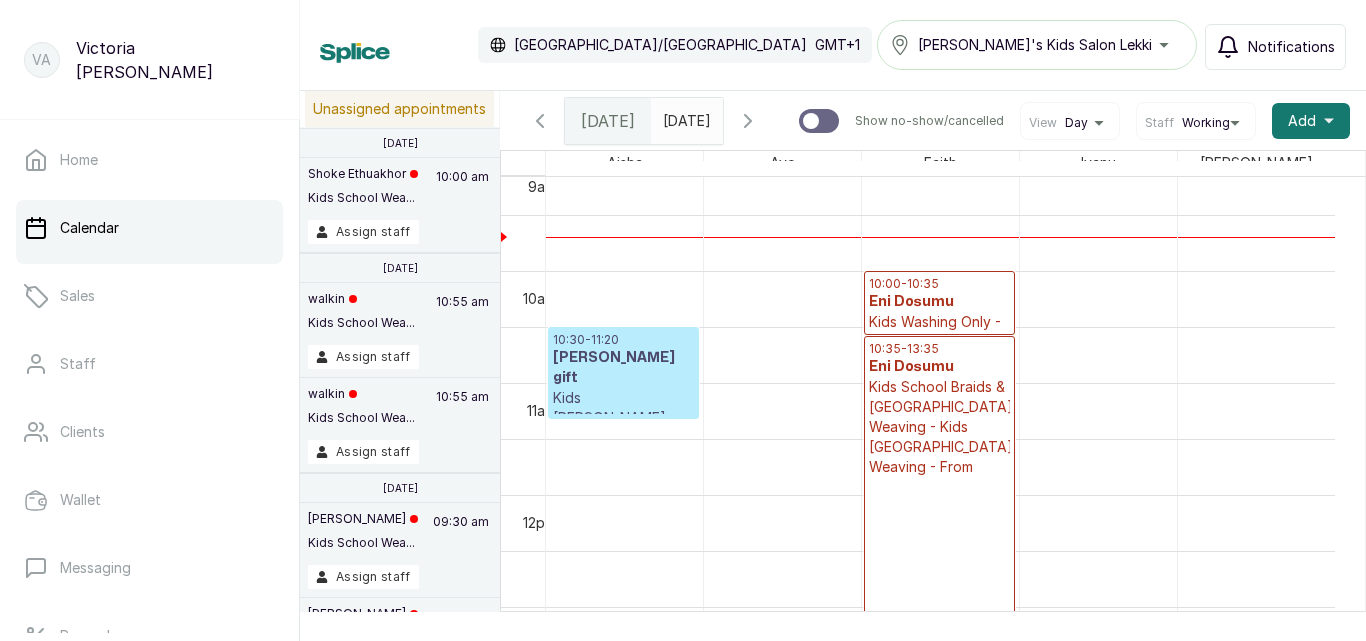 type on "yyyy-MM-dd" 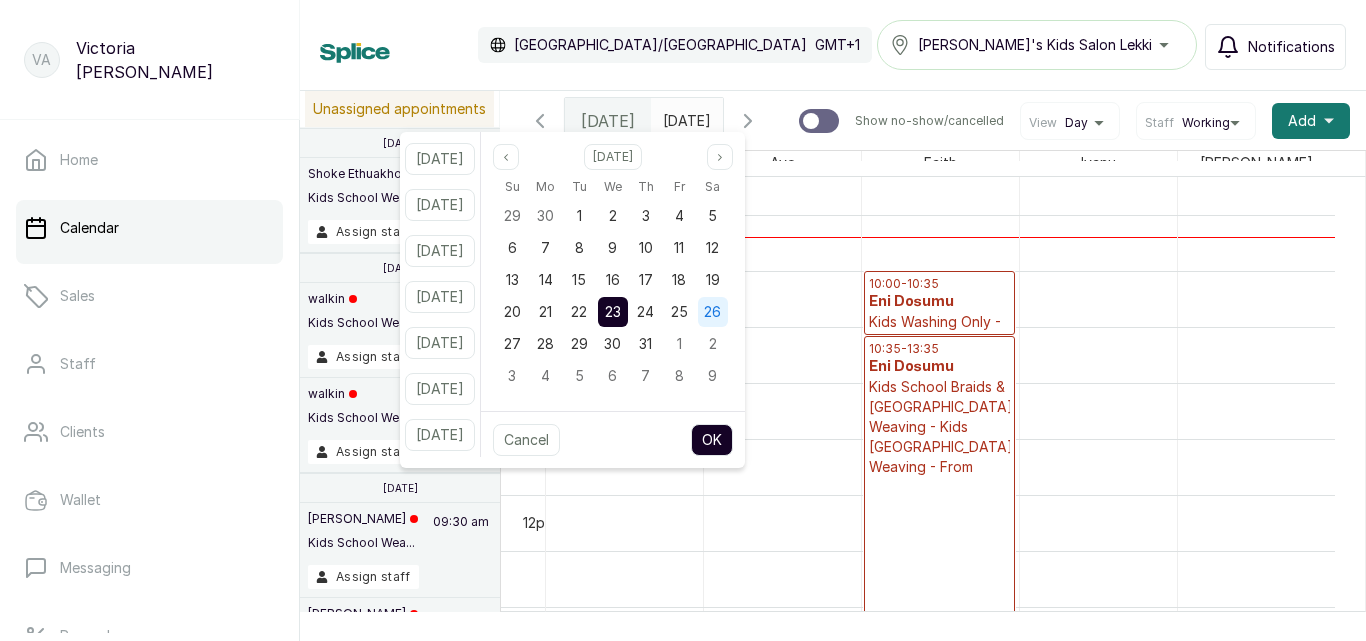 click on "26" at bounding box center (712, 311) 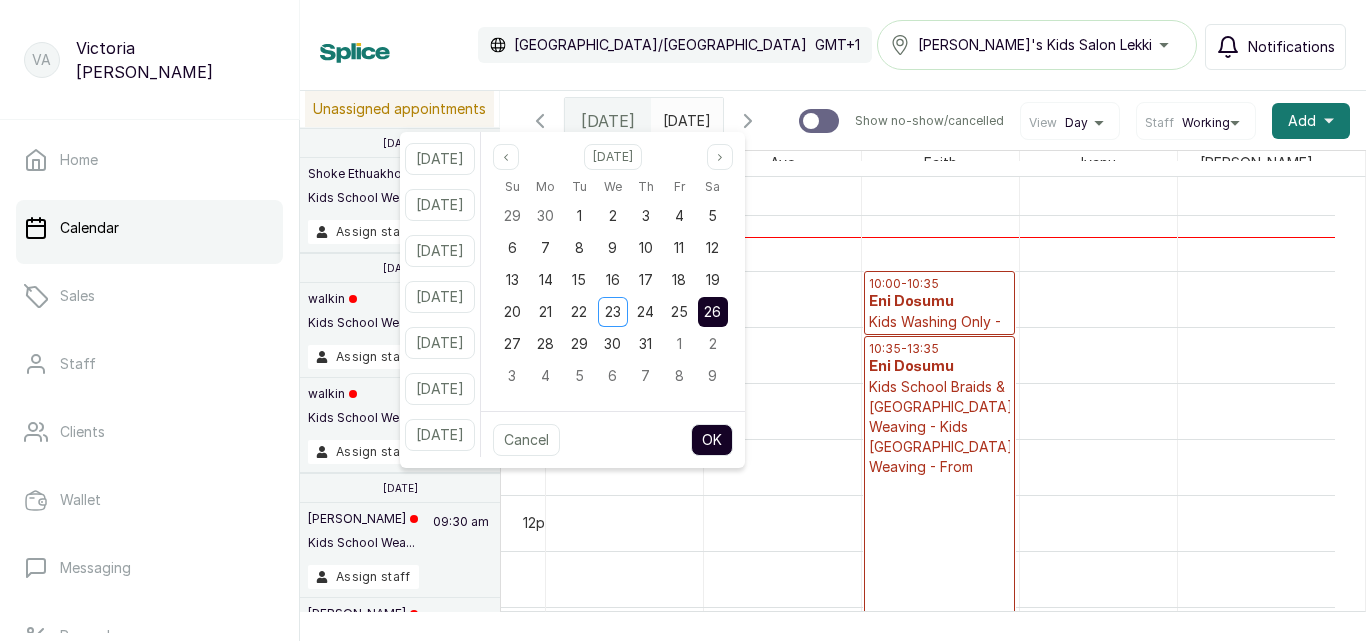 click on "OK" at bounding box center (712, 440) 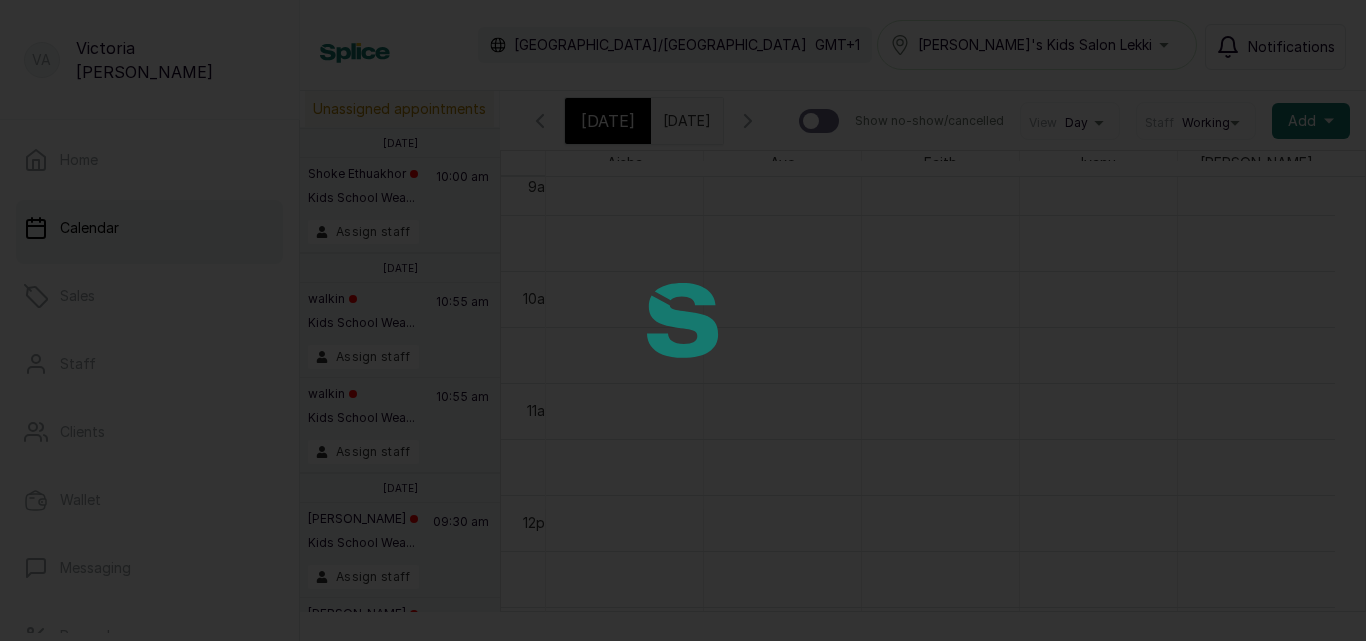 type on "[DATE]" 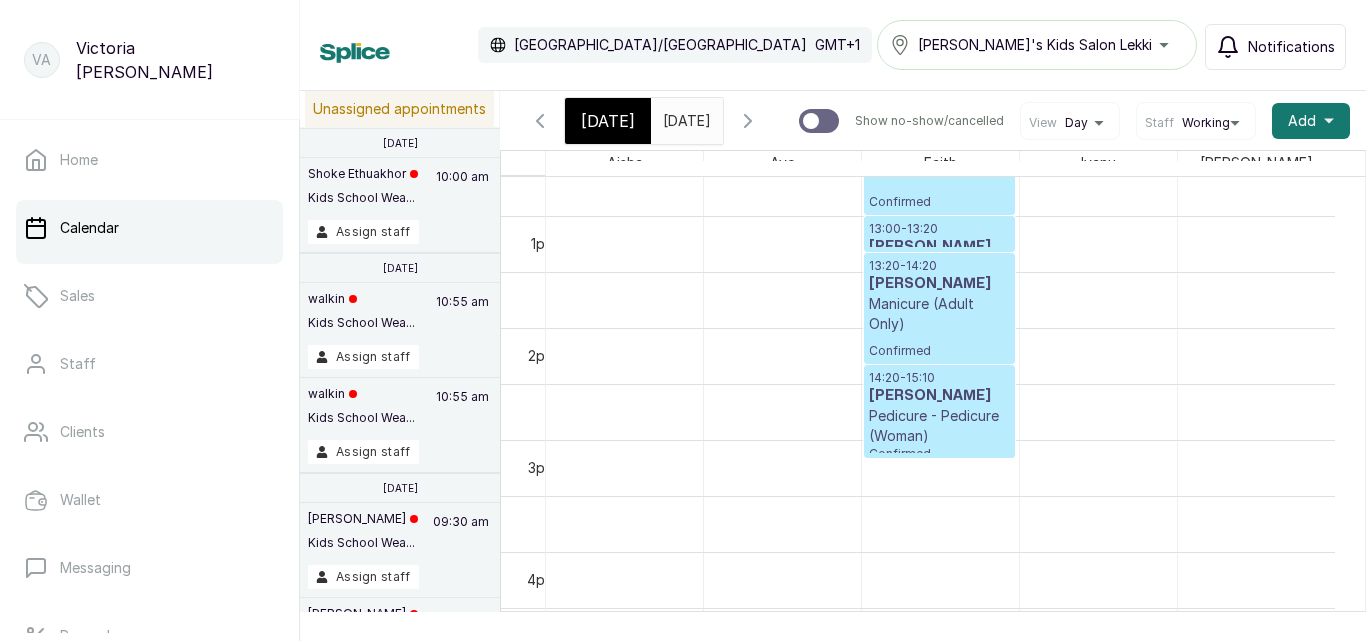 scroll, scrollTop: 1076, scrollLeft: 0, axis: vertical 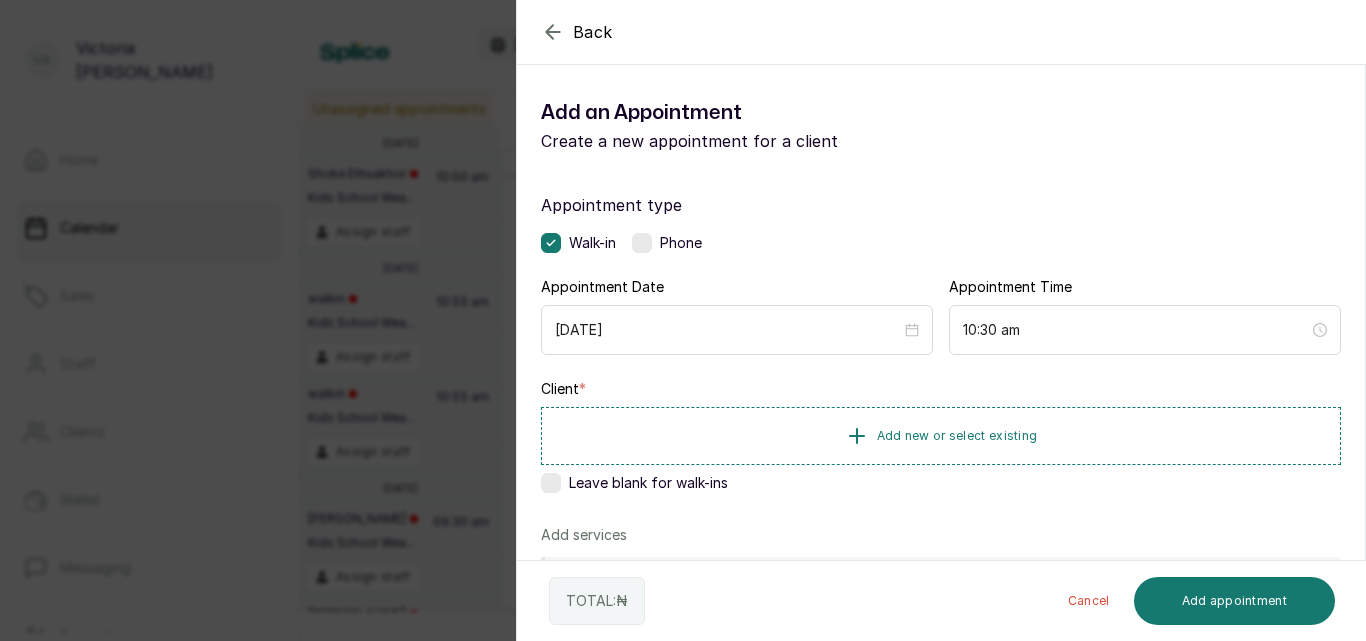 click at bounding box center (642, 243) 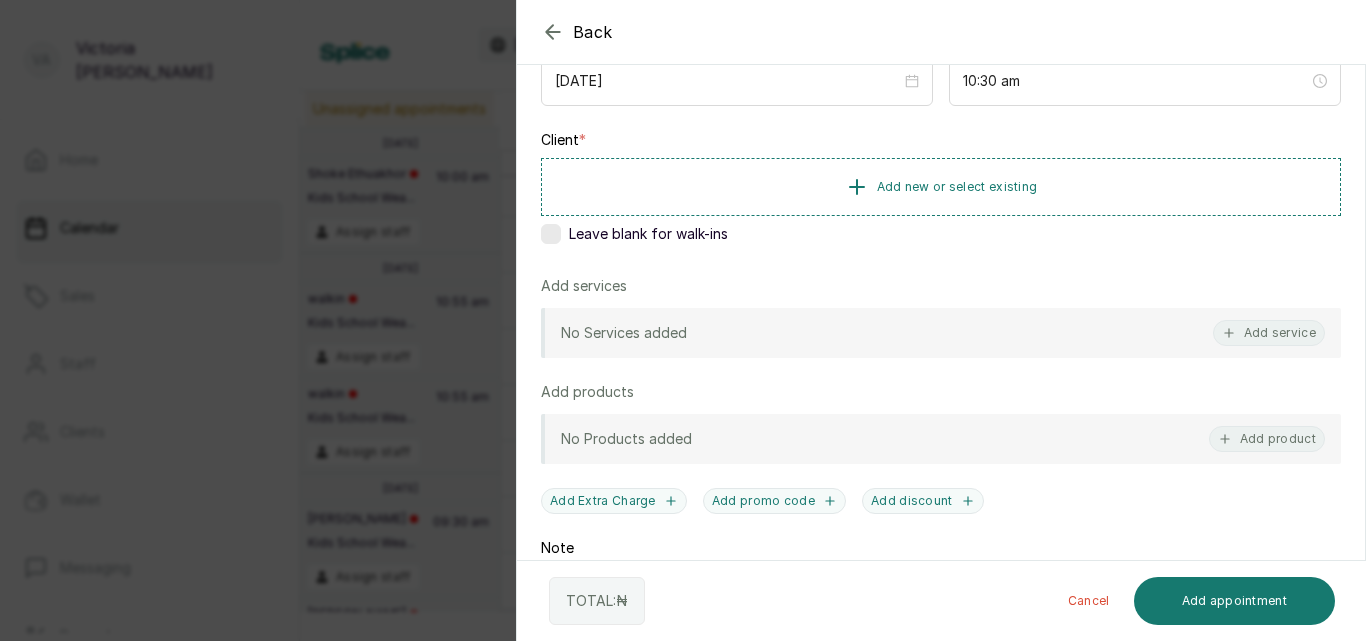 scroll, scrollTop: 252, scrollLeft: 0, axis: vertical 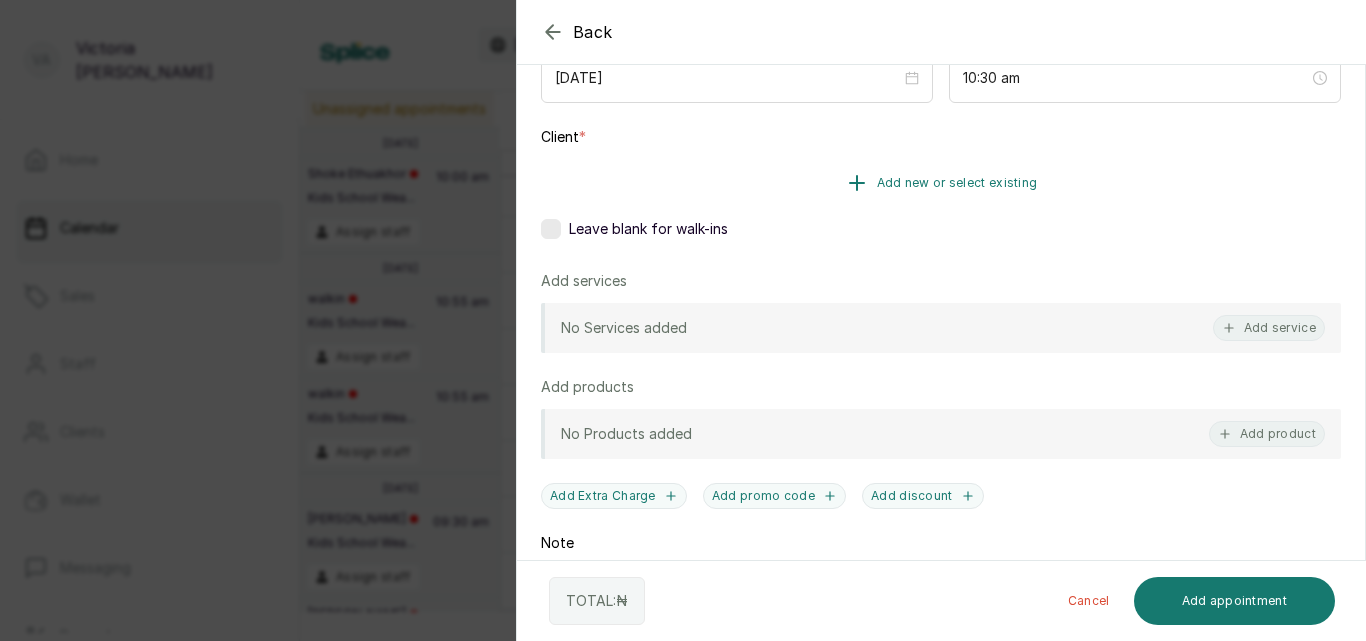 click on "Add new or select existing" at bounding box center [957, 183] 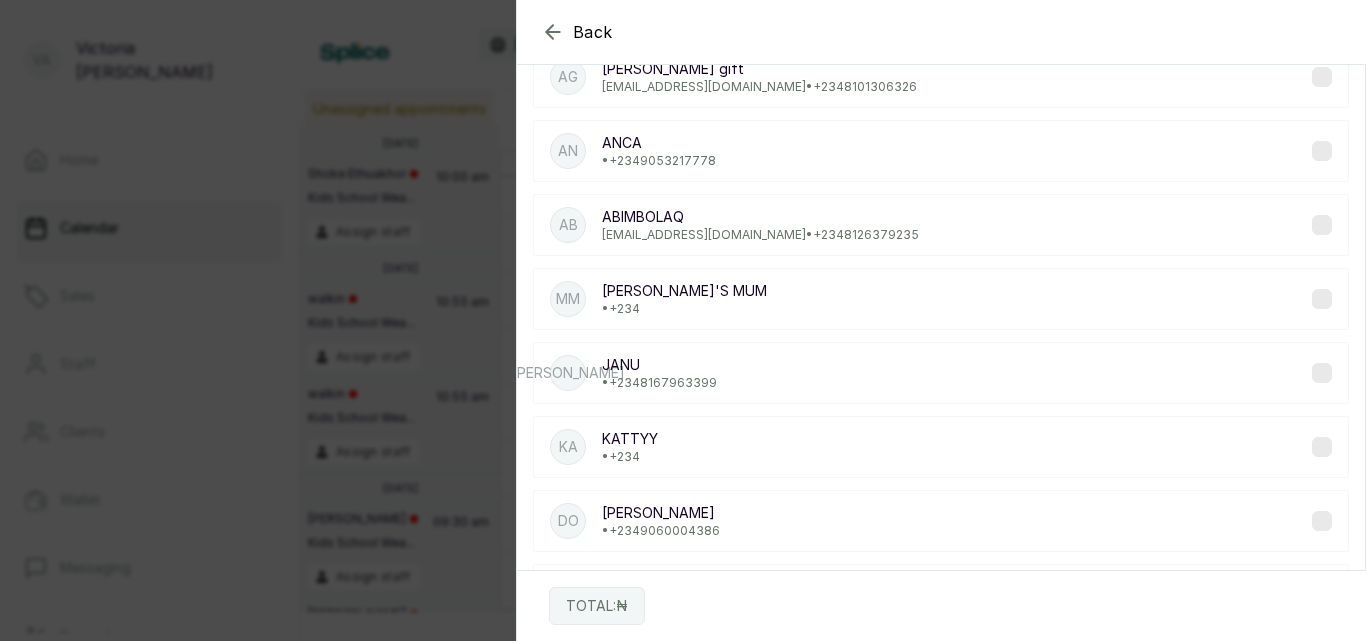 scroll, scrollTop: 0, scrollLeft: 0, axis: both 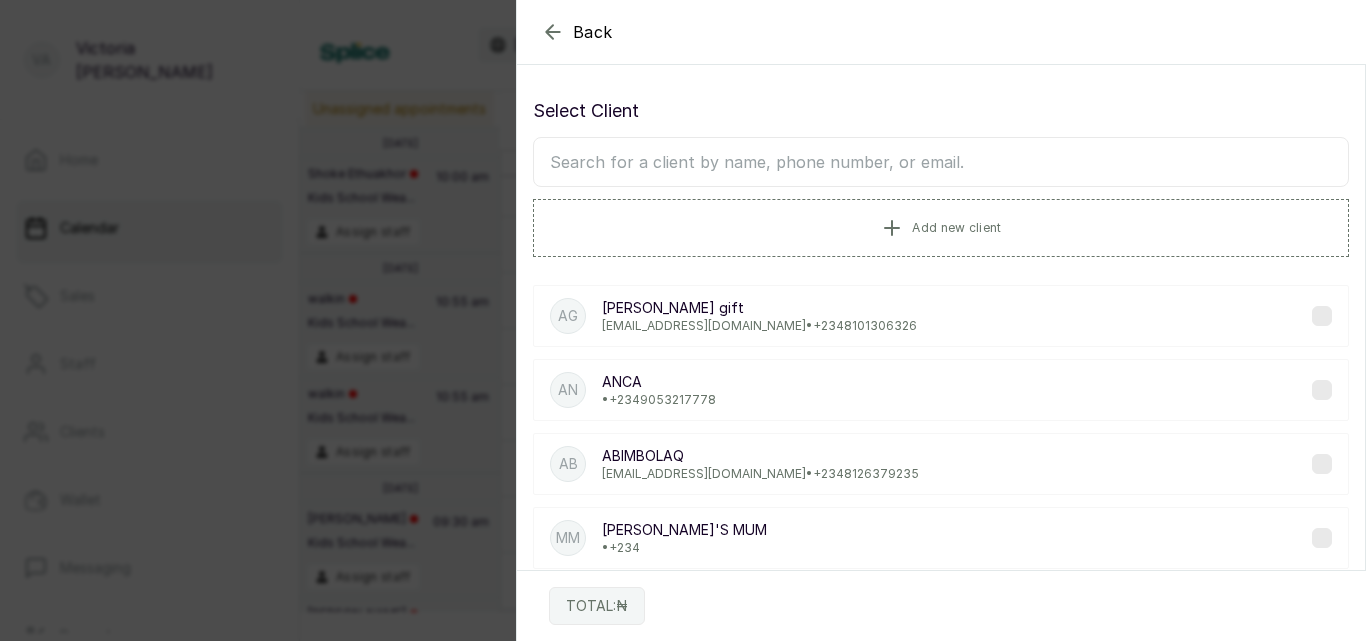 click at bounding box center (941, 162) 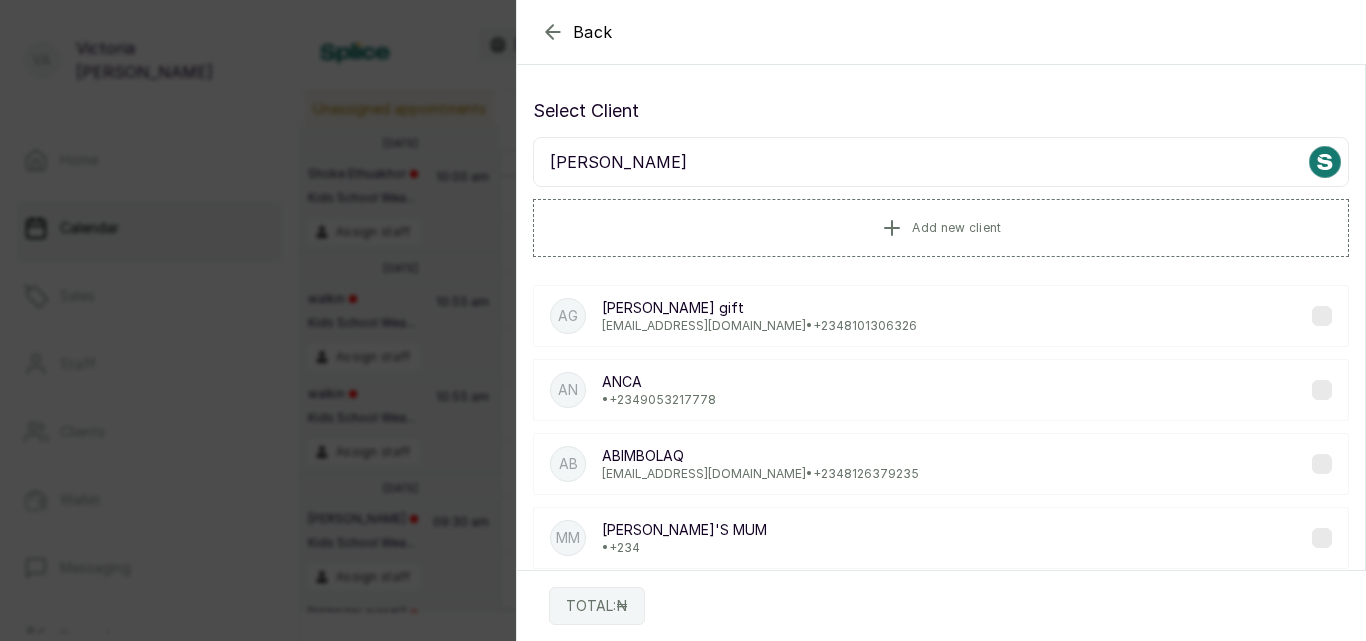 type on "[PERSON_NAME]" 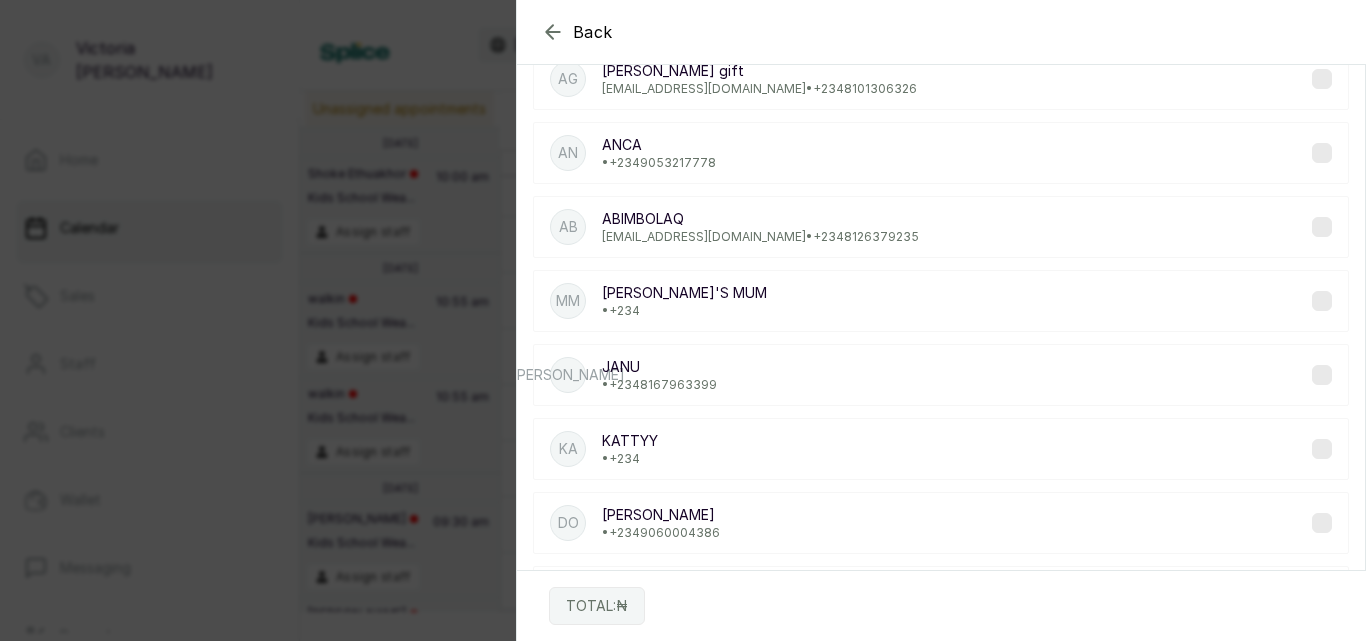 scroll, scrollTop: 0, scrollLeft: 0, axis: both 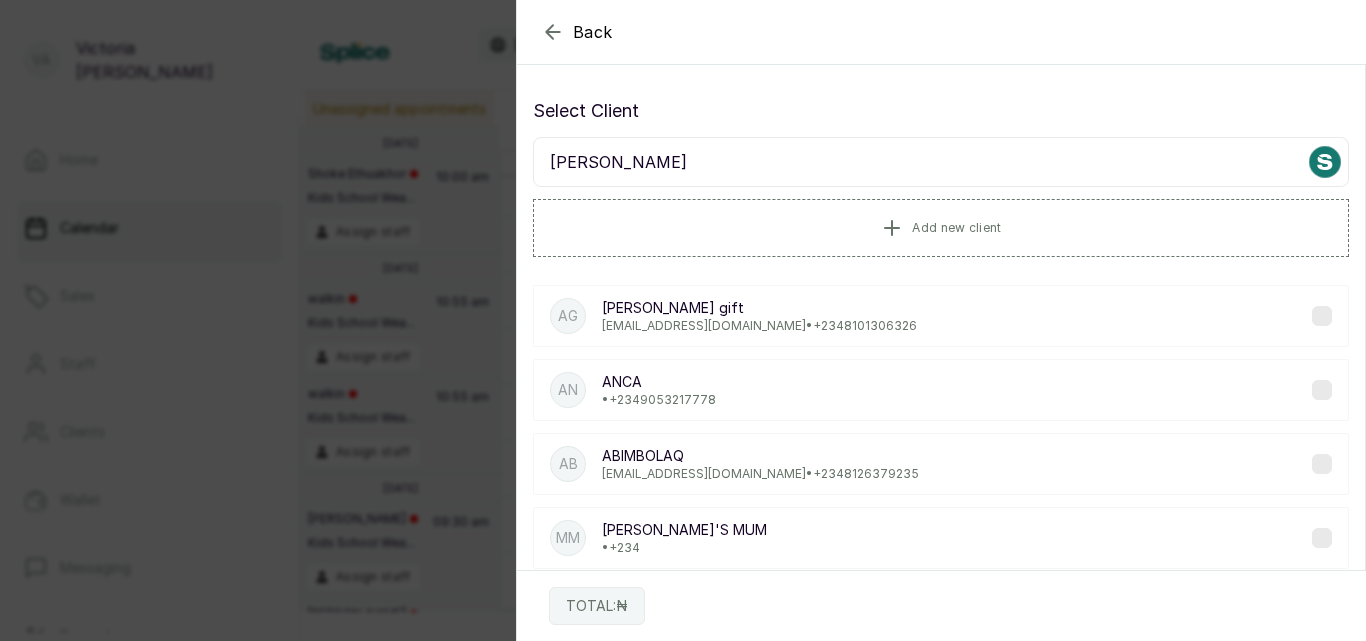 click on "[PERSON_NAME]" at bounding box center (941, 162) 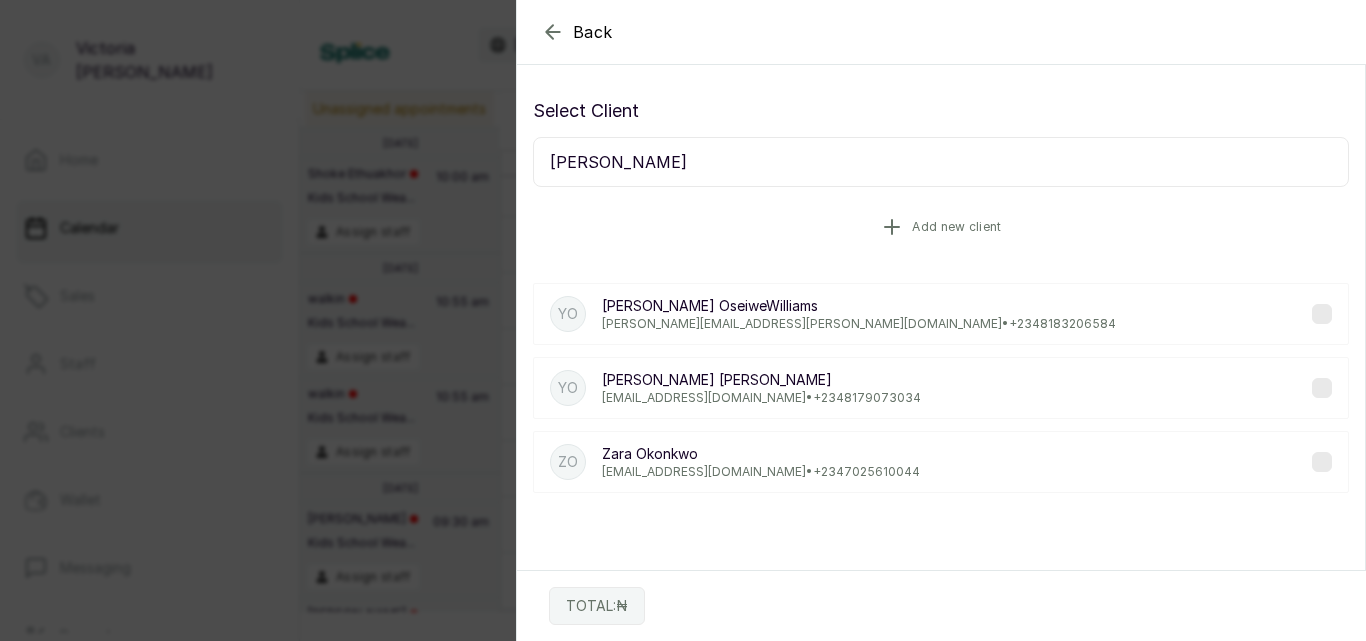 click on "Add new client" at bounding box center [956, 227] 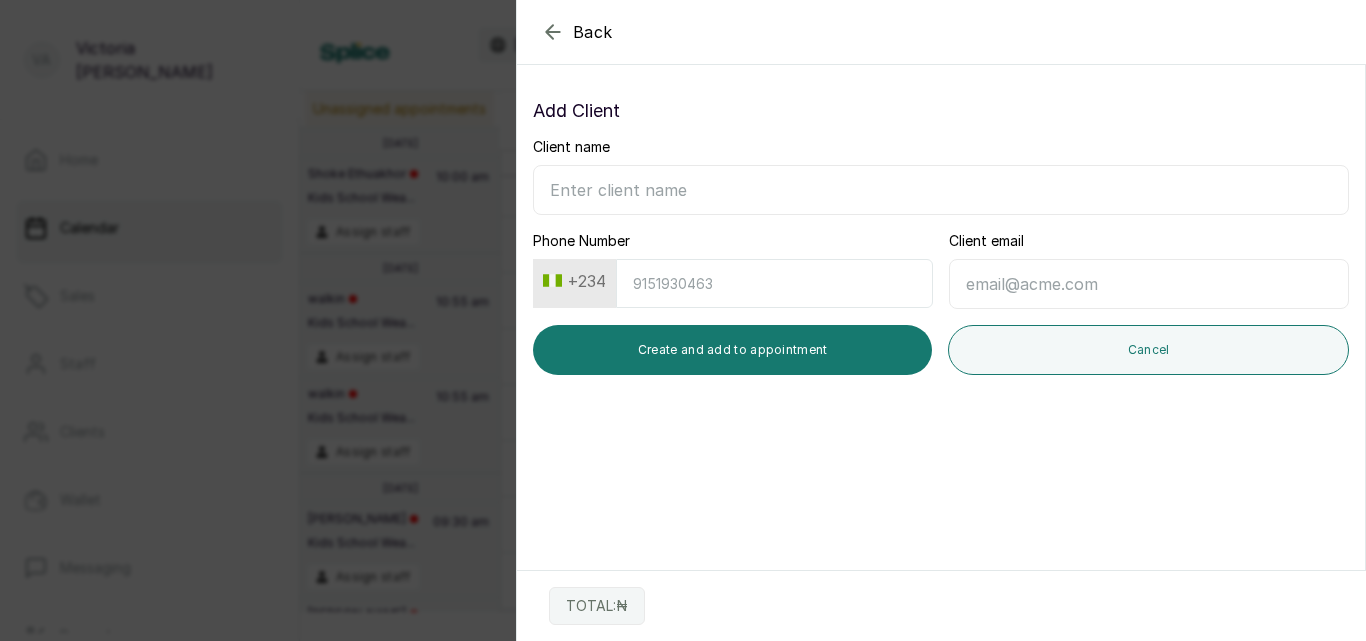 click on "Client name" at bounding box center (941, 190) 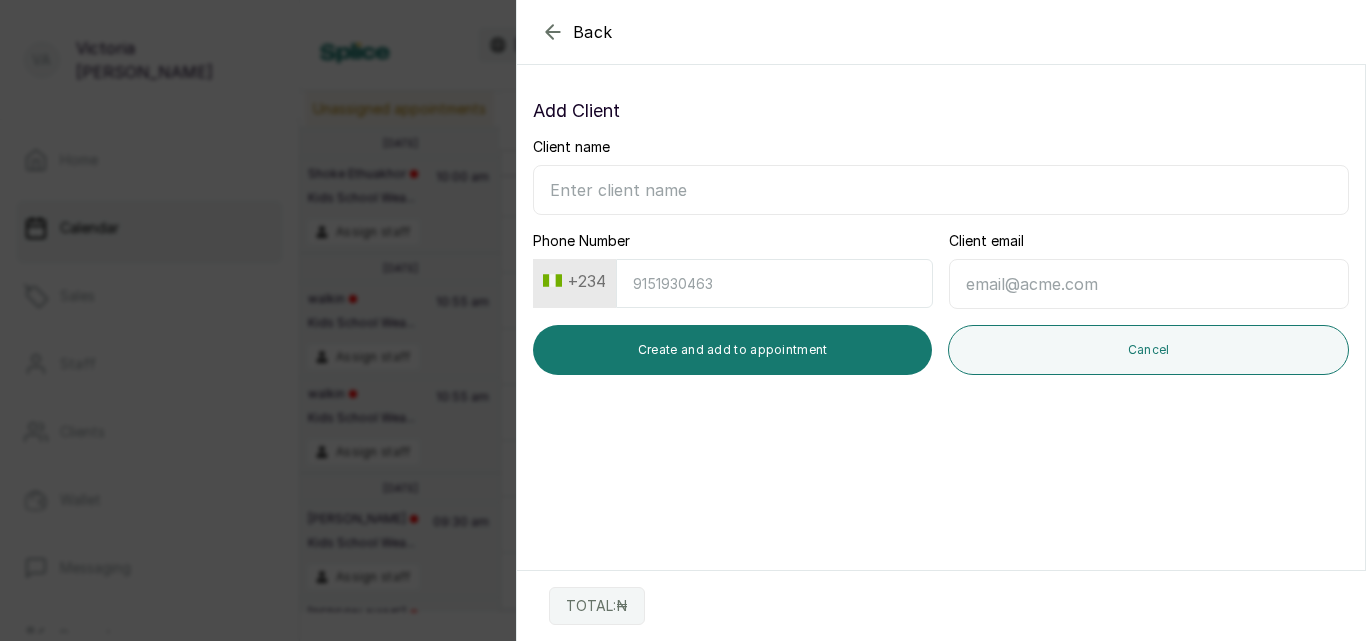 paste on "[PERSON_NAME]" 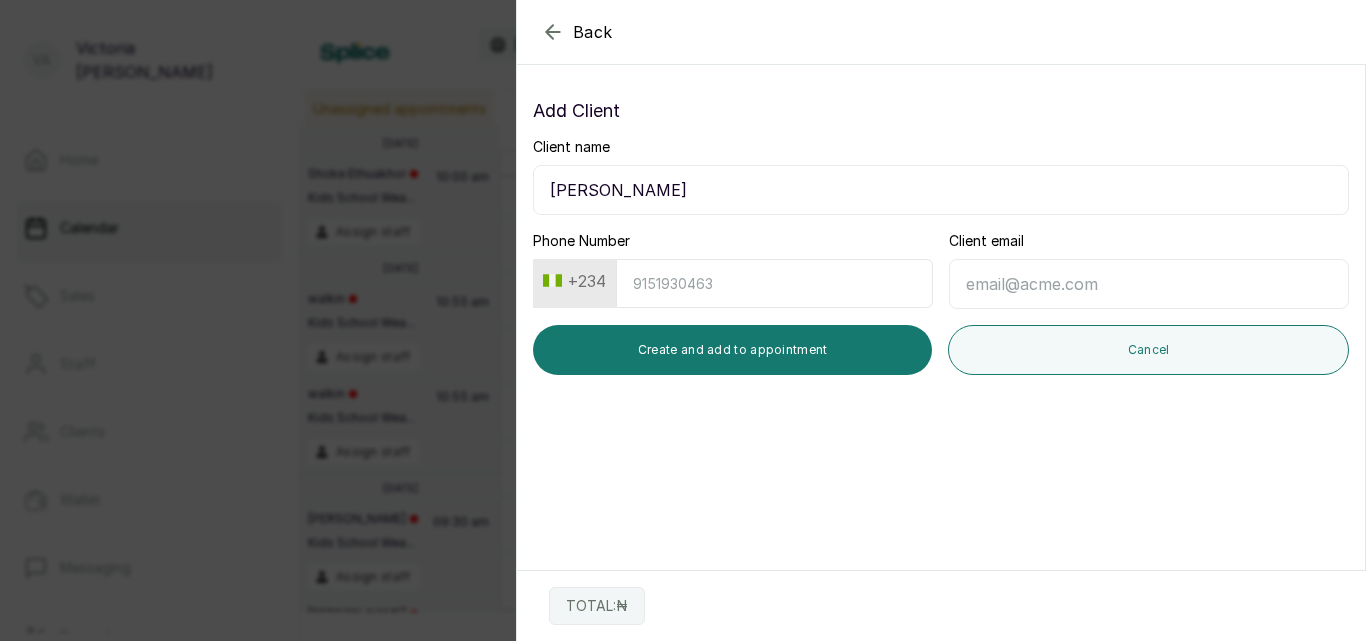 type on "[PERSON_NAME]" 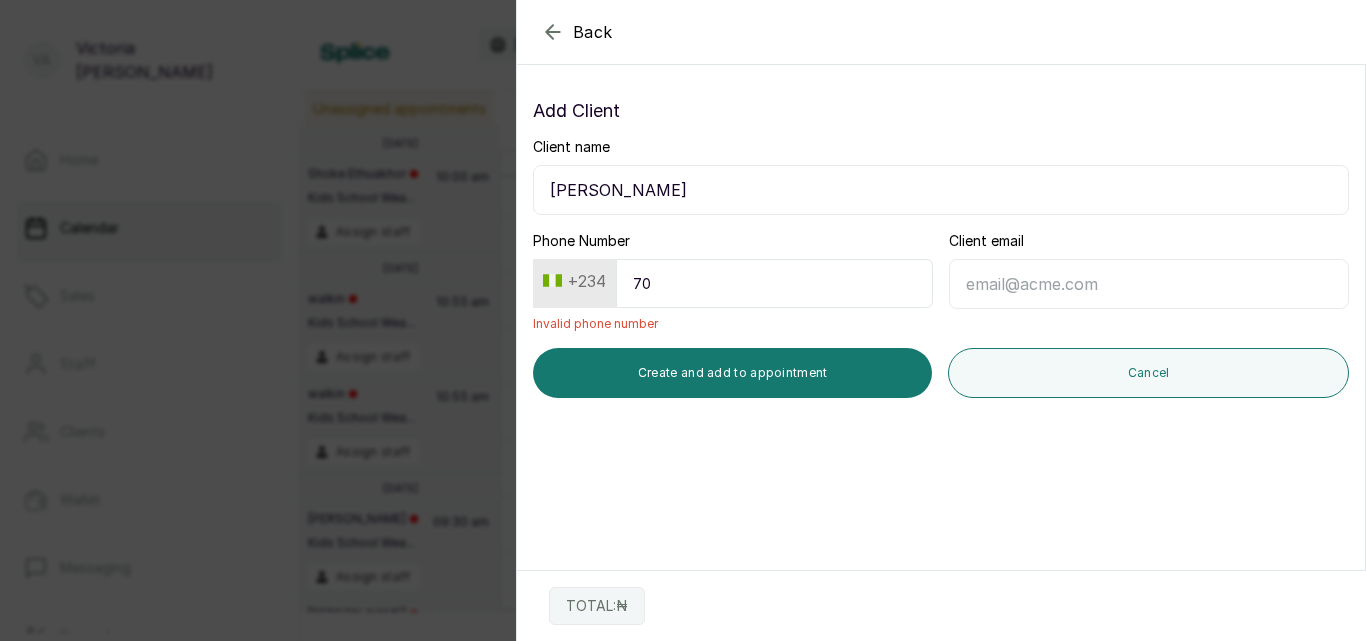 type on "7" 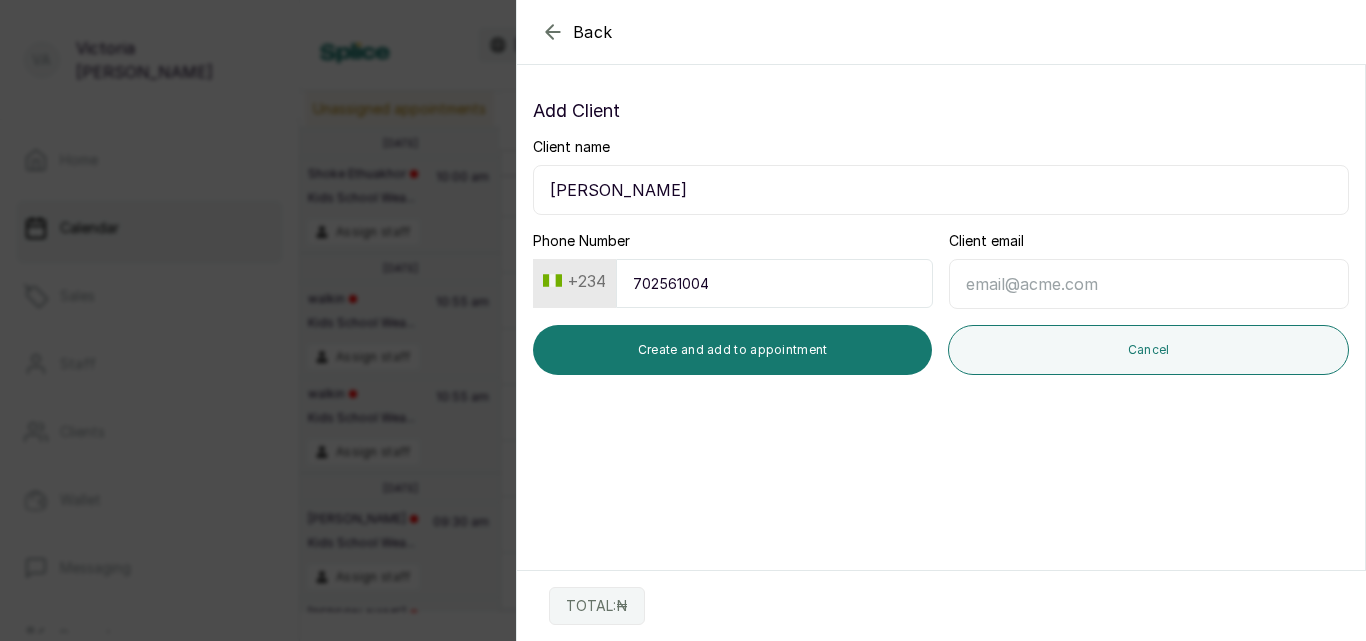 type on "7025610044" 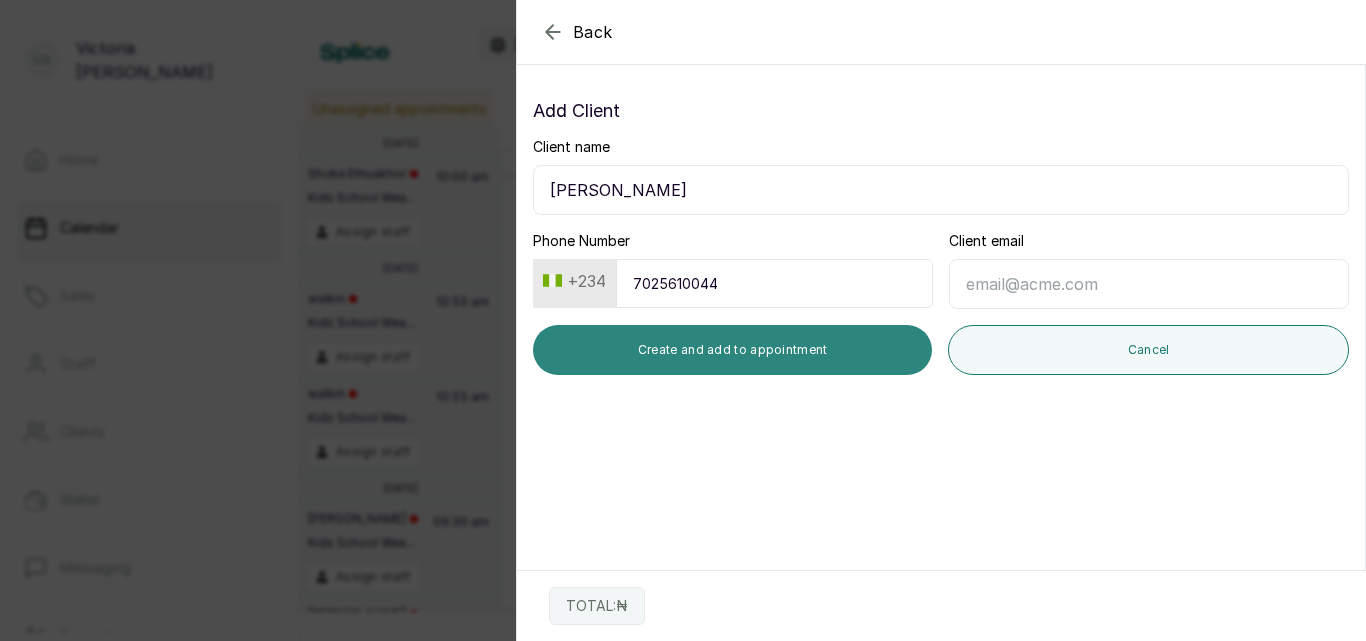 click on "Create and add to appointment" at bounding box center [732, 350] 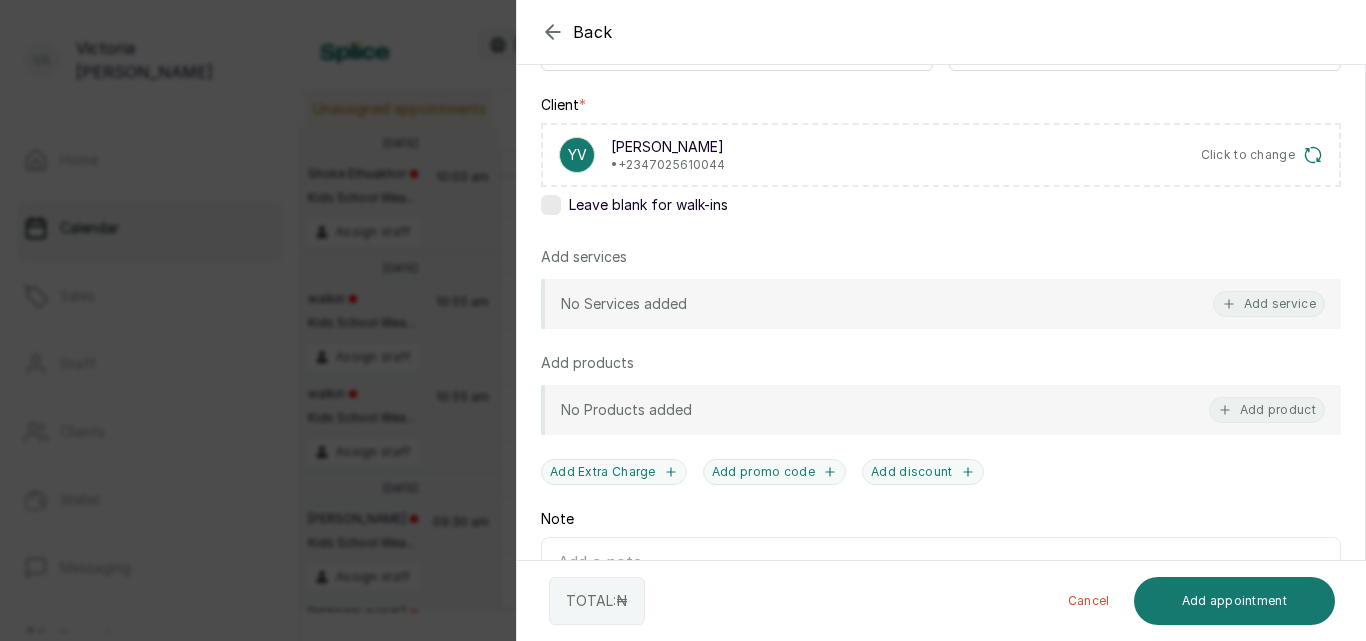 scroll, scrollTop: 298, scrollLeft: 0, axis: vertical 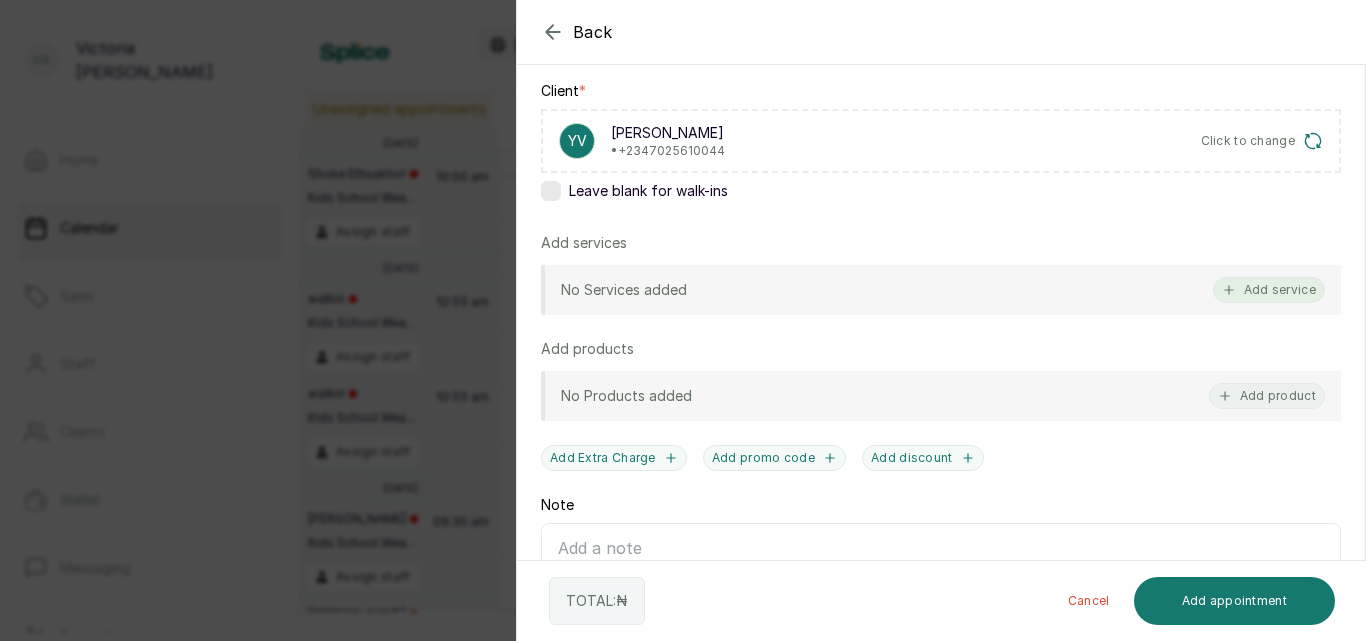 click on "Add service" at bounding box center [1269, 290] 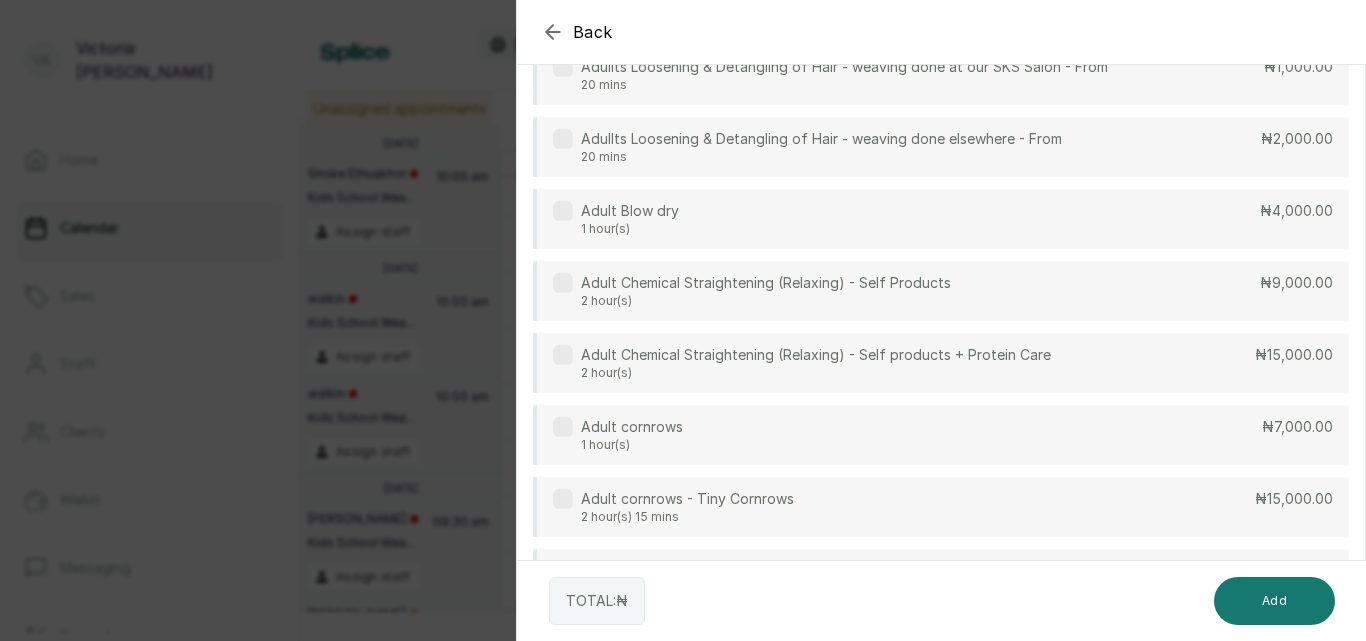 scroll, scrollTop: 80, scrollLeft: 0, axis: vertical 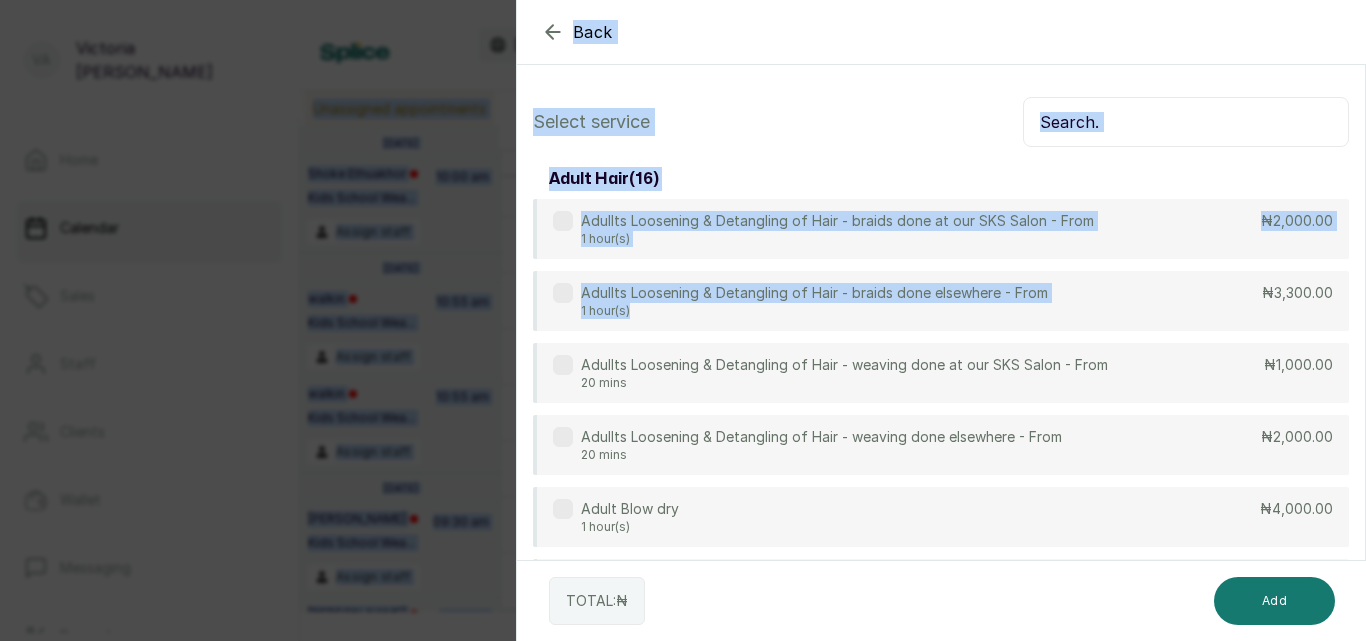 drag, startPoint x: 1055, startPoint y: 236, endPoint x: 1105, endPoint y: -87, distance: 326.84705 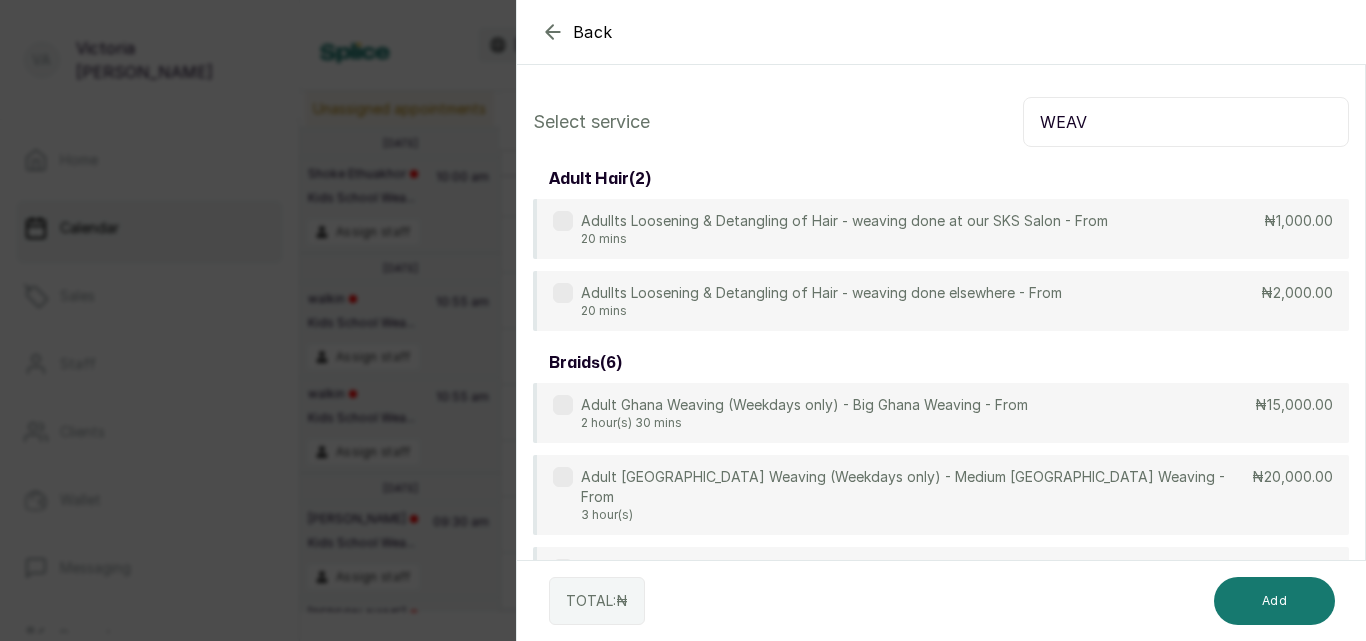 type on "WEAV" 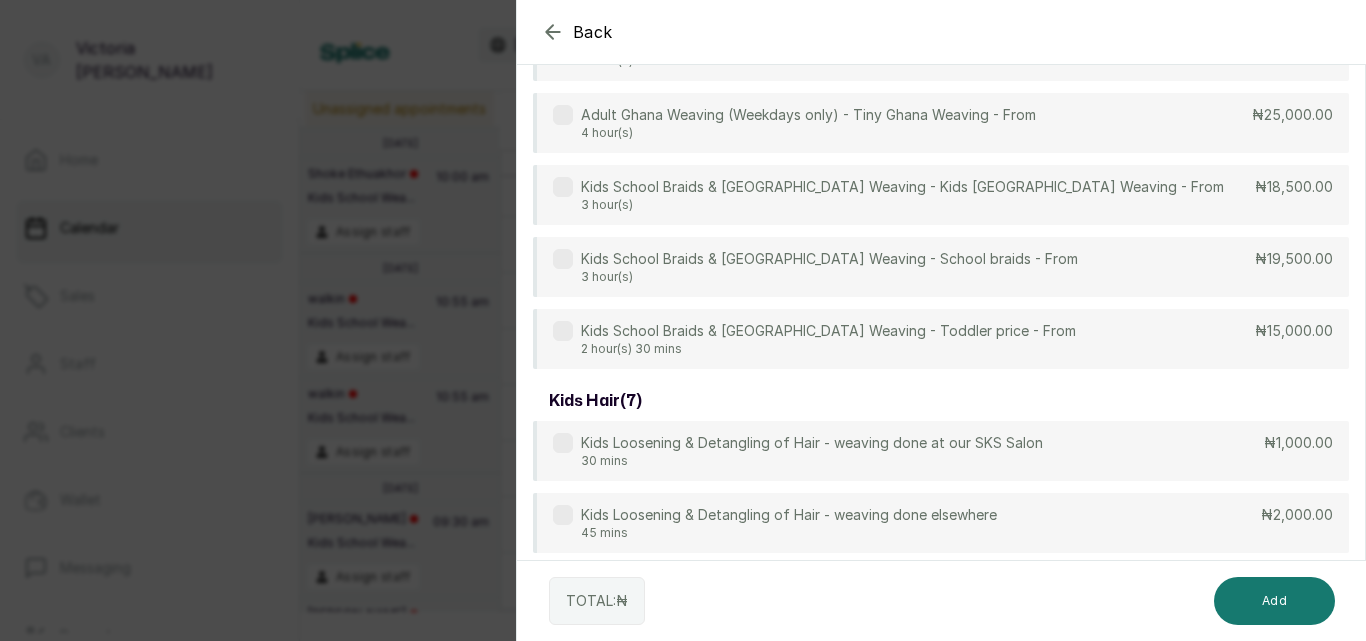 scroll, scrollTop: 803, scrollLeft: 0, axis: vertical 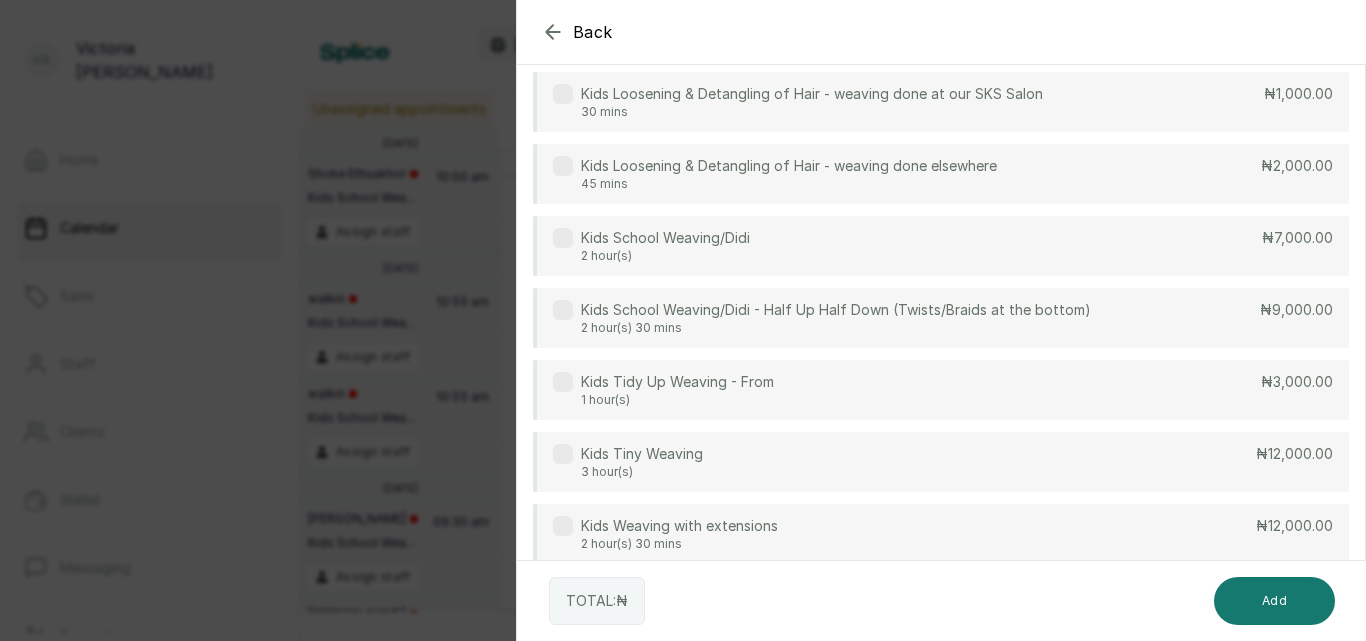 click at bounding box center [563, 238] 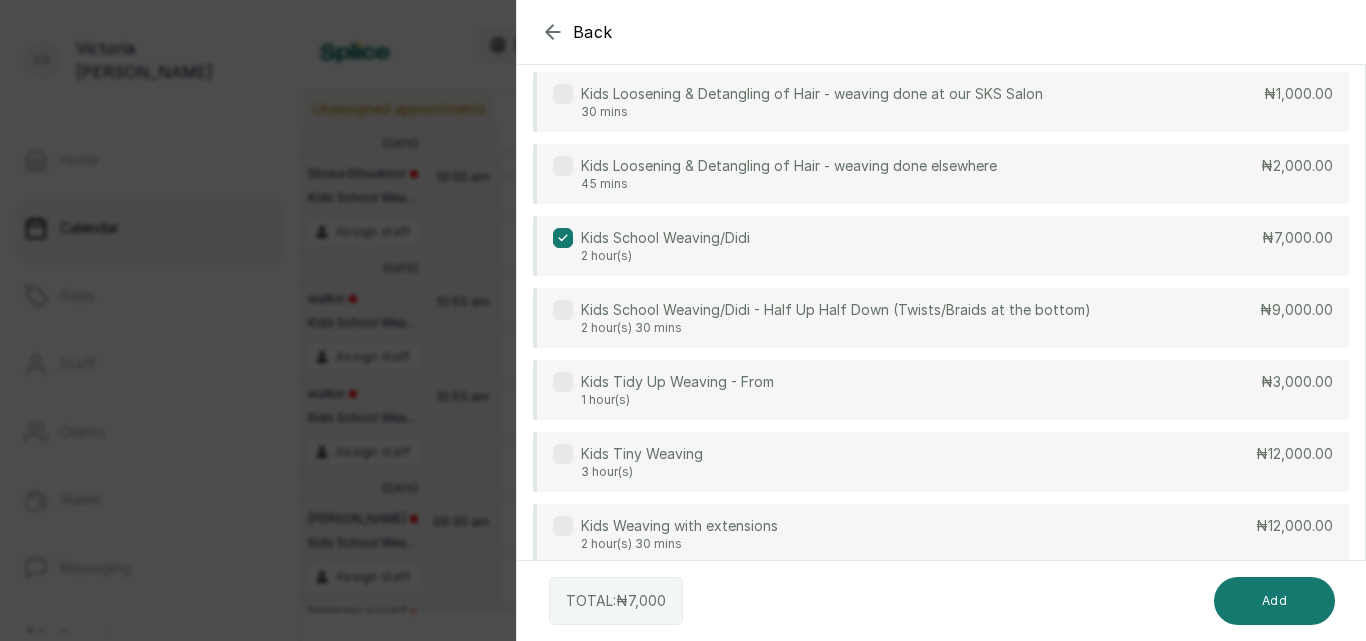 click on "Add" at bounding box center [1274, 601] 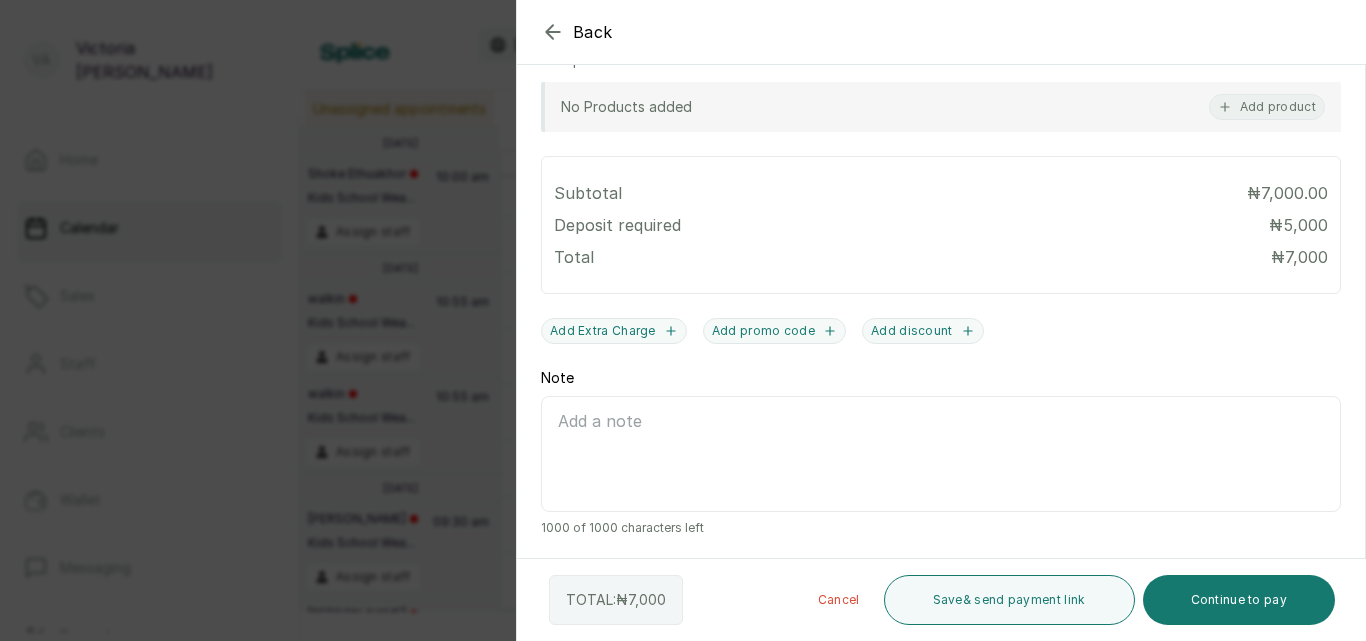 scroll, scrollTop: 623, scrollLeft: 0, axis: vertical 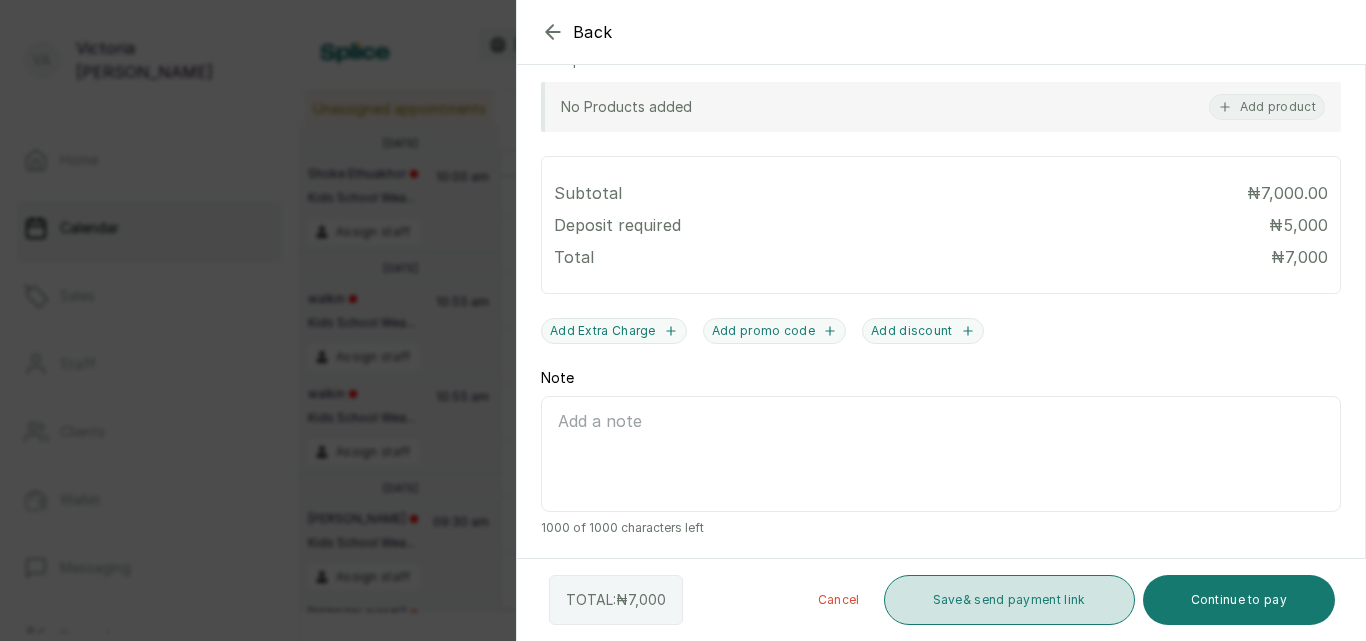 click on "Save  & send payment link" at bounding box center (1009, 600) 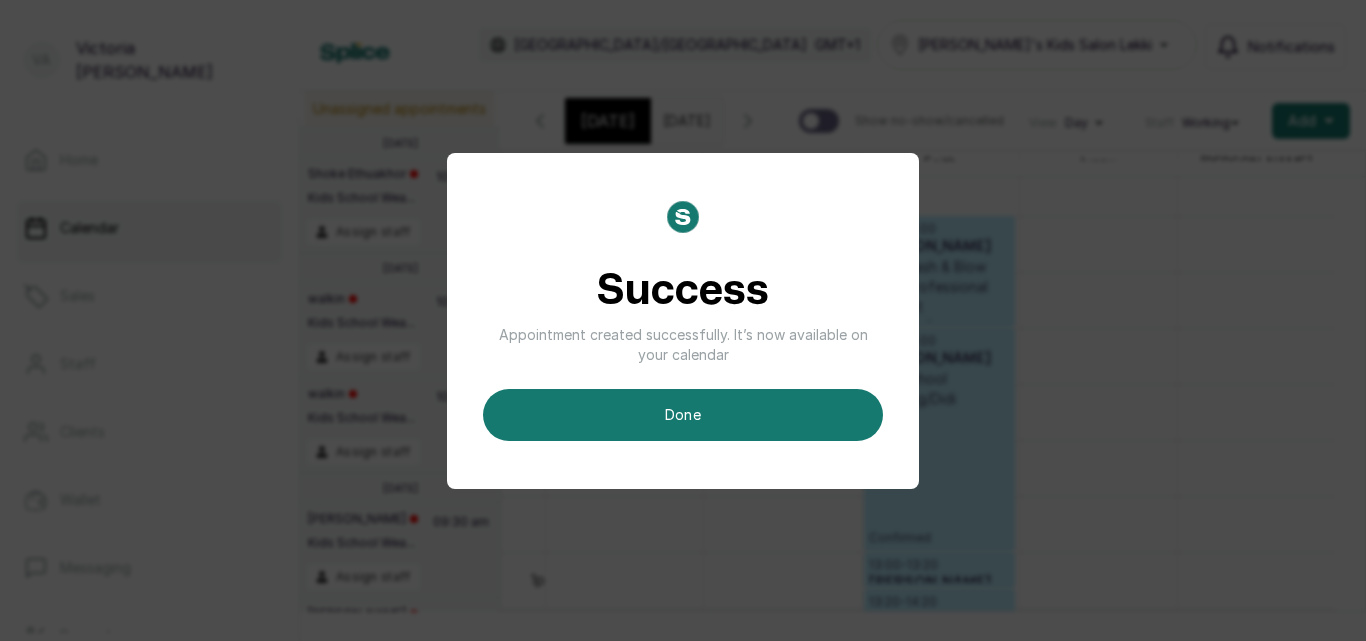 scroll, scrollTop: 0, scrollLeft: 12, axis: horizontal 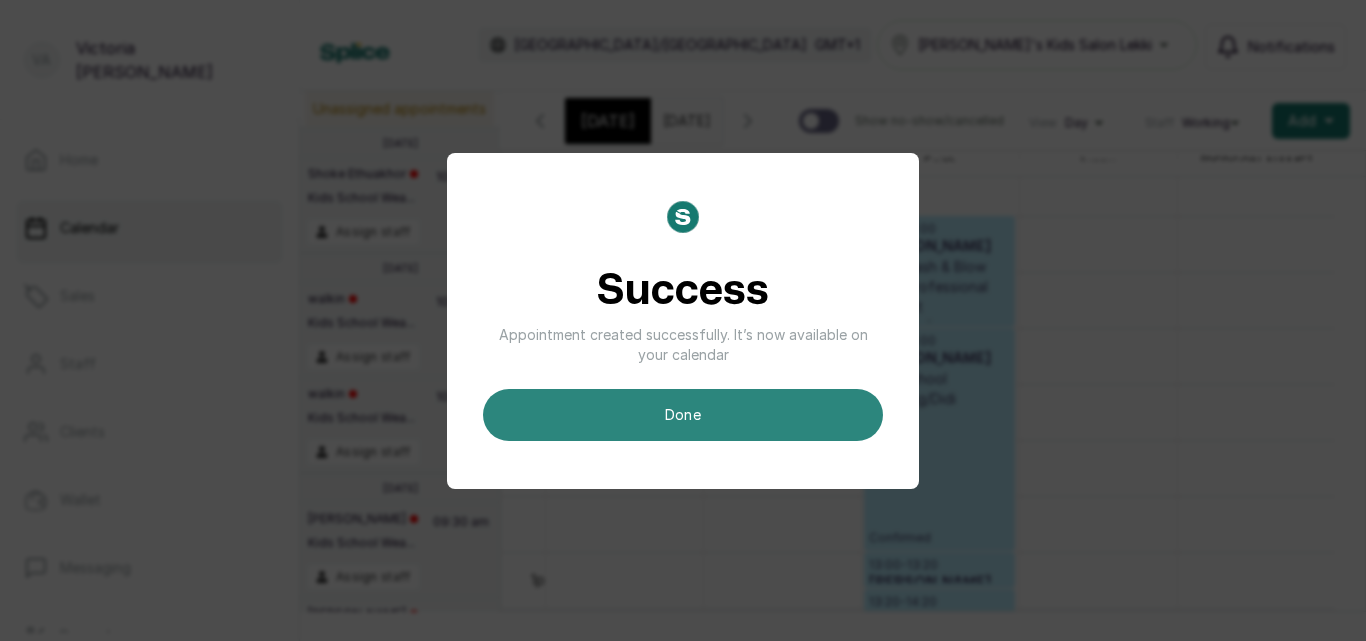 click on "done" at bounding box center [683, 415] 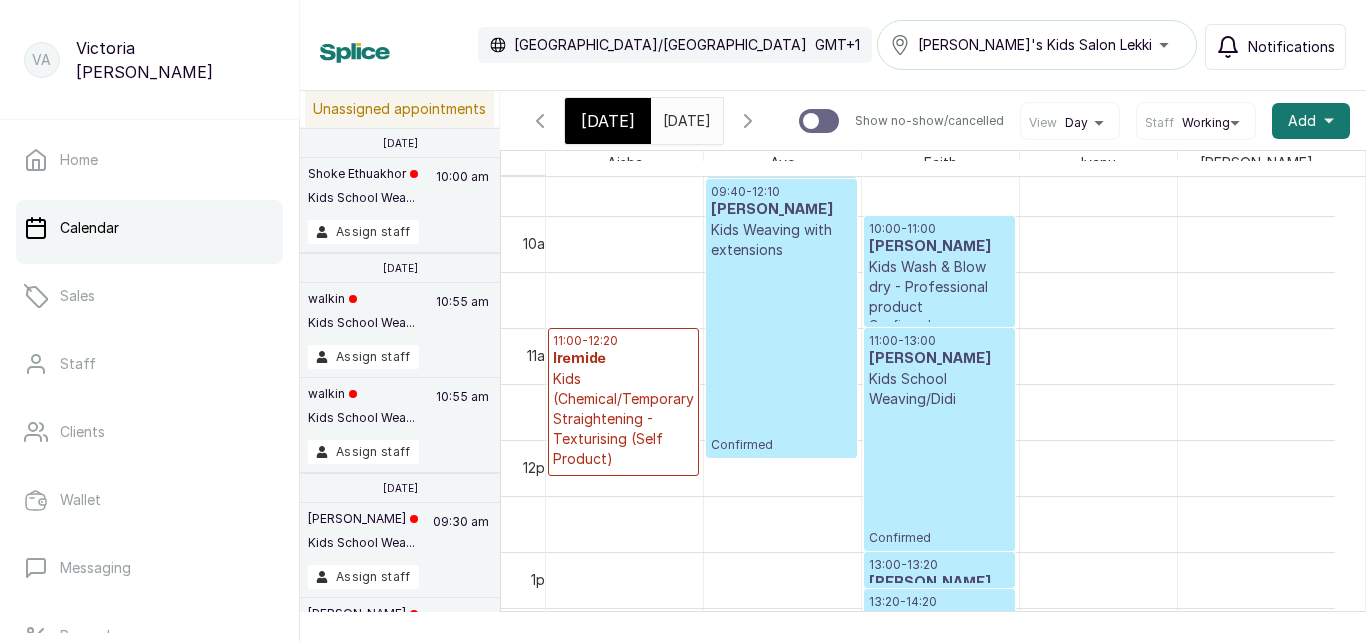 scroll, scrollTop: 0, scrollLeft: 0, axis: both 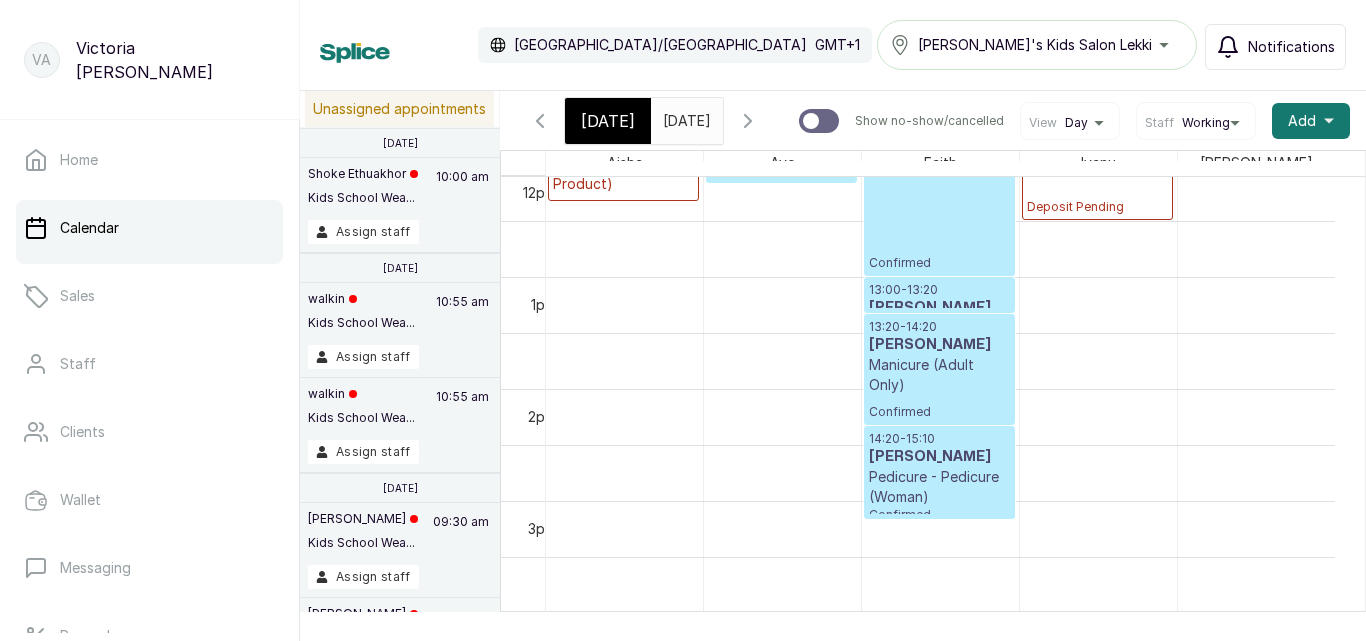 click on "[DATE]" at bounding box center (608, 121) 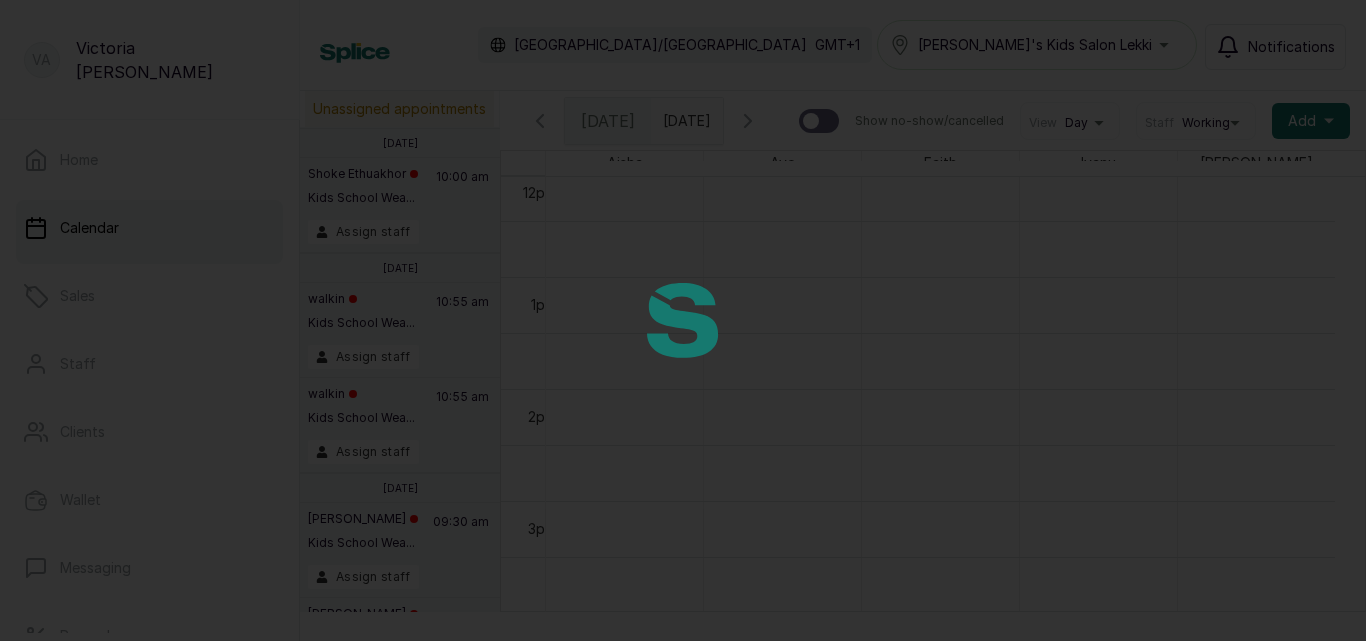 scroll, scrollTop: 673, scrollLeft: 0, axis: vertical 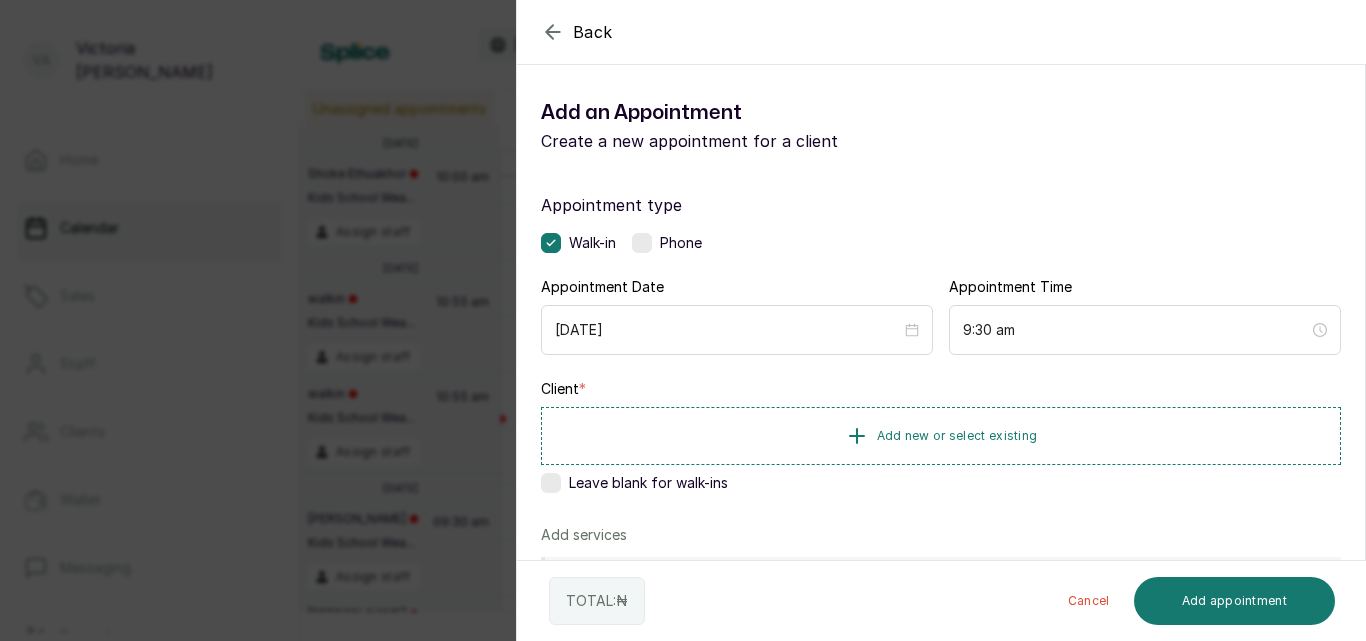 click 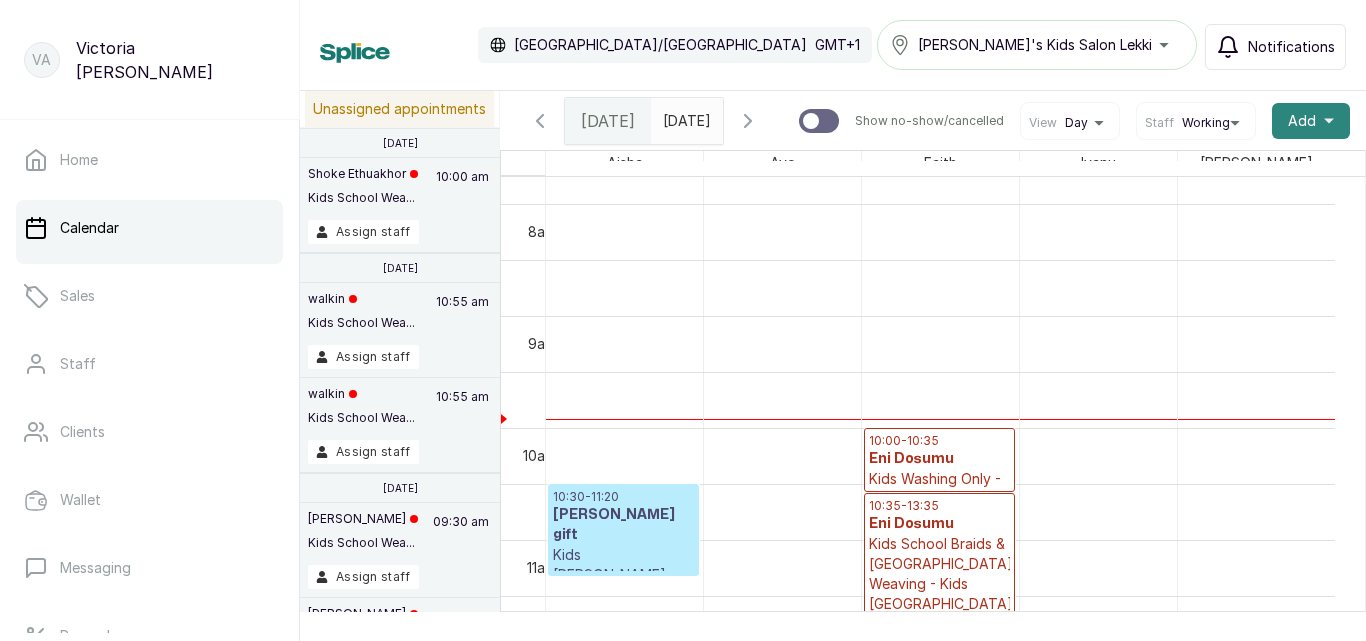 click on "Add" at bounding box center (1302, 121) 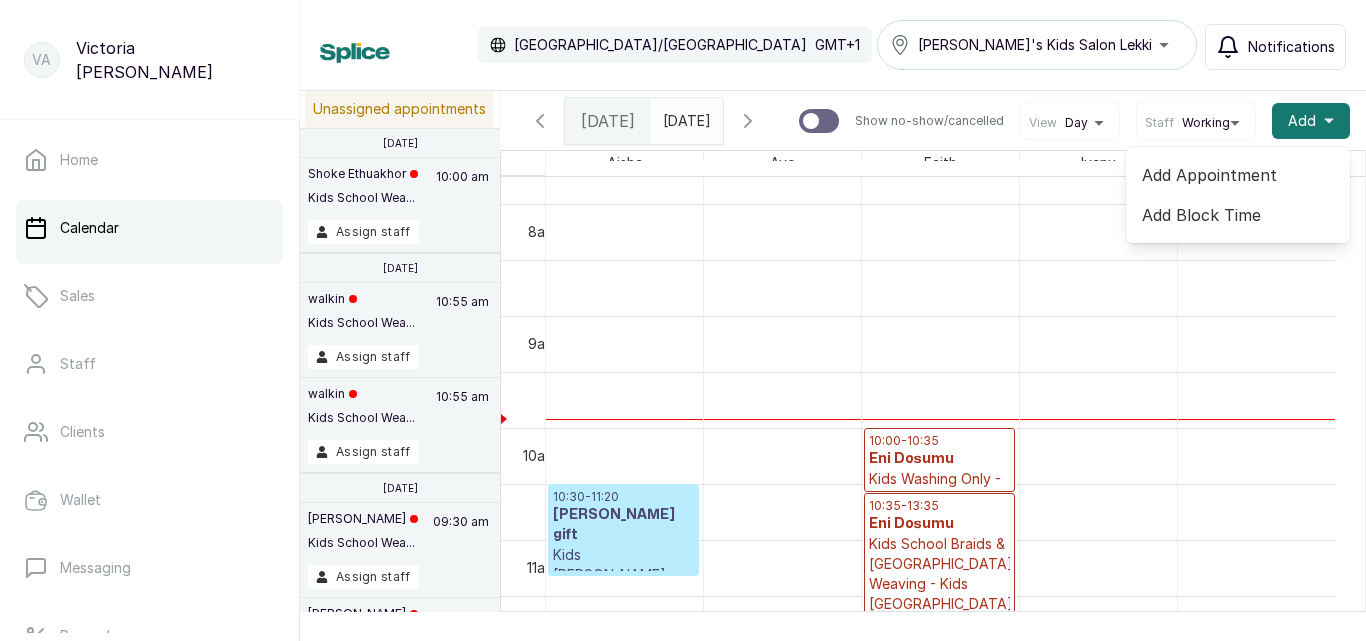 click on "Add Block Time" at bounding box center (1238, 215) 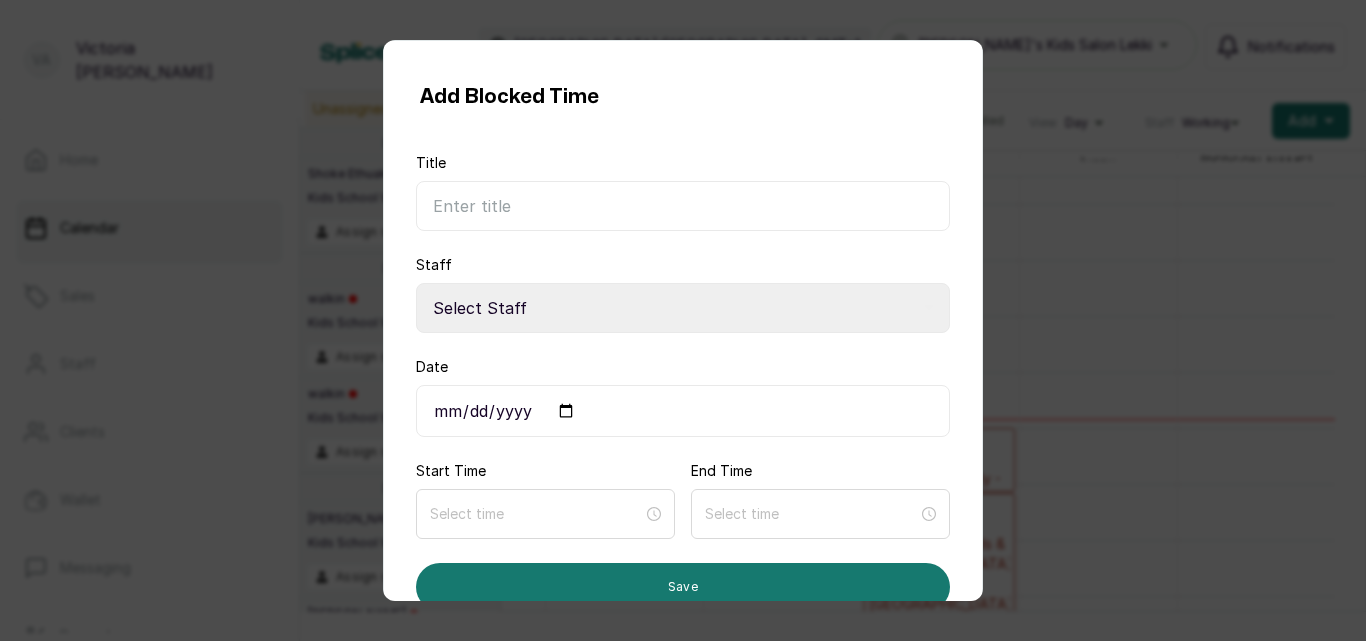 click on "Title" at bounding box center [683, 206] 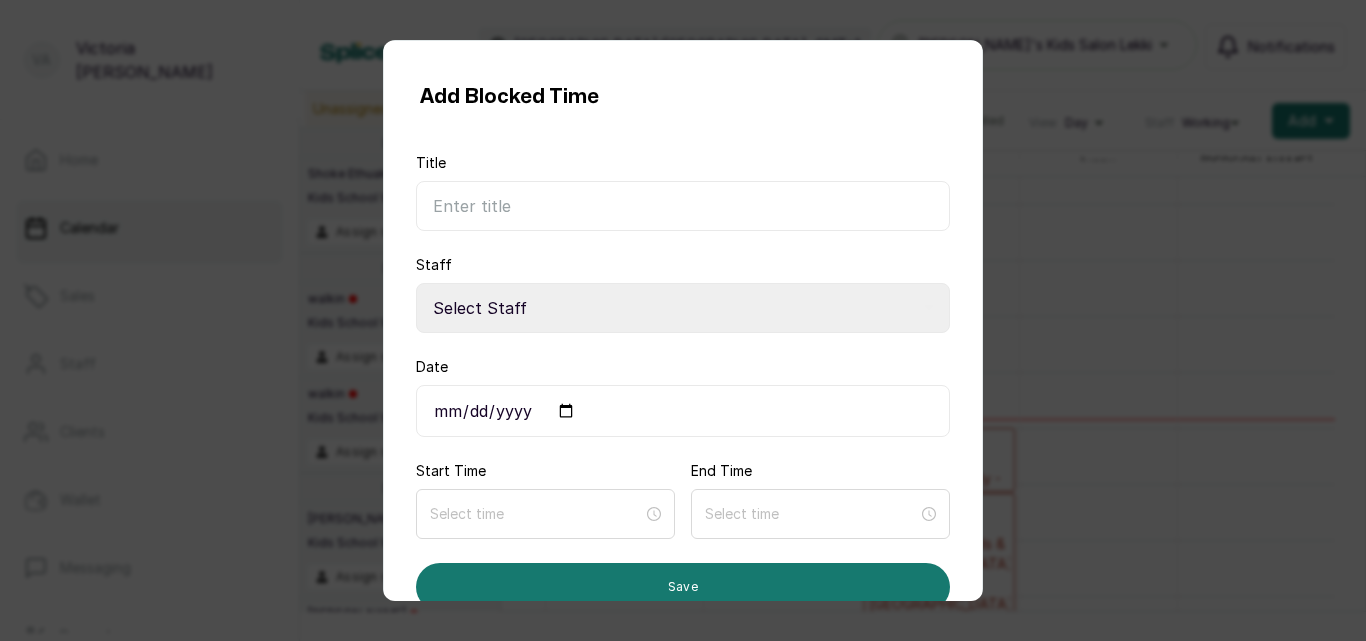 click on "Select Staff [PERSON_NAME] M - Stylist Iyanu I - Stylist Faith F - Stylist Ayo A  Aisha A" at bounding box center (683, 308) 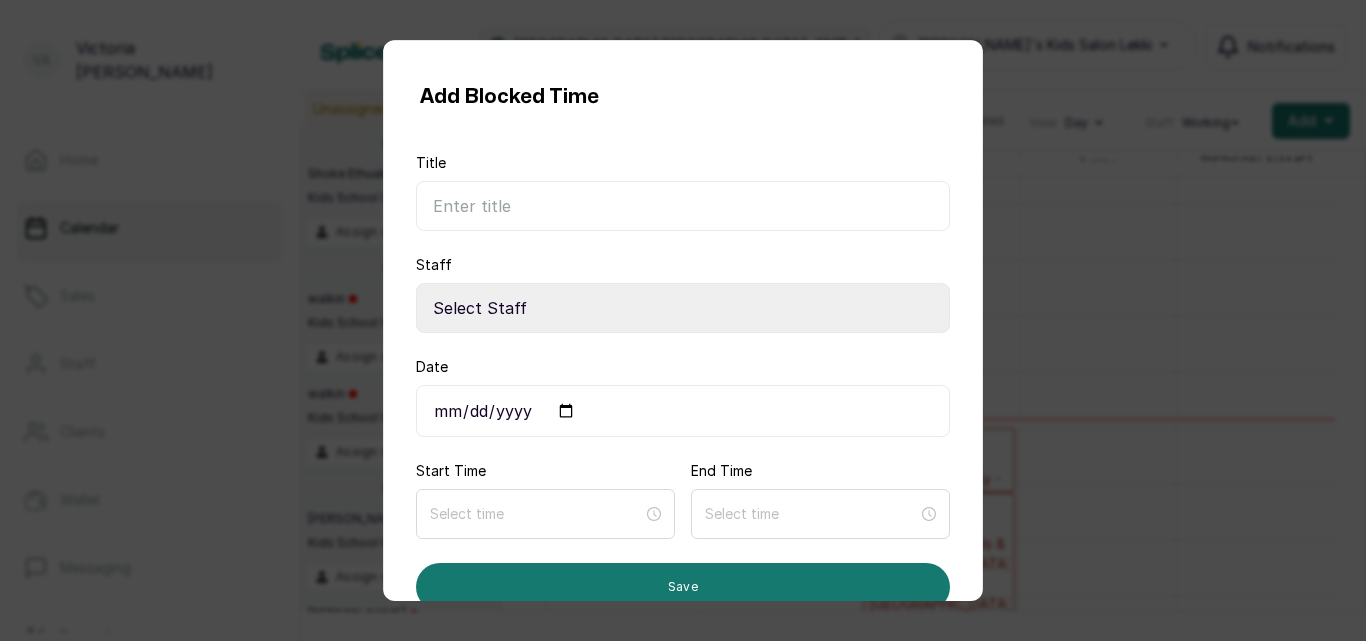 select on "ab609fdf-406a-4171-b3c7-e3dbc42df886" 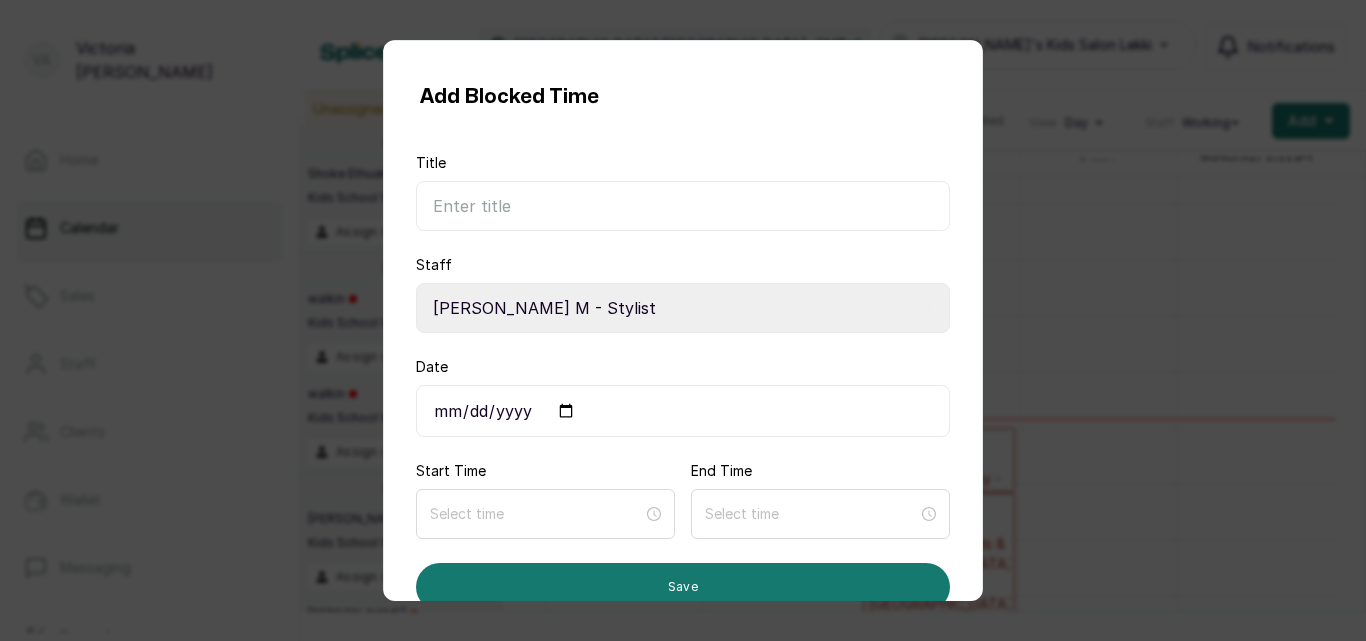 click on "Select Staff [PERSON_NAME] M - Stylist Iyanu I - Stylist Faith F - Stylist Ayo A  Aisha A" at bounding box center [683, 308] 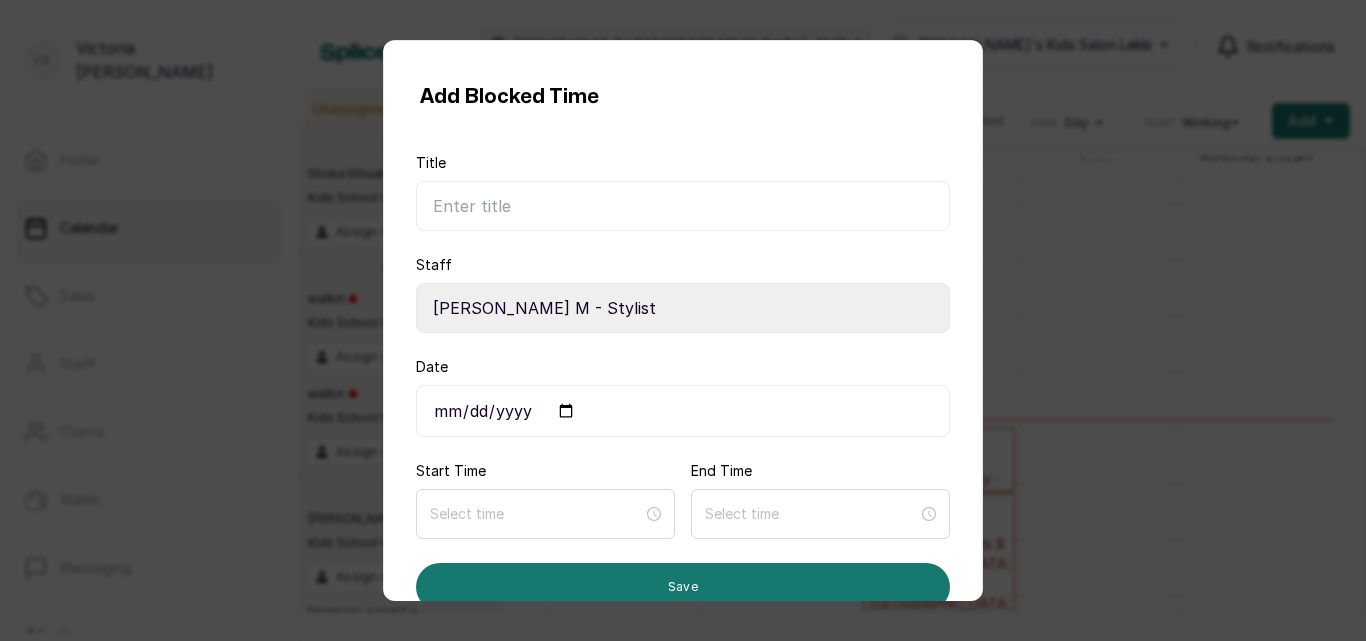 click on "Title" at bounding box center (683, 206) 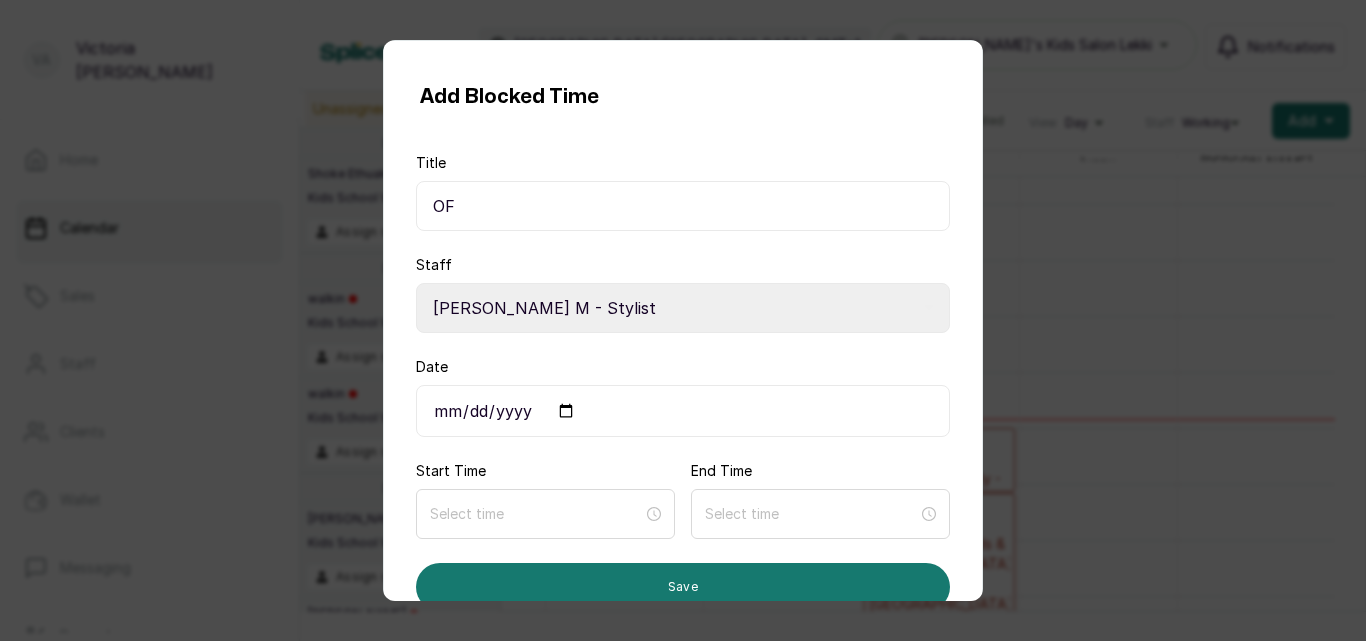type on "O" 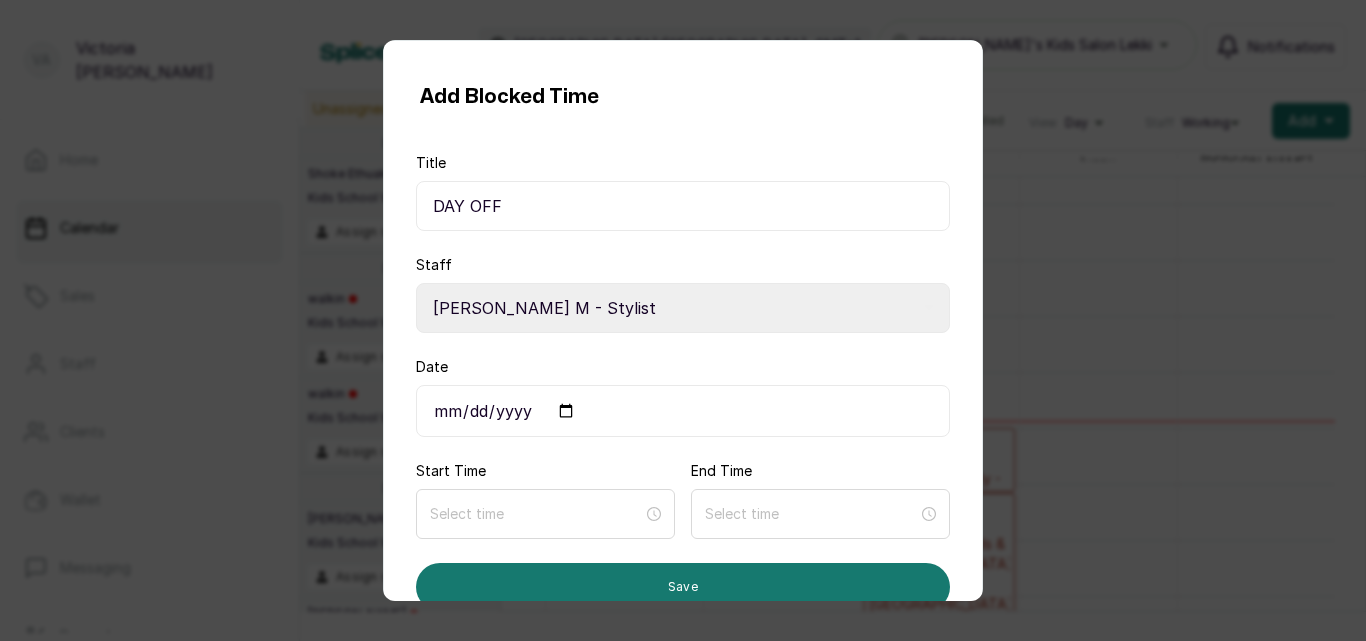 type on "DAY OFF" 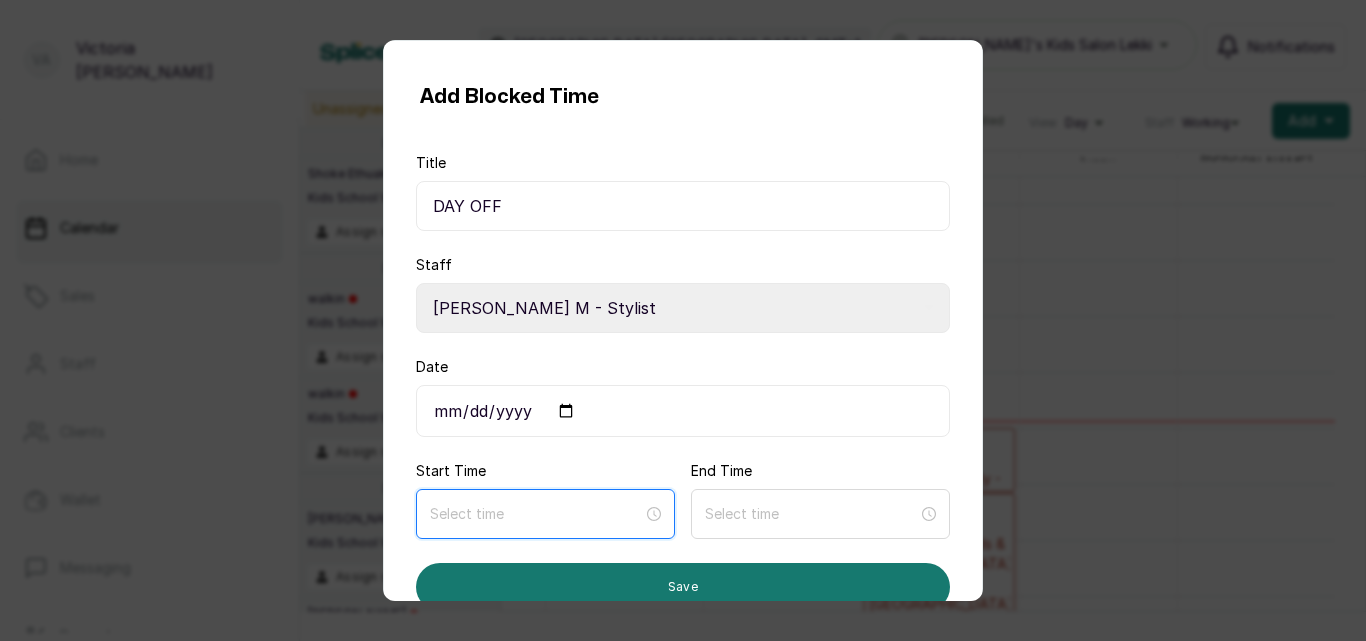 click at bounding box center [536, 514] 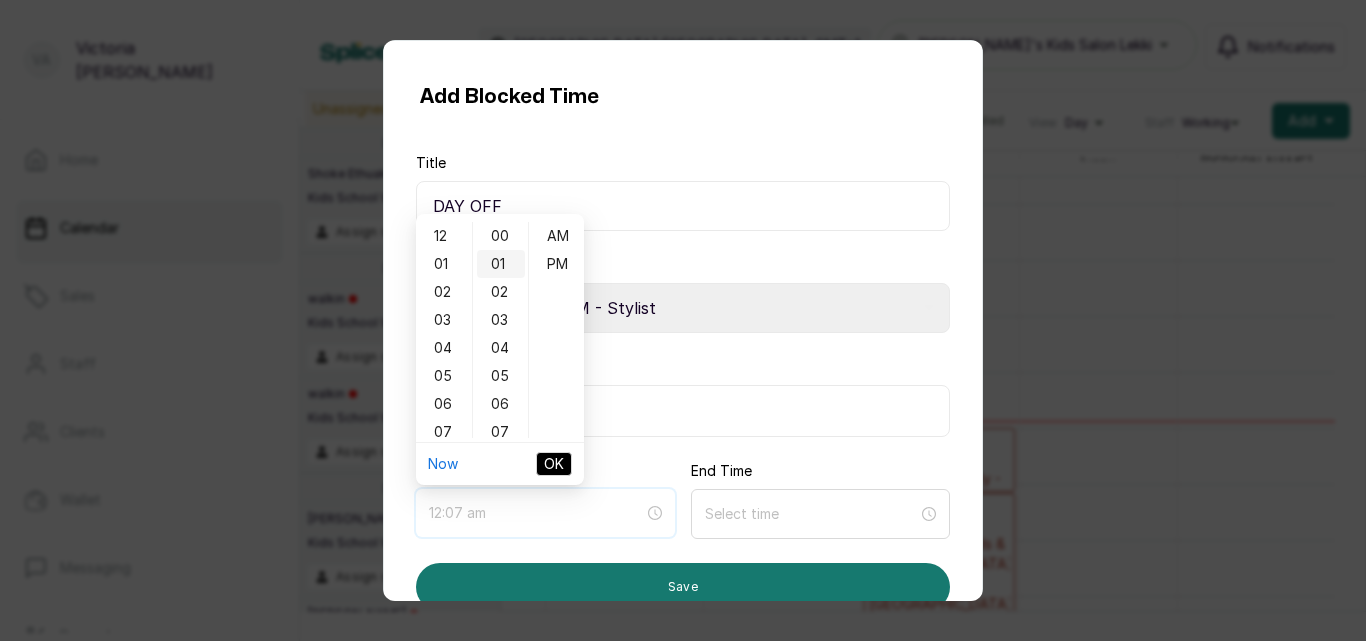 type on "12:01 am" 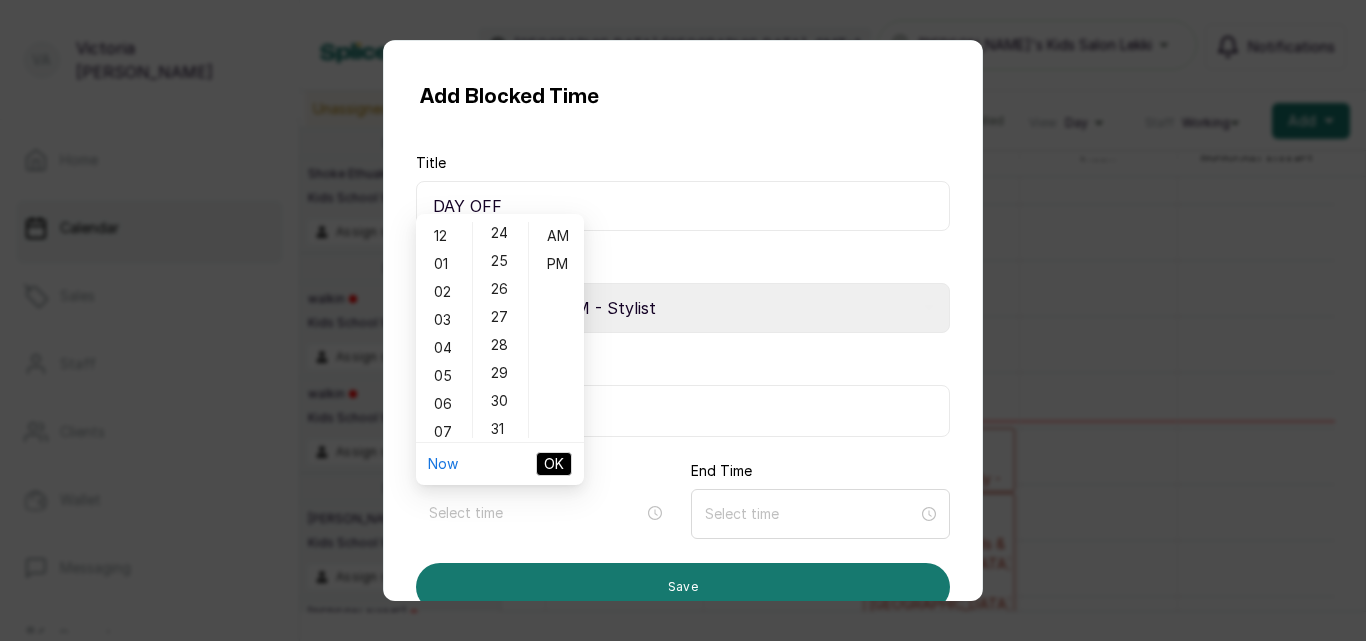scroll, scrollTop: 693, scrollLeft: 0, axis: vertical 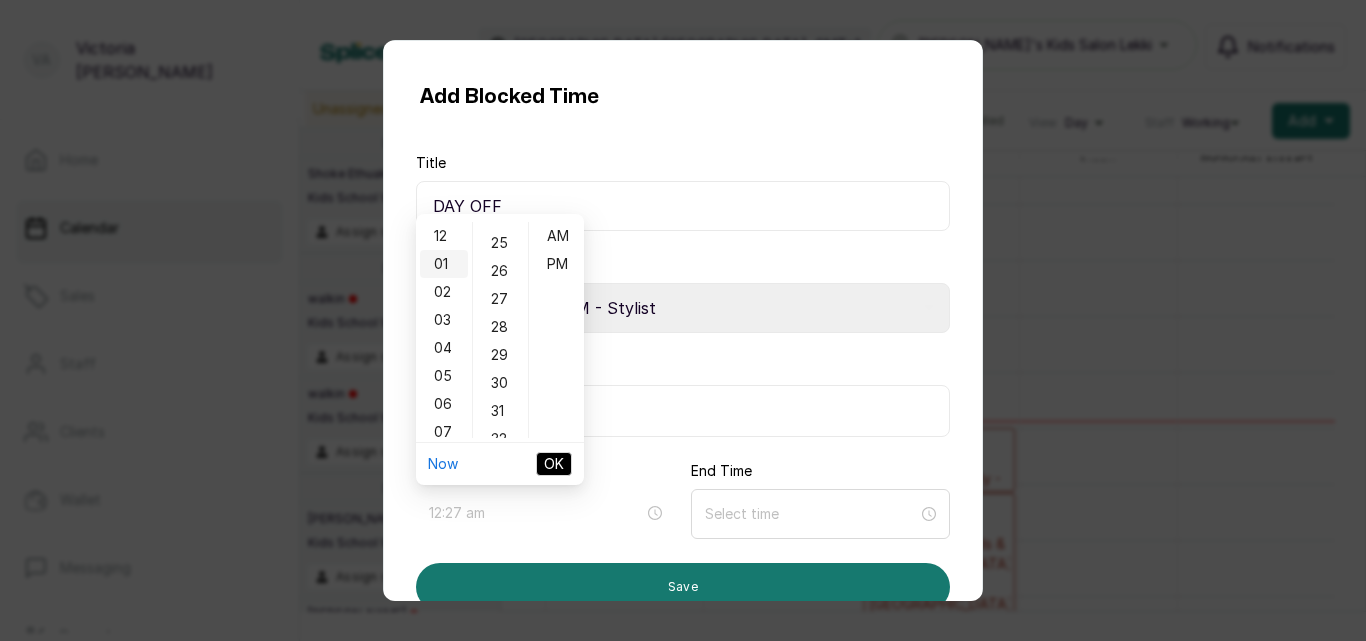 type on "1:00 am" 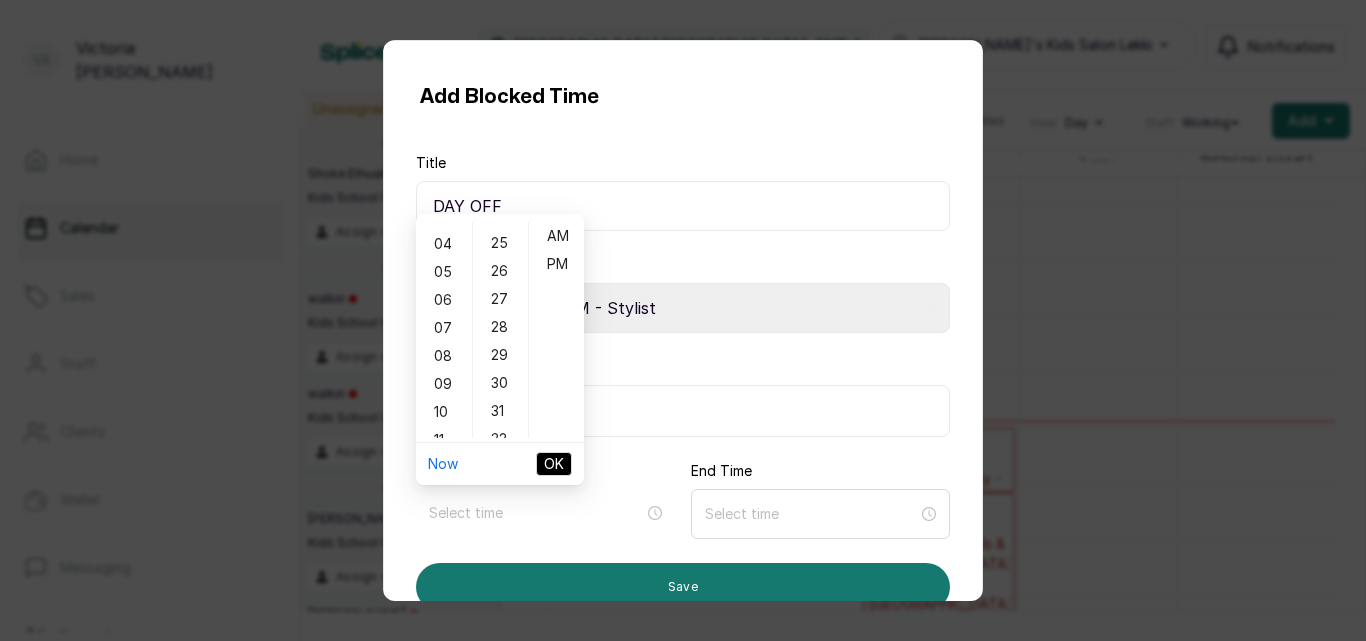 scroll, scrollTop: 120, scrollLeft: 0, axis: vertical 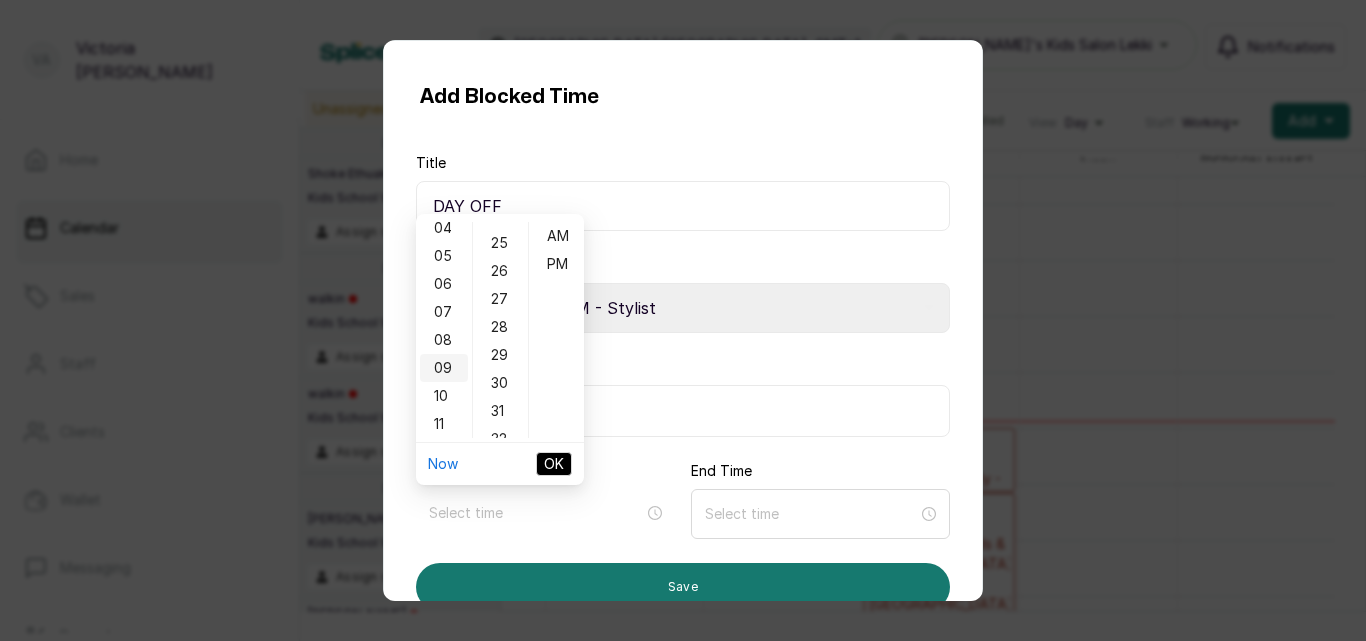 click on "09" at bounding box center (444, 368) 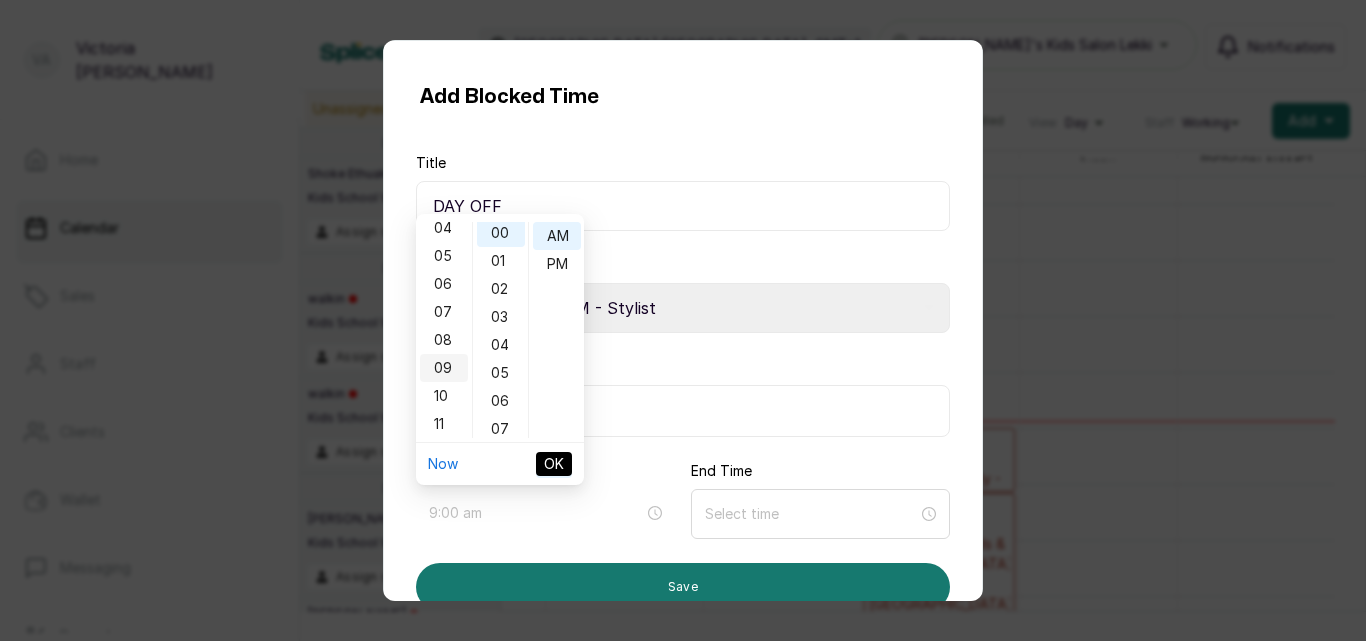 scroll, scrollTop: 0, scrollLeft: 0, axis: both 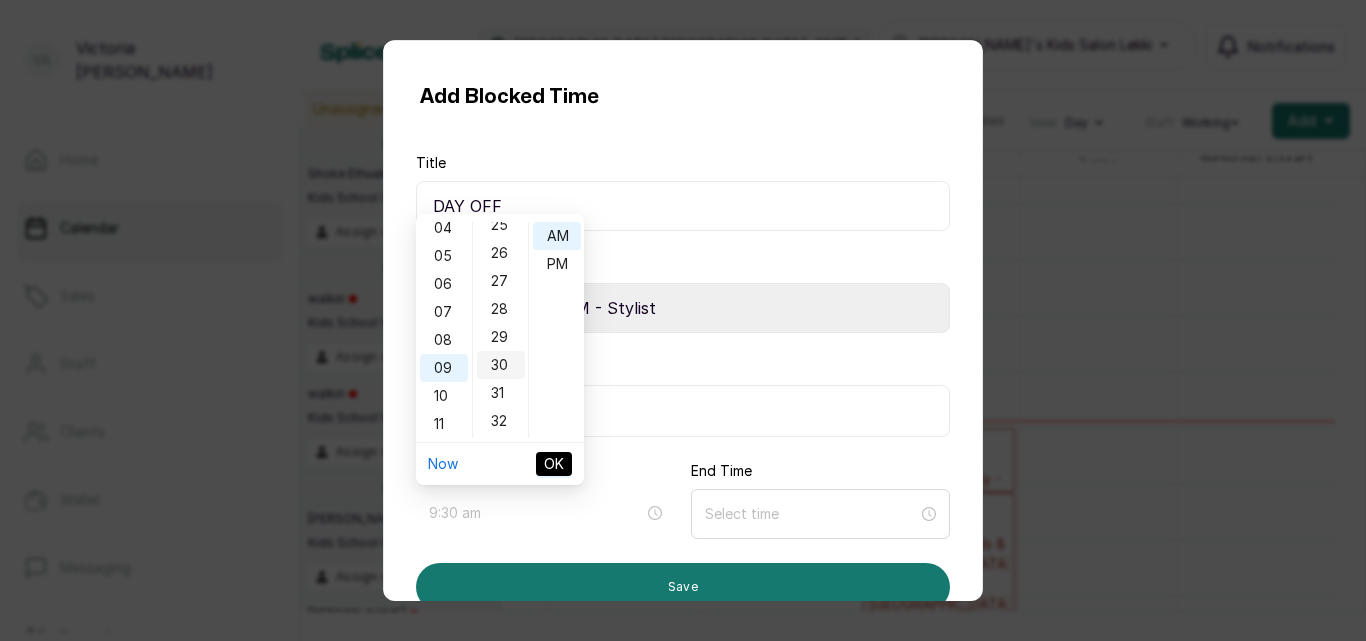 click on "30" at bounding box center [501, 365] 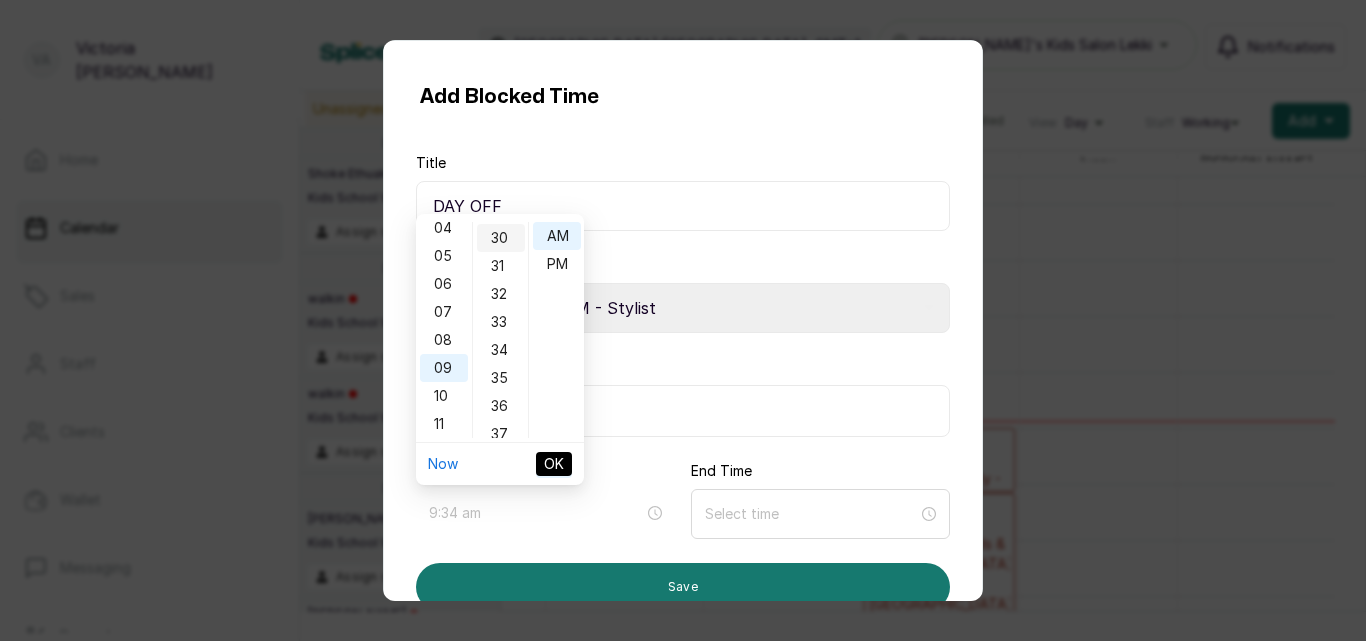 scroll, scrollTop: 840, scrollLeft: 0, axis: vertical 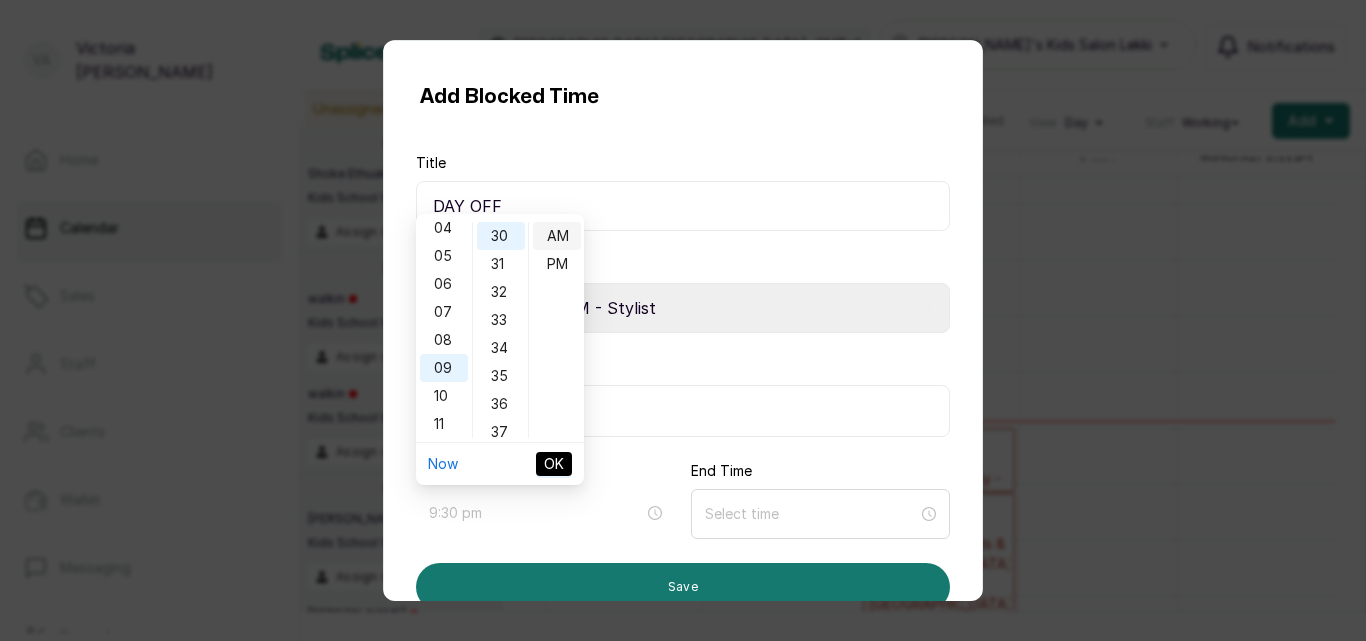 type on "9:30 am" 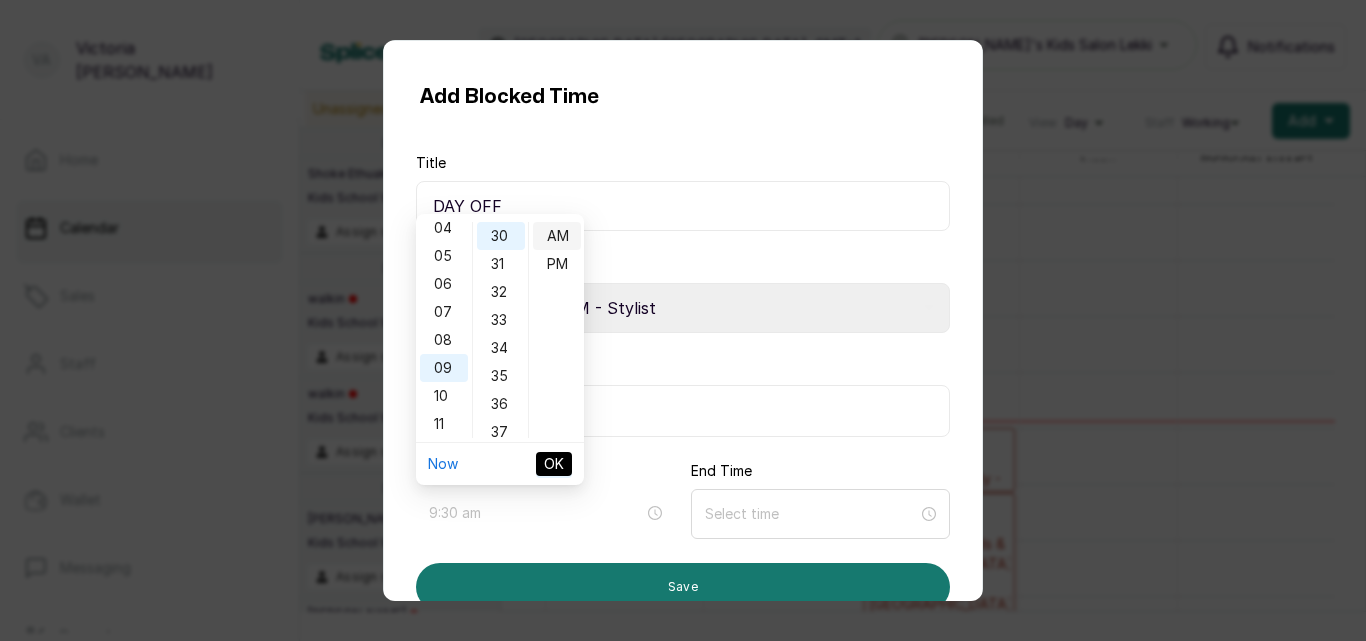 click on "AM" at bounding box center (557, 236) 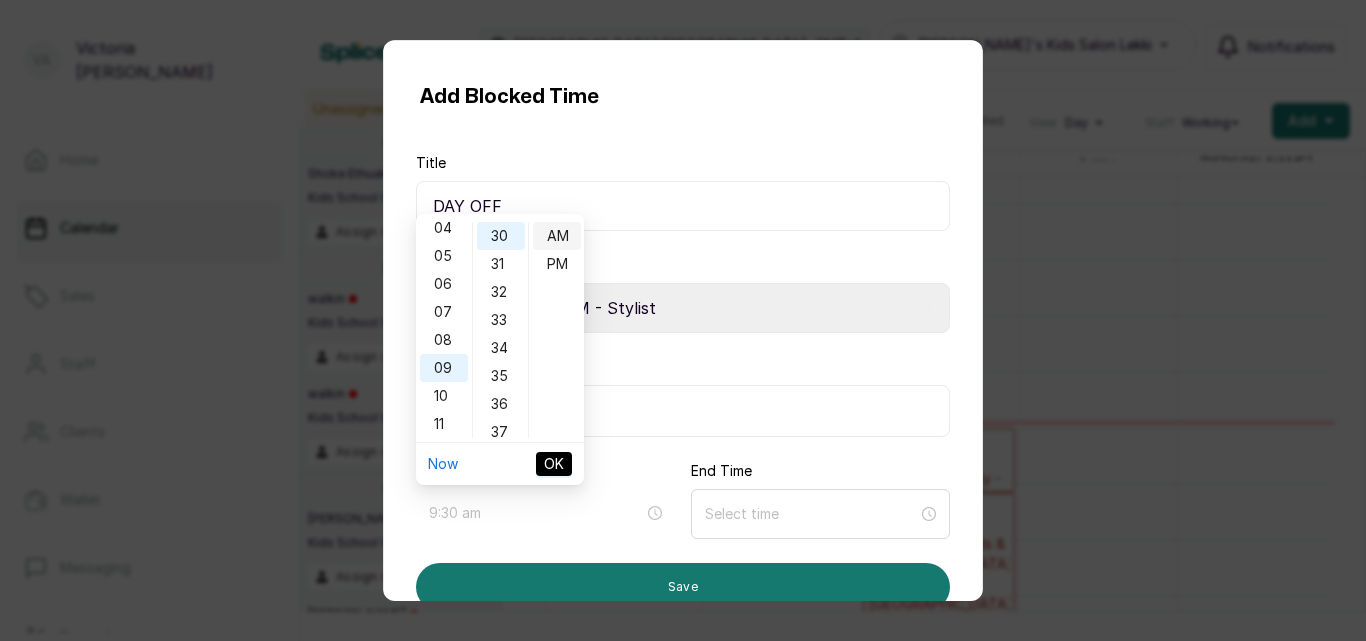 click on "AM" at bounding box center [557, 236] 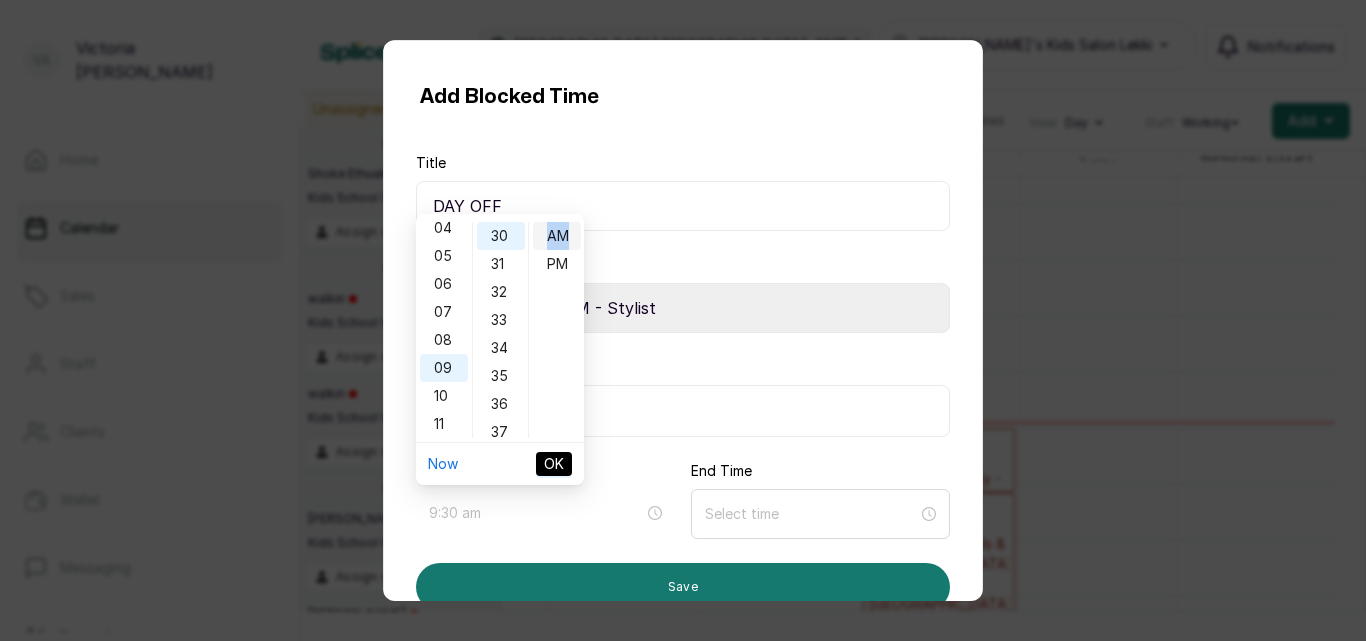 click on "AM" at bounding box center [557, 236] 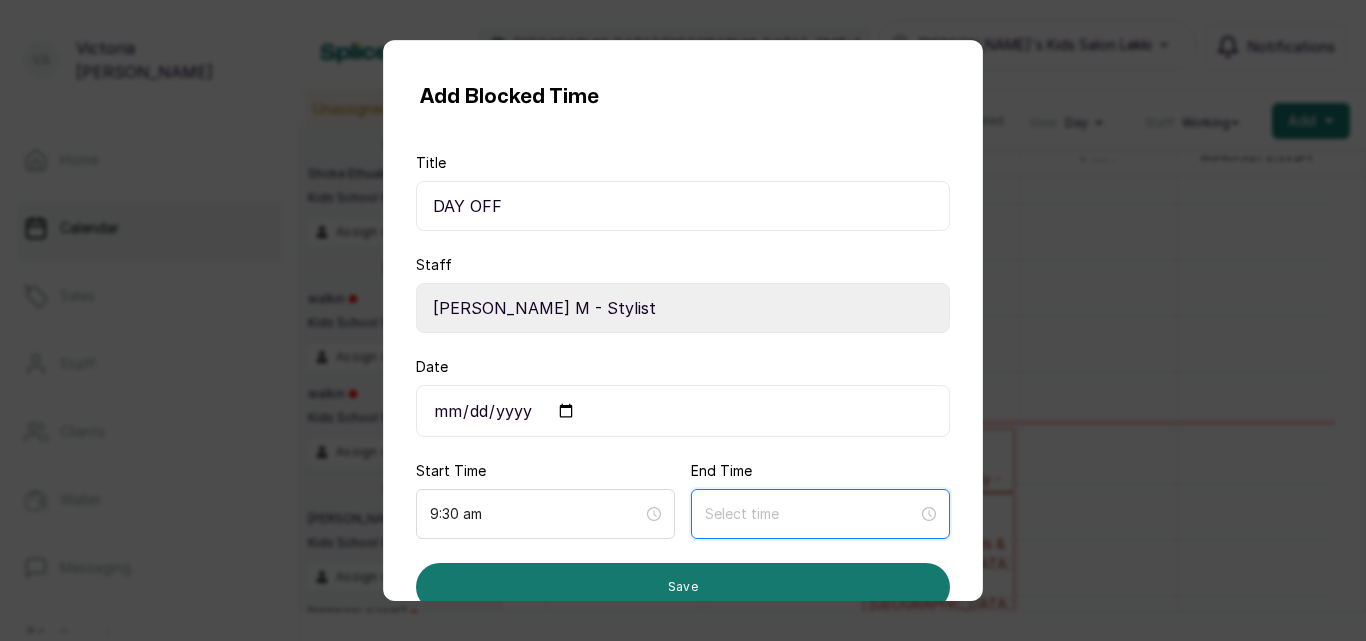 click at bounding box center (811, 514) 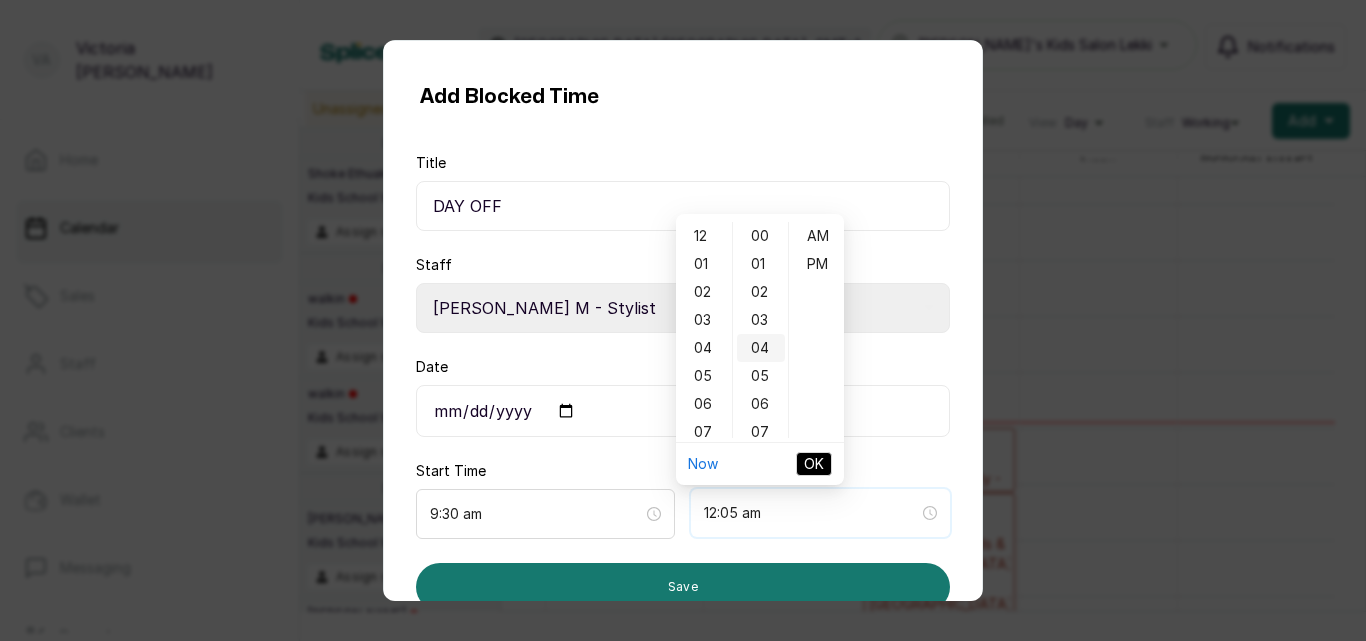 type on "12:04 am" 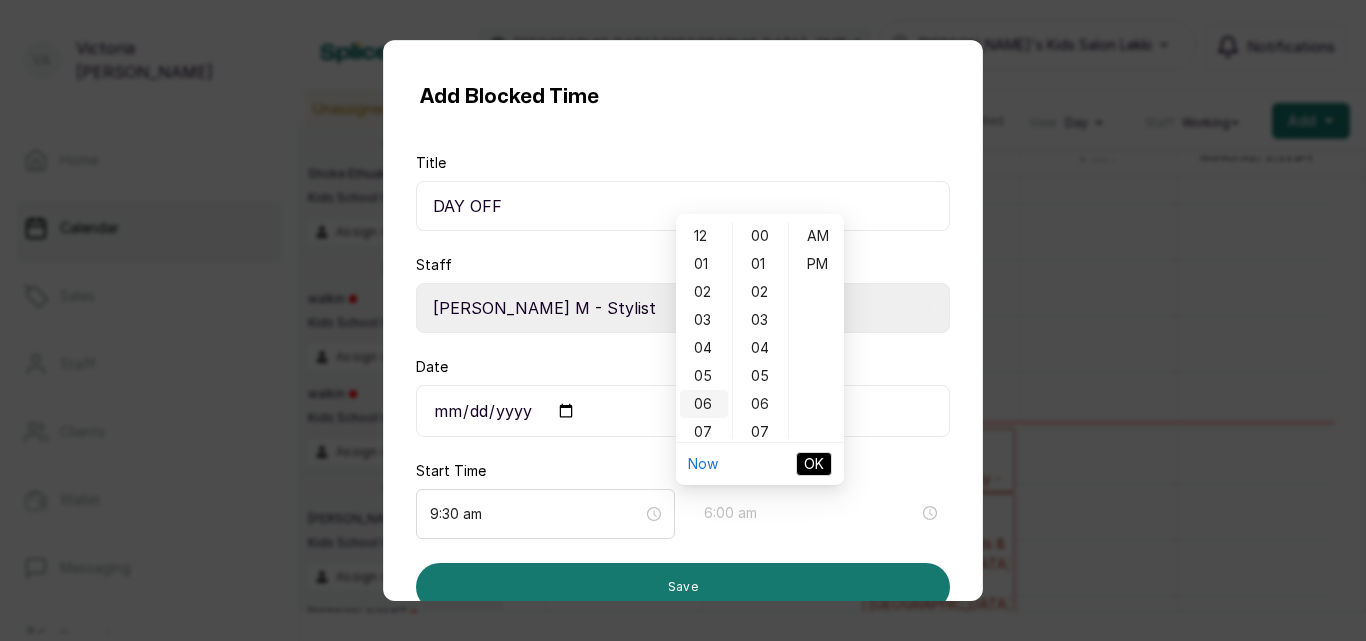 click on "06" at bounding box center (704, 404) 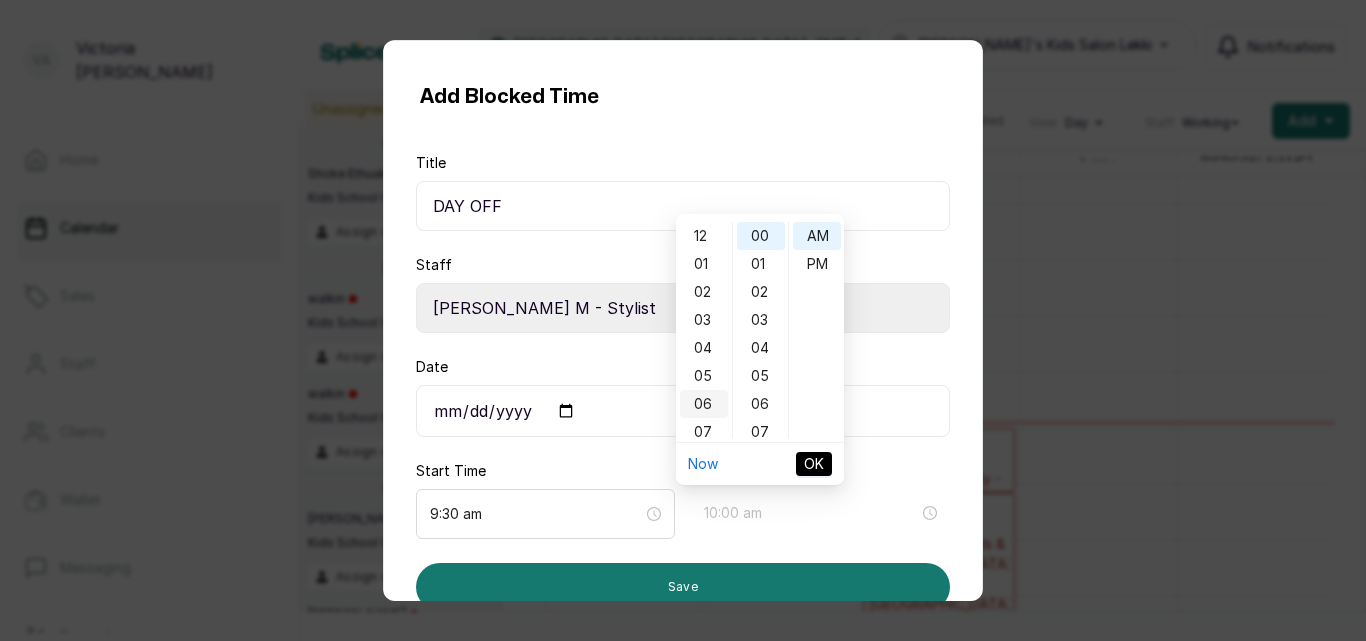 scroll, scrollTop: 120, scrollLeft: 0, axis: vertical 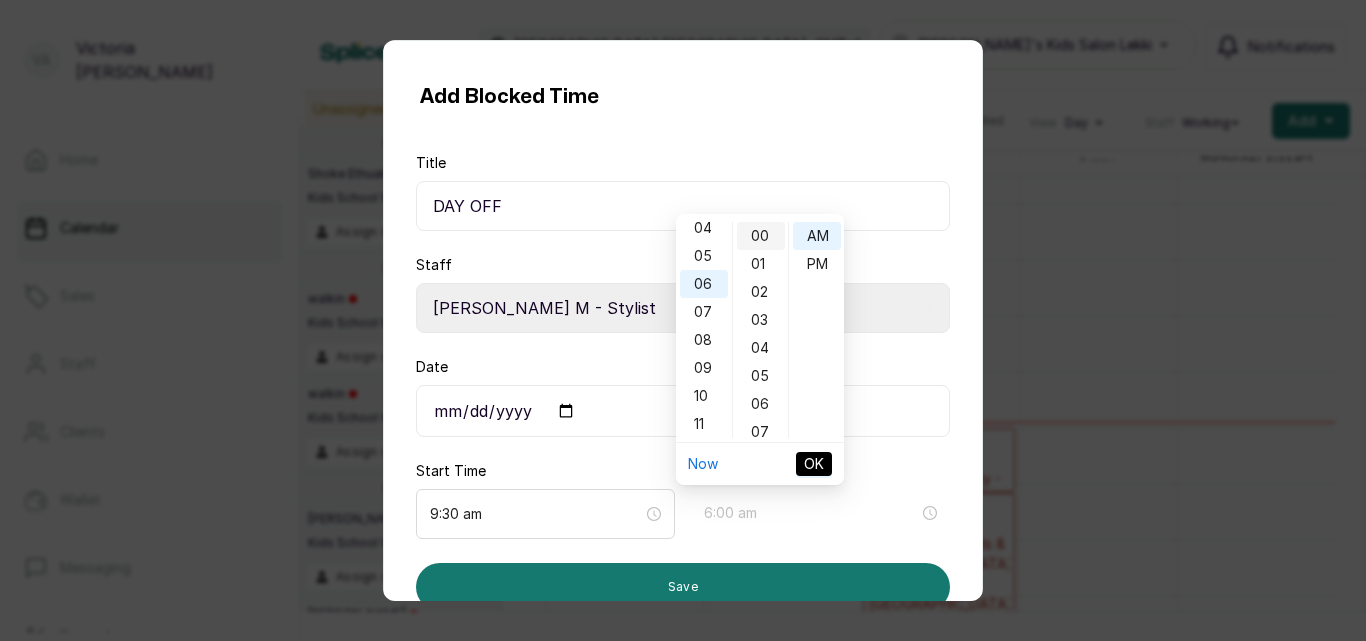 click on "00" at bounding box center (761, 236) 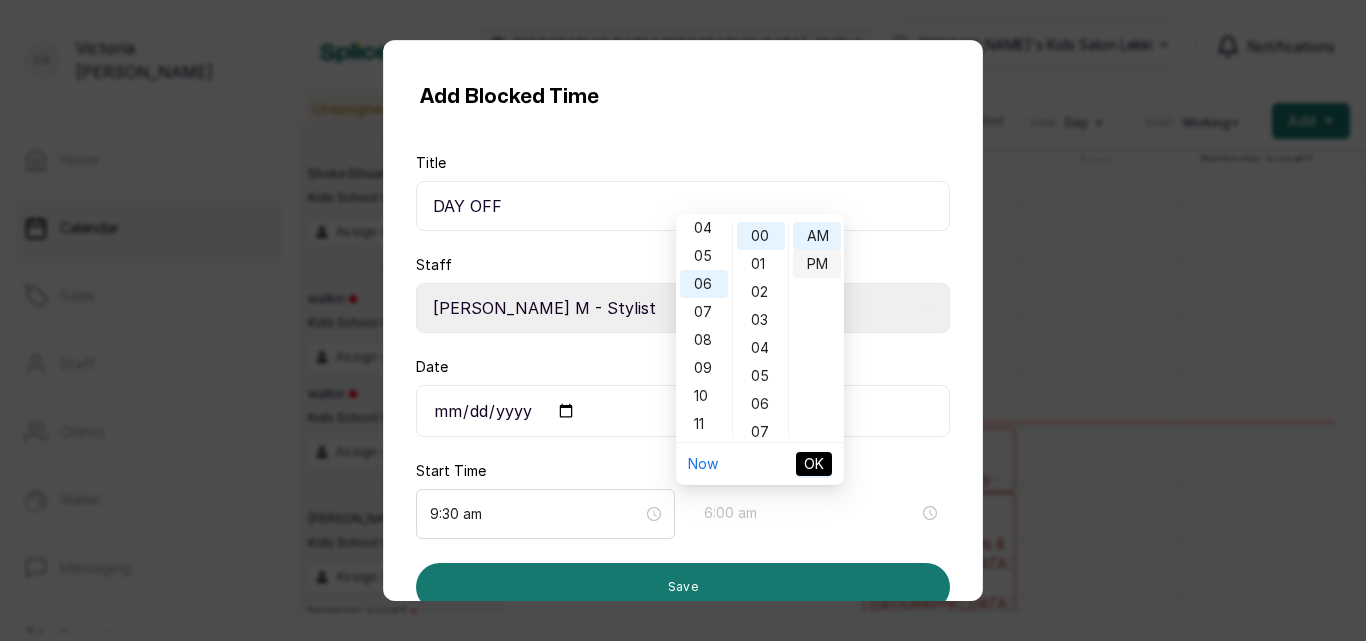 type on "6:00 pm" 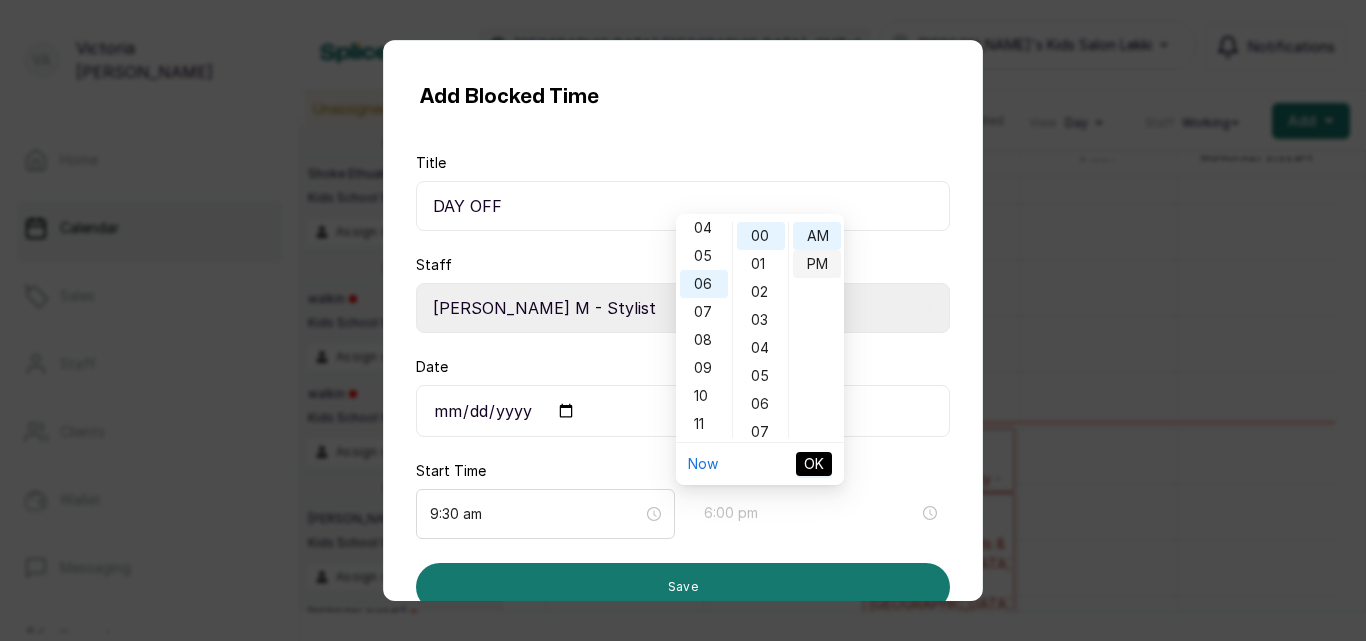 click on "PM" at bounding box center (817, 264) 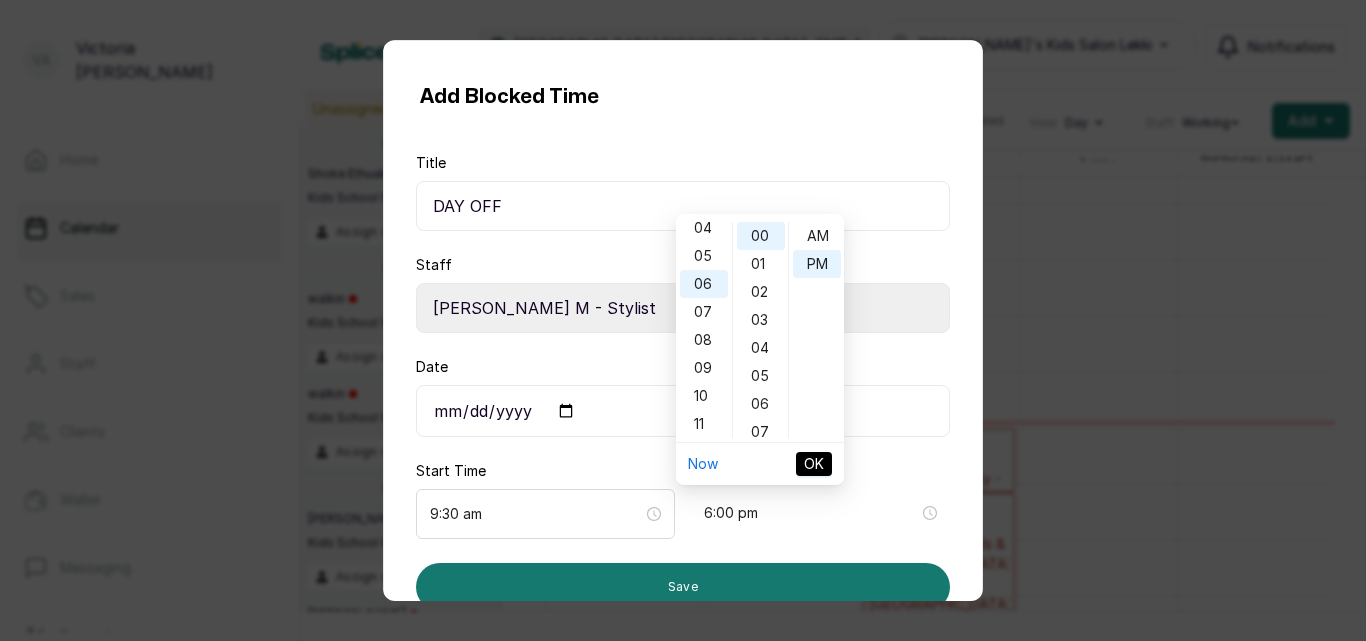 click on "OK" at bounding box center (814, 464) 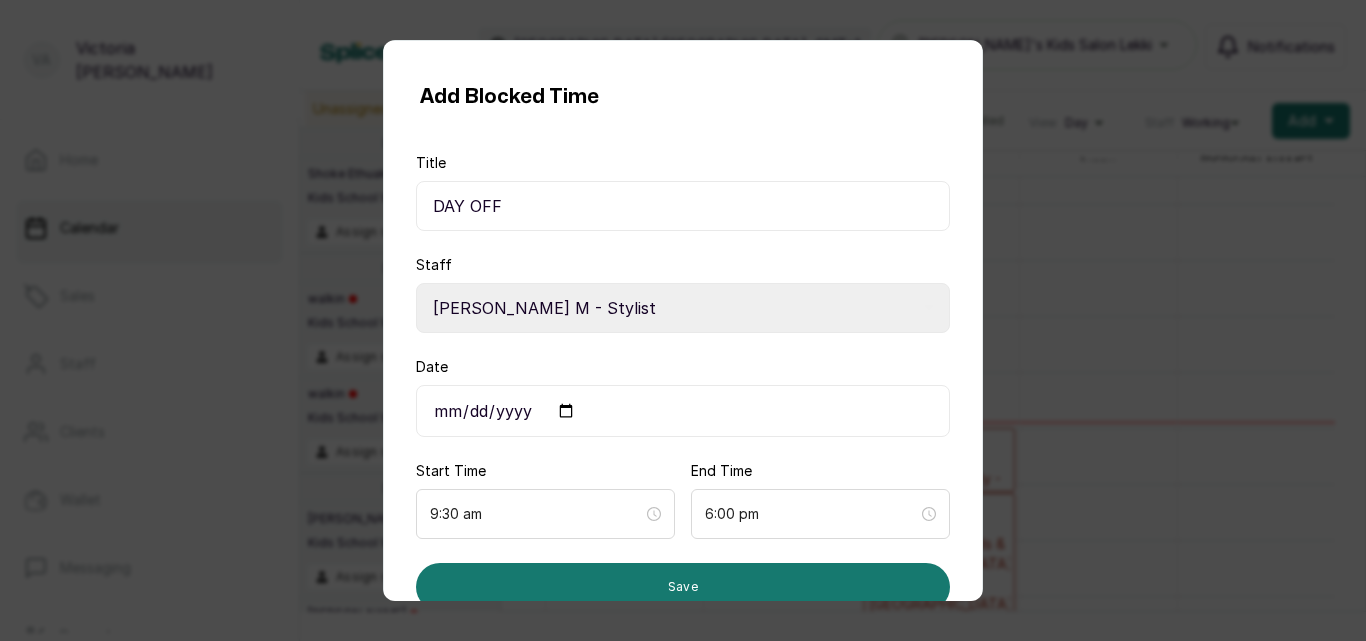 scroll, scrollTop: 35, scrollLeft: 0, axis: vertical 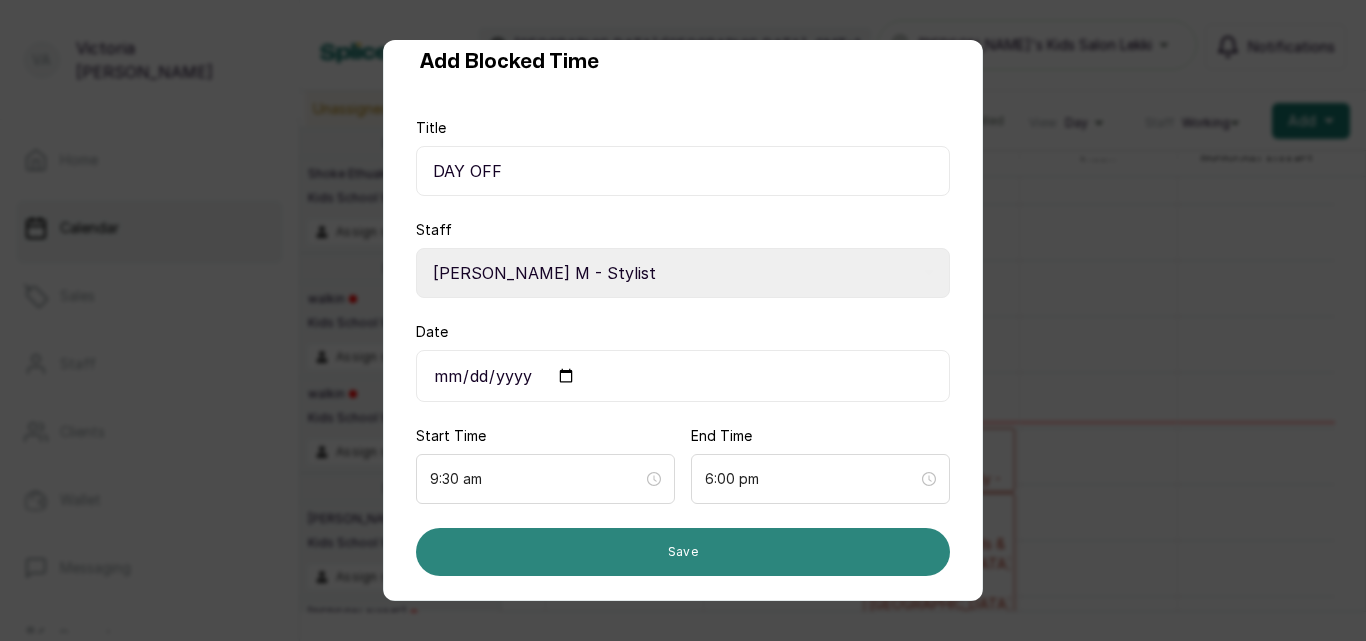 click on "Save" at bounding box center [683, 552] 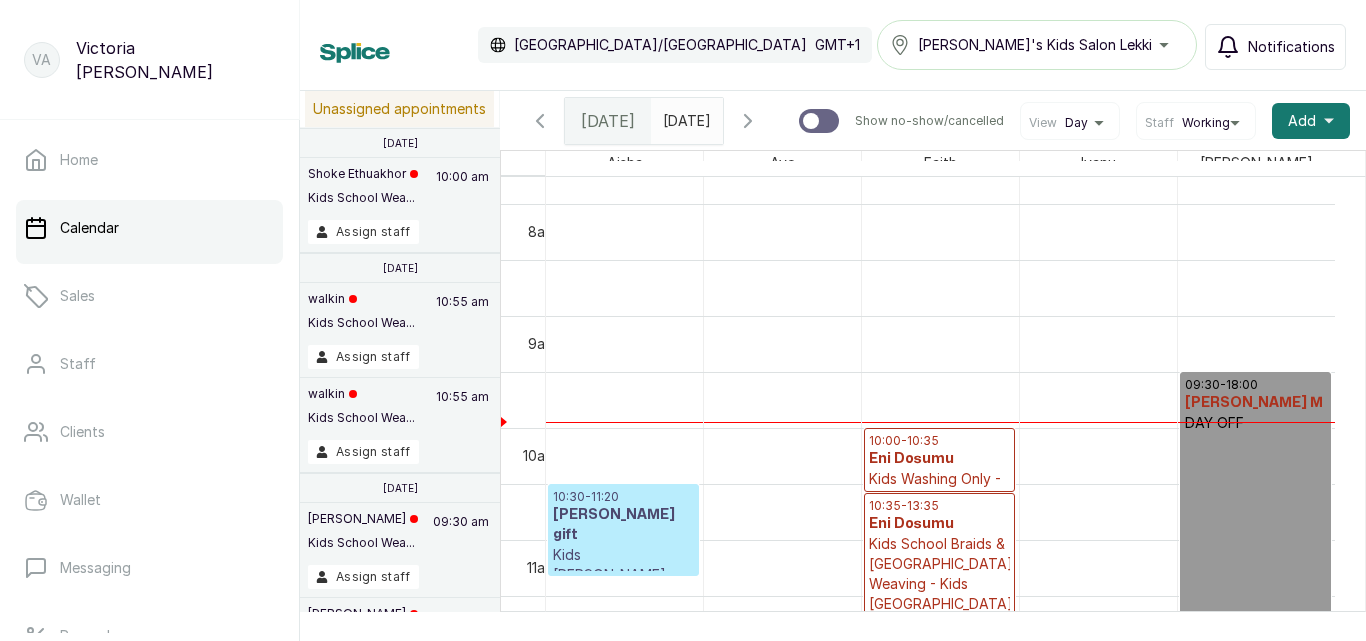 scroll, scrollTop: 1155, scrollLeft: 0, axis: vertical 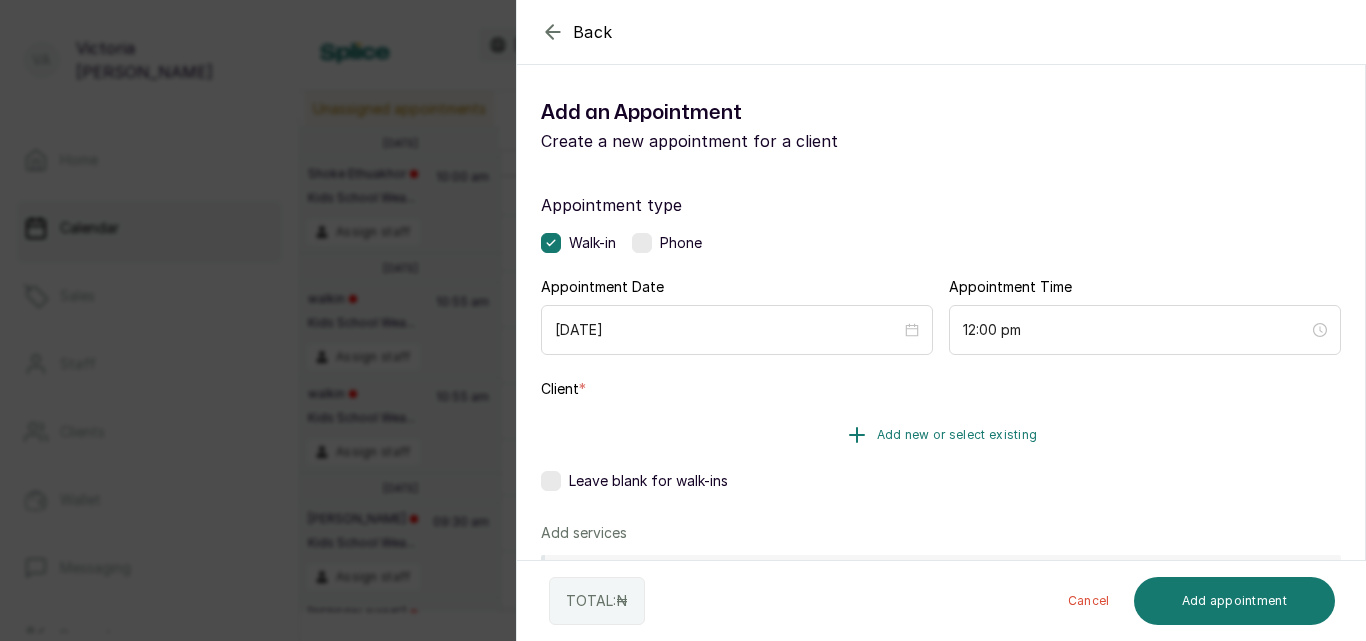 click on "Add new or select existing" at bounding box center (957, 435) 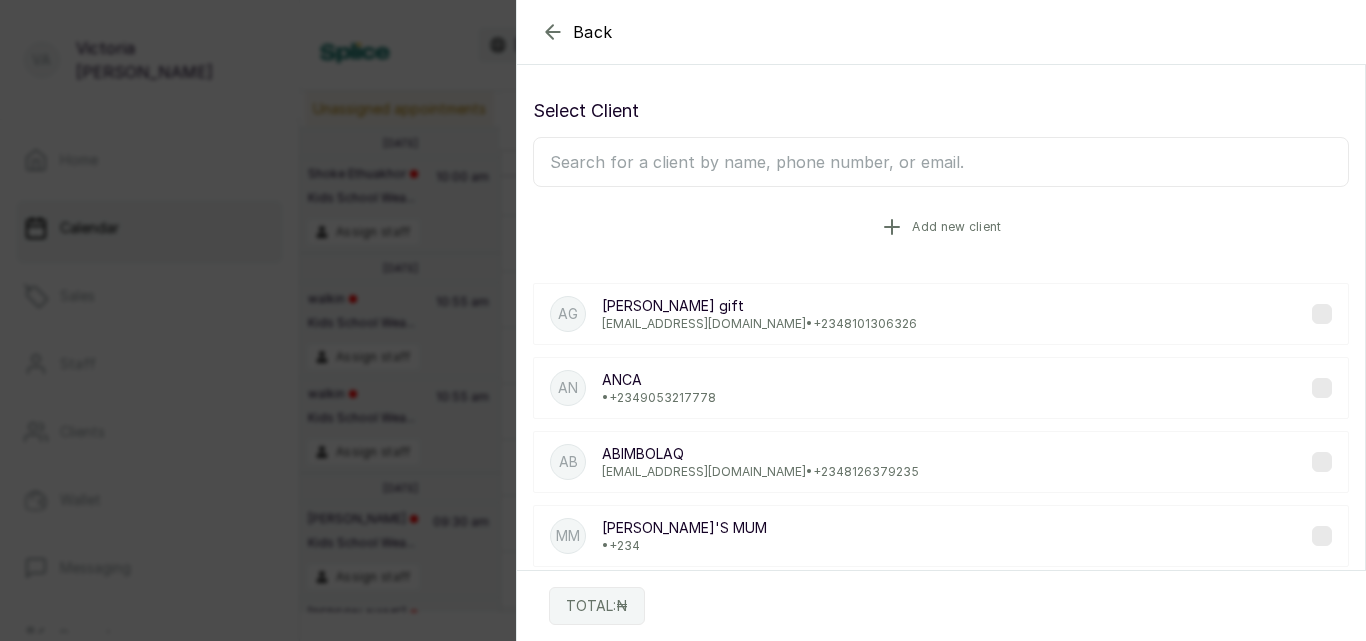 click on "Add new client" at bounding box center (941, 227) 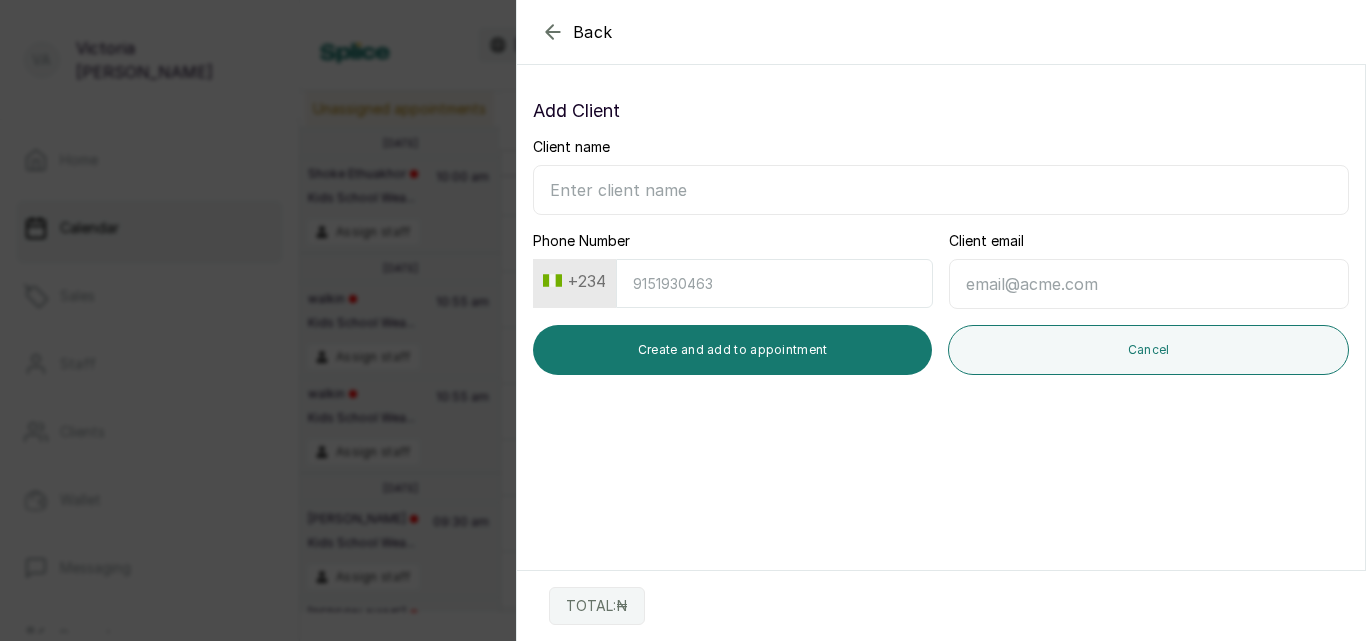 click on "Phone Number" at bounding box center (774, 283) 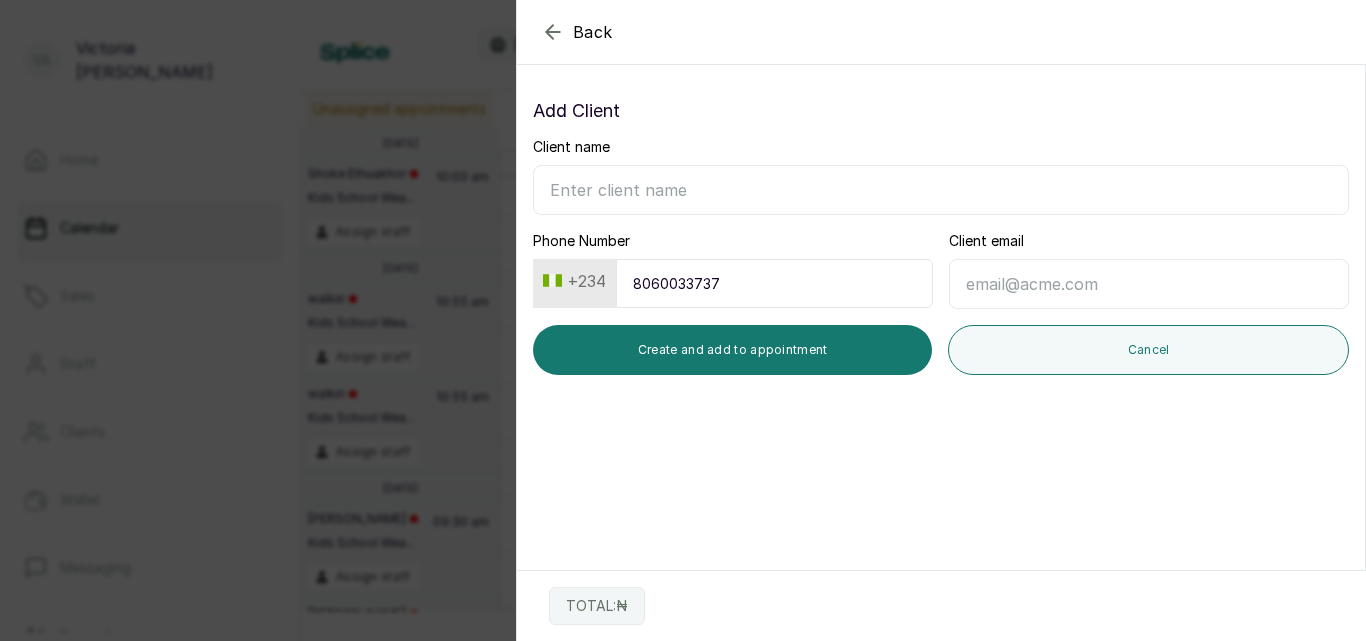 type on "8060033737" 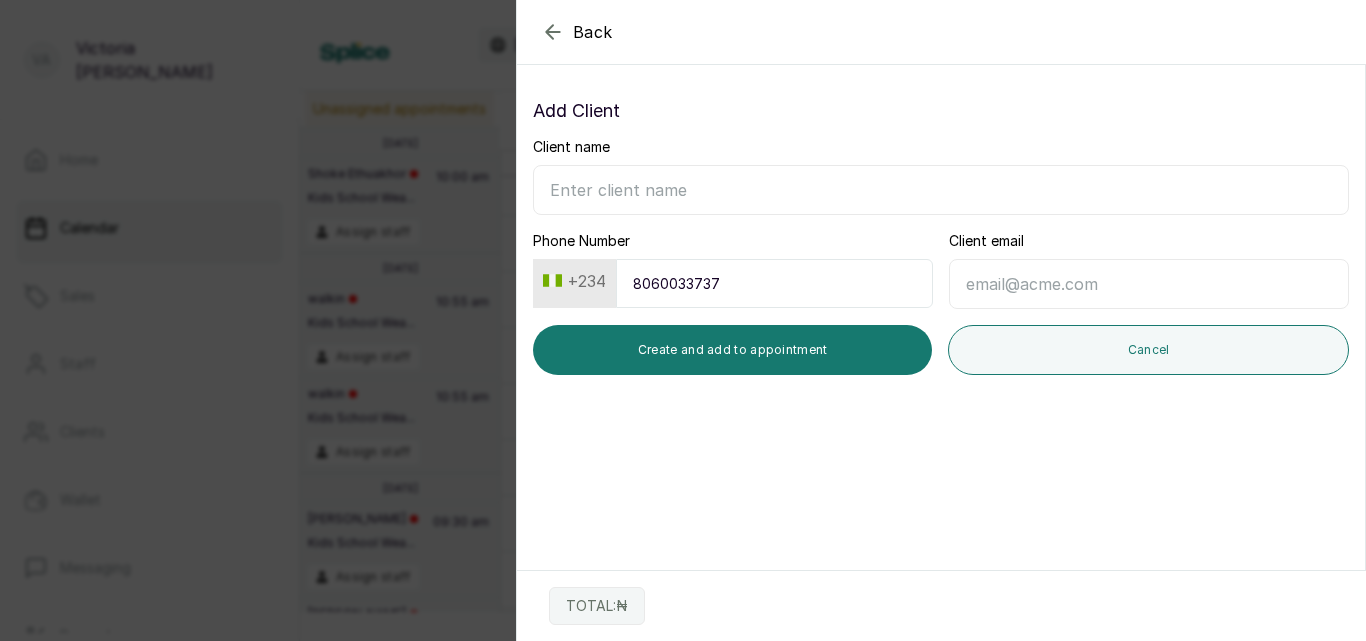 click on "Client name" at bounding box center (941, 190) 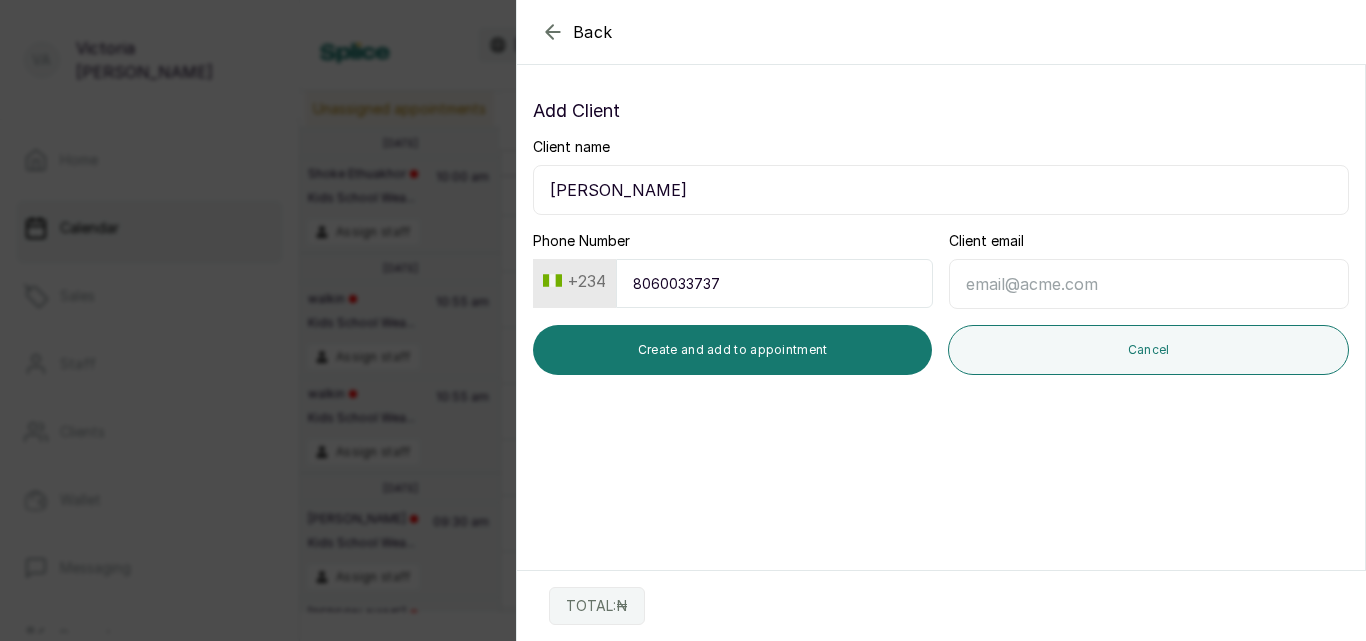 type on "[PERSON_NAME]" 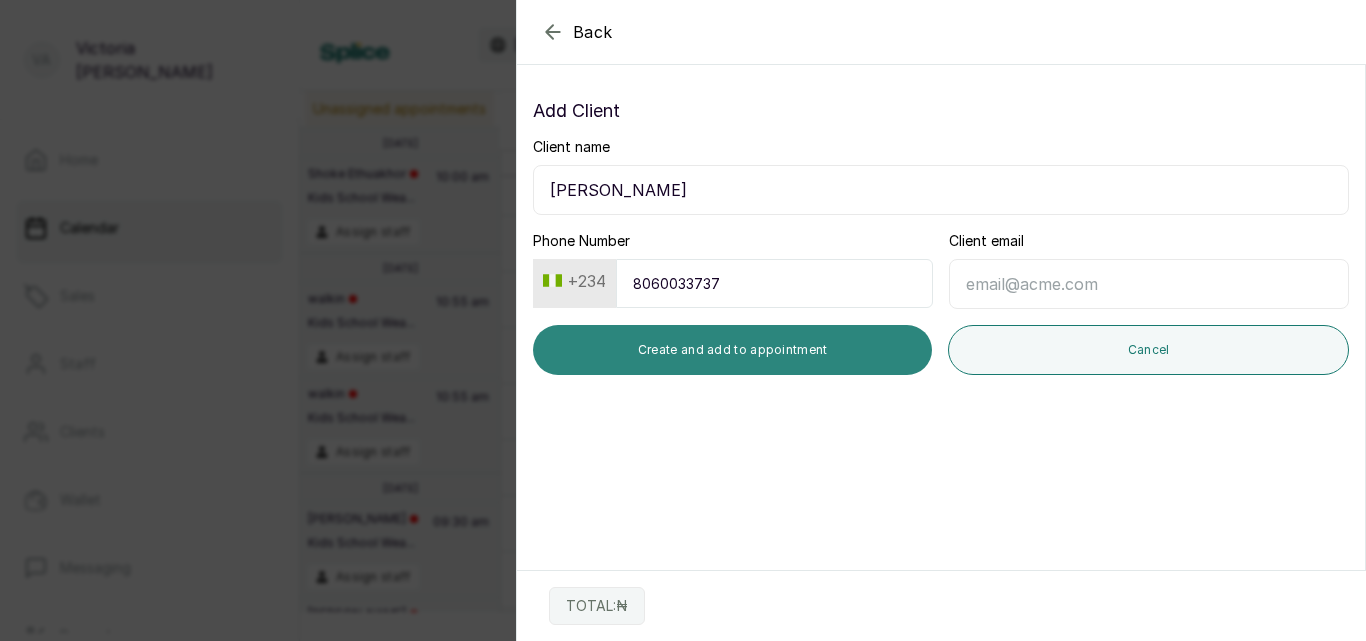 click on "Create and add to appointment" at bounding box center (732, 350) 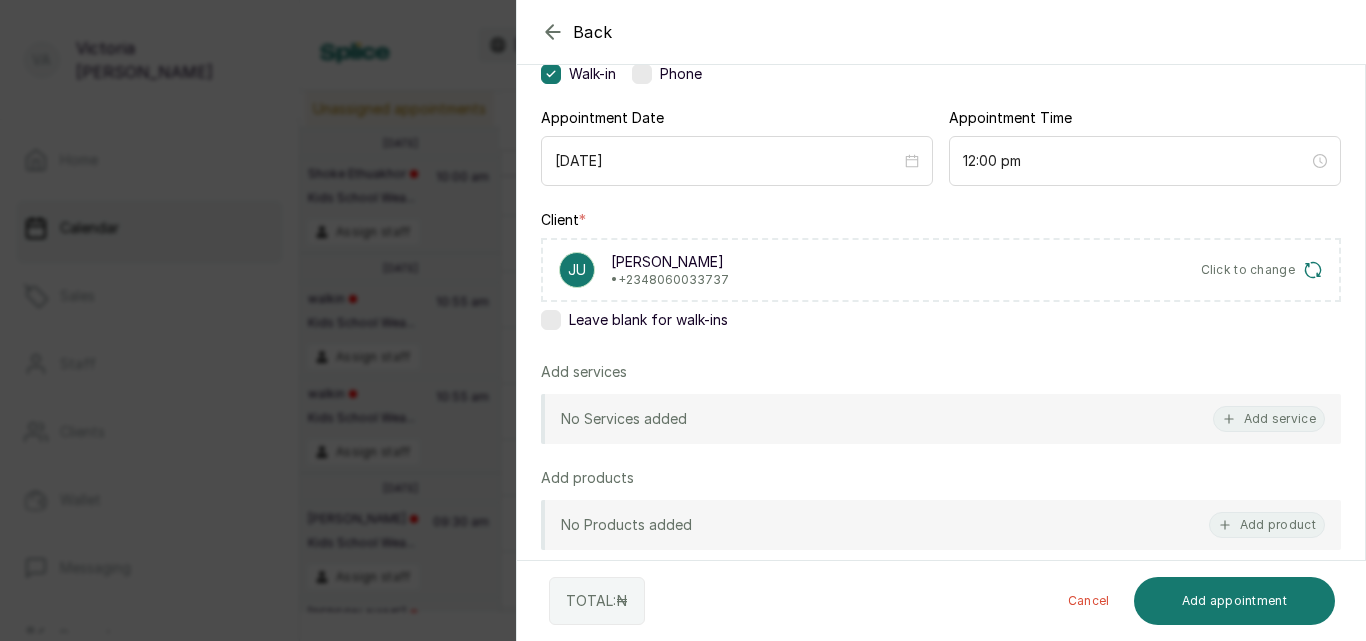 scroll, scrollTop: 171, scrollLeft: 0, axis: vertical 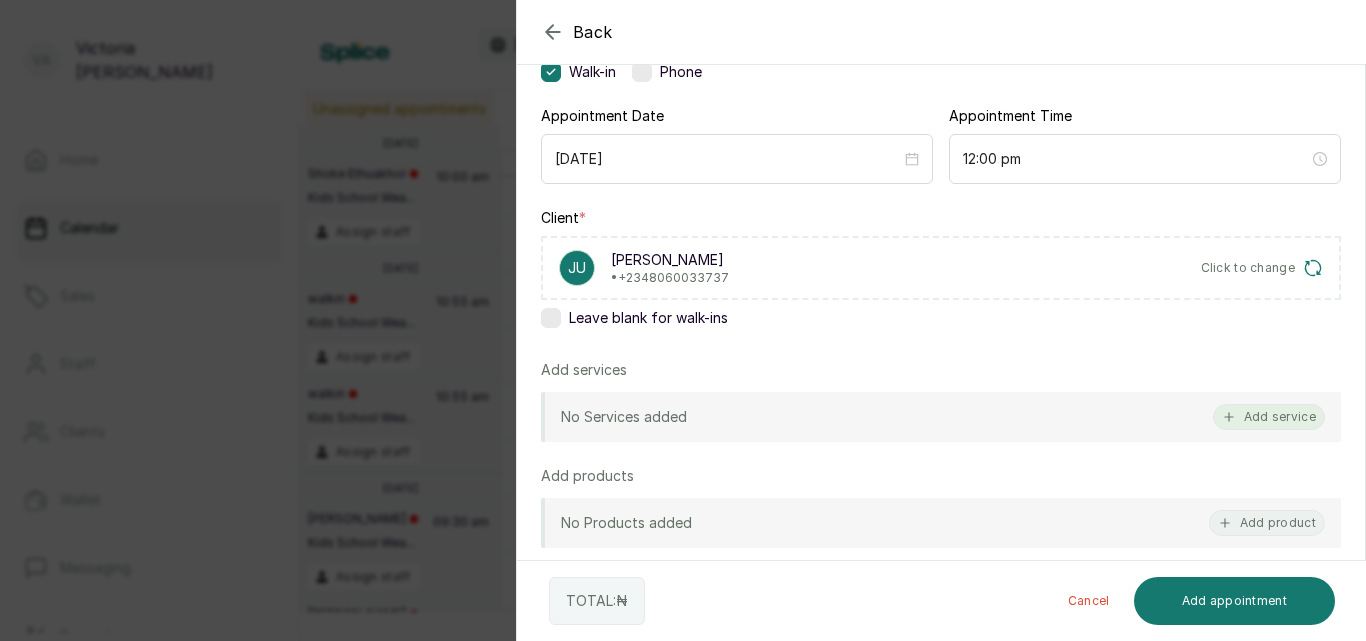 click on "Add service" at bounding box center (1269, 417) 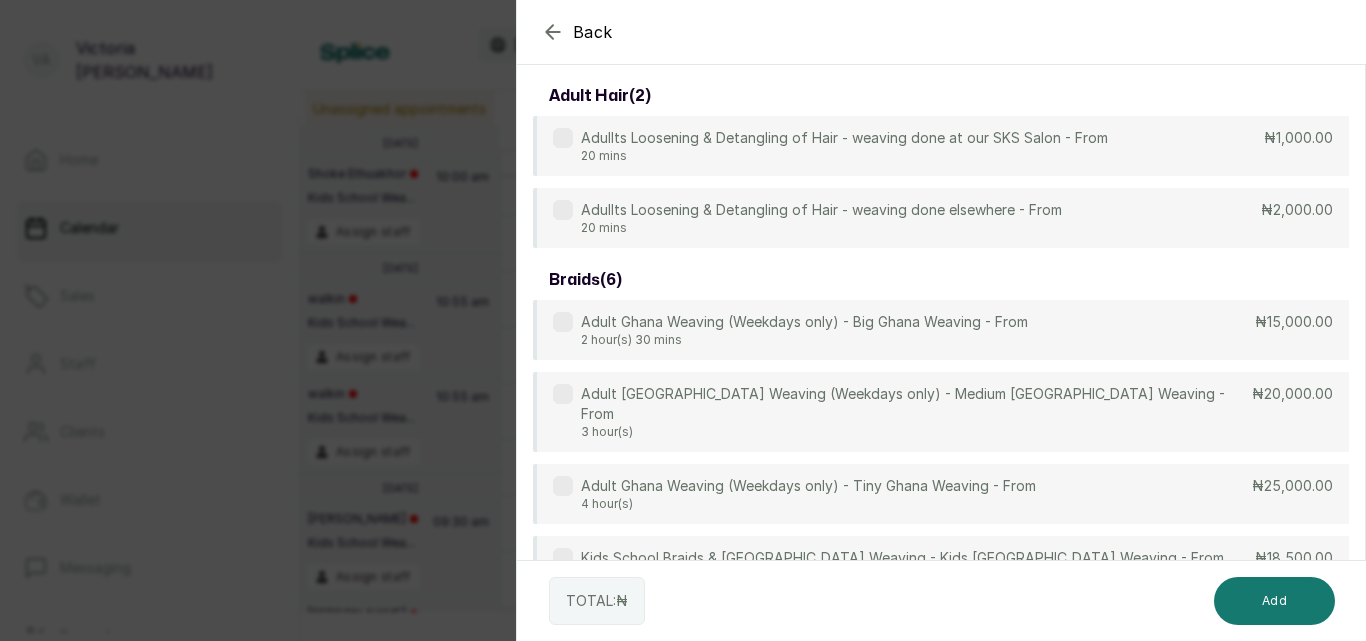 scroll, scrollTop: 80, scrollLeft: 0, axis: vertical 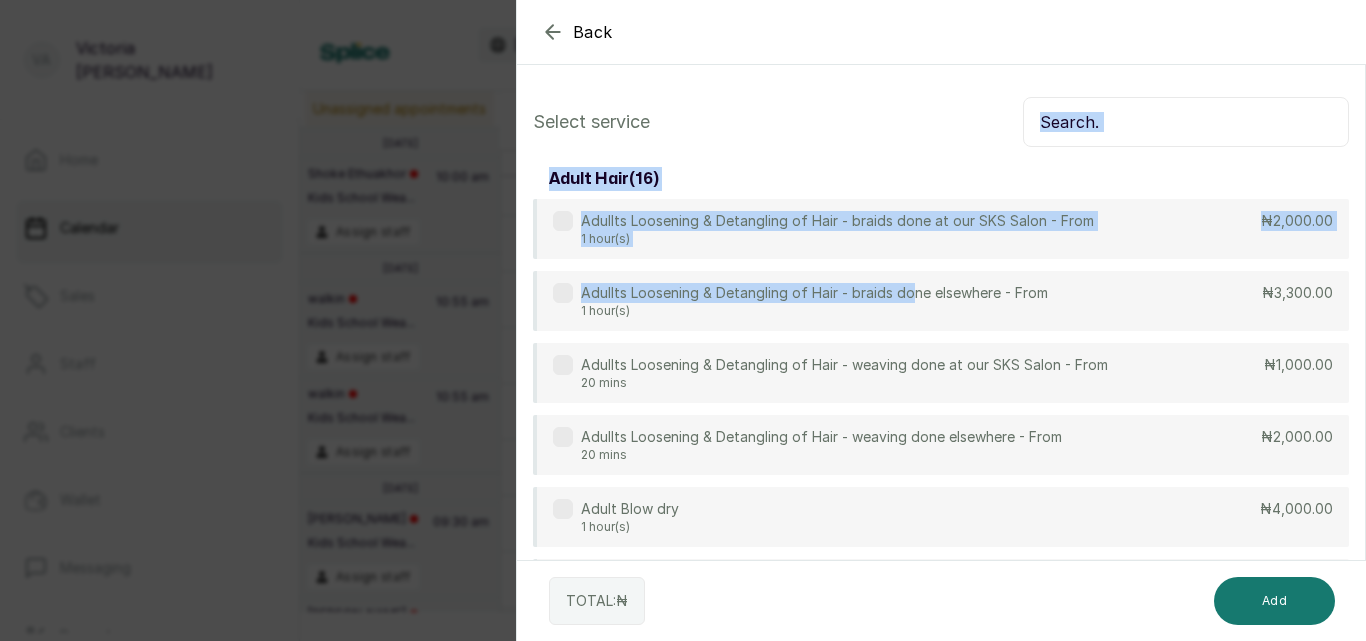 drag, startPoint x: 908, startPoint y: 222, endPoint x: 1127, endPoint y: 129, distance: 237.92856 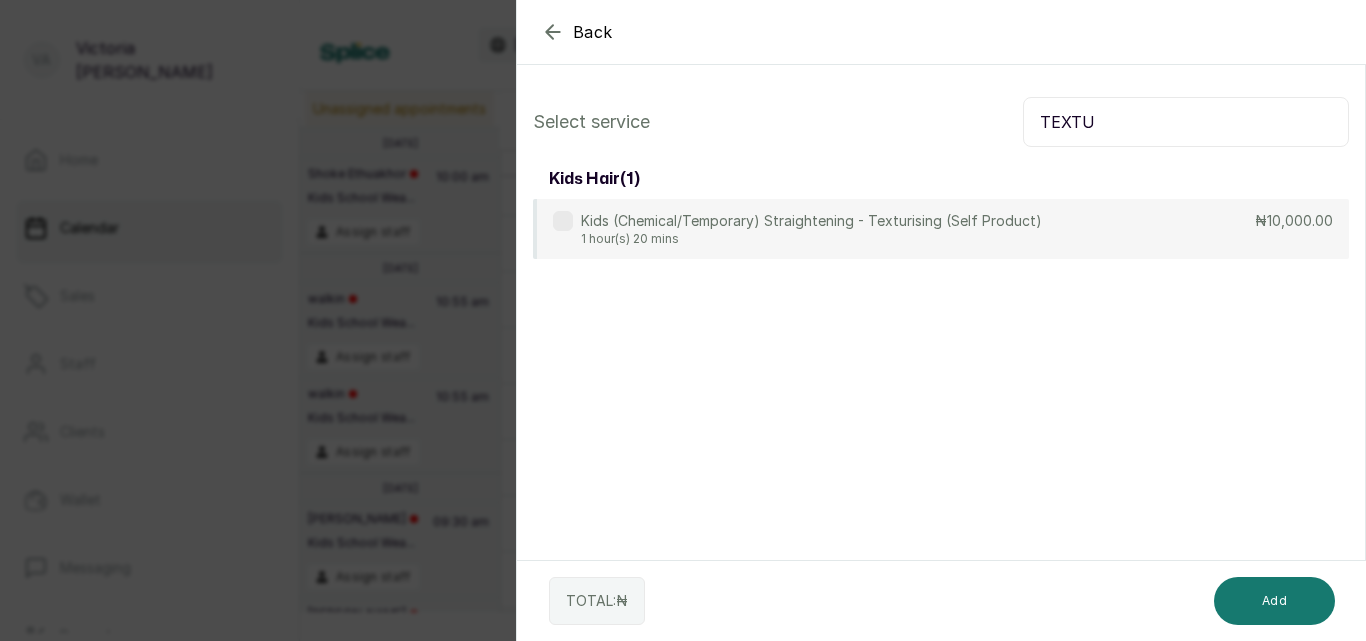 click at bounding box center [563, 221] 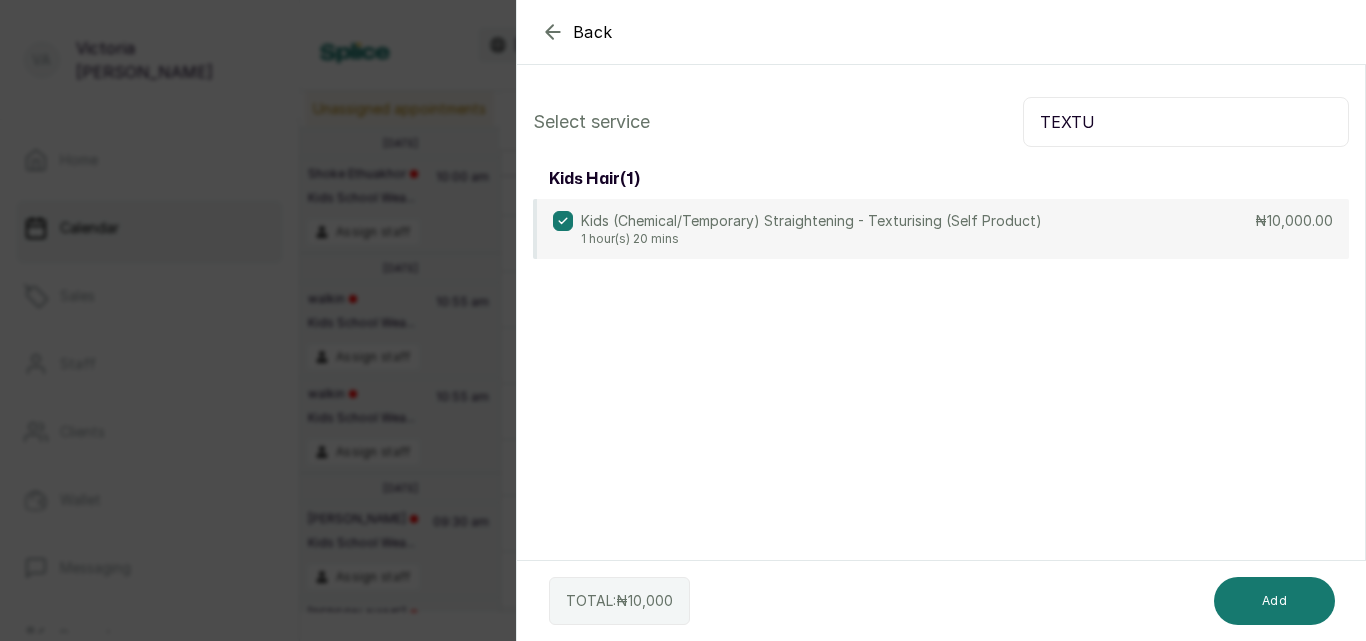 click on "TEXTU" at bounding box center (1186, 122) 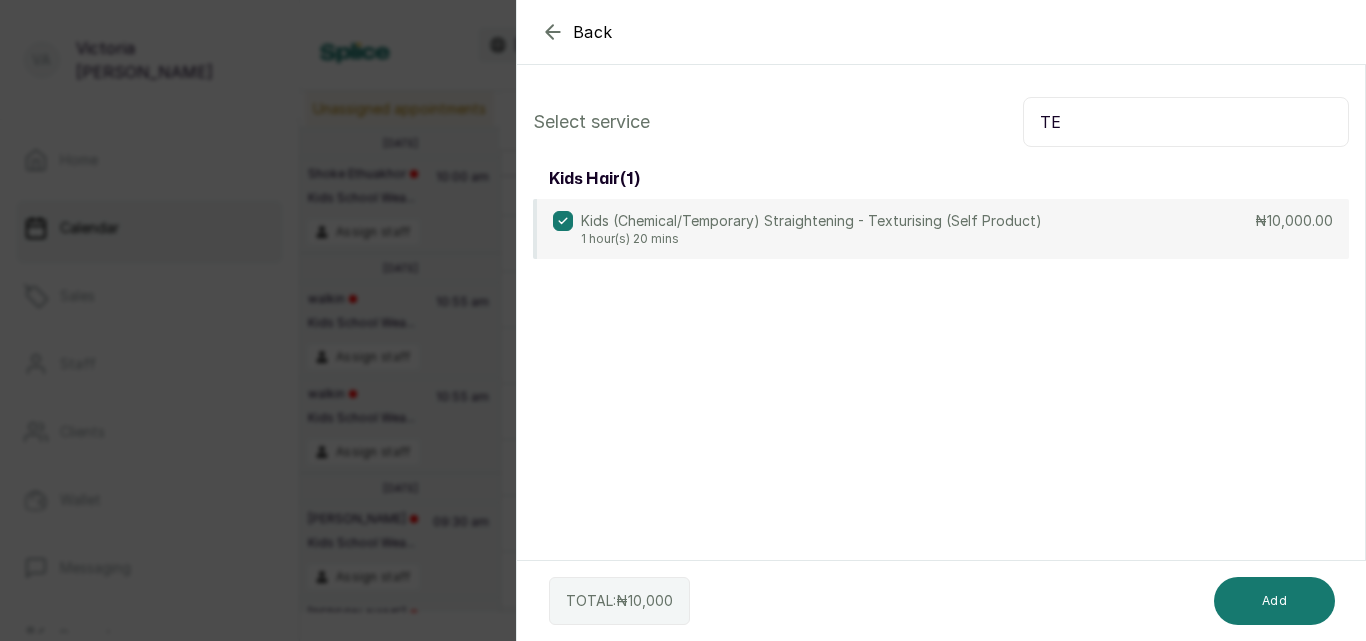 type on "T" 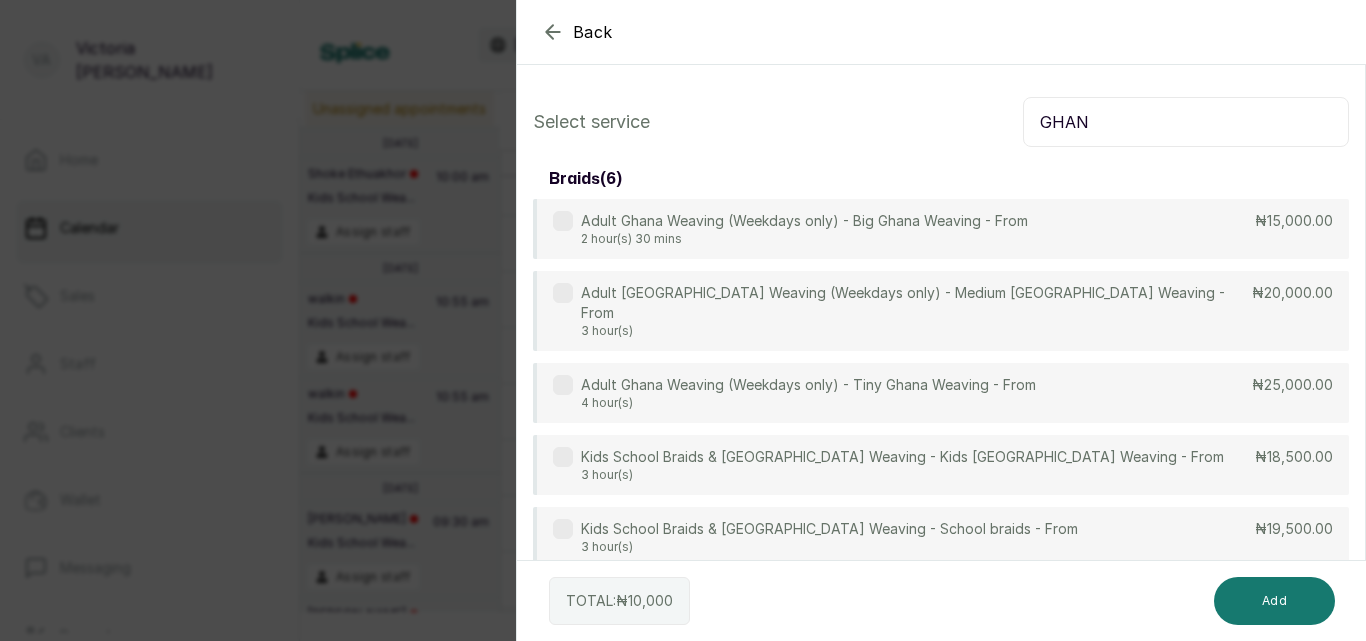 scroll, scrollTop: 75, scrollLeft: 0, axis: vertical 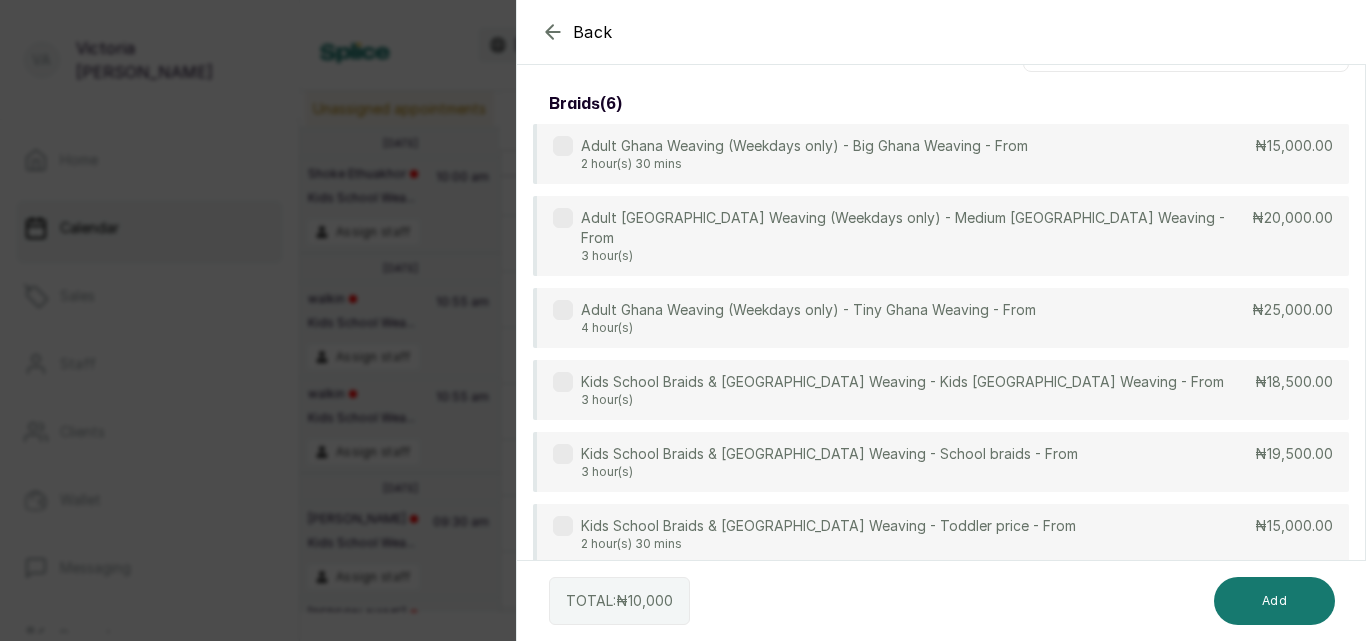 click at bounding box center (563, 382) 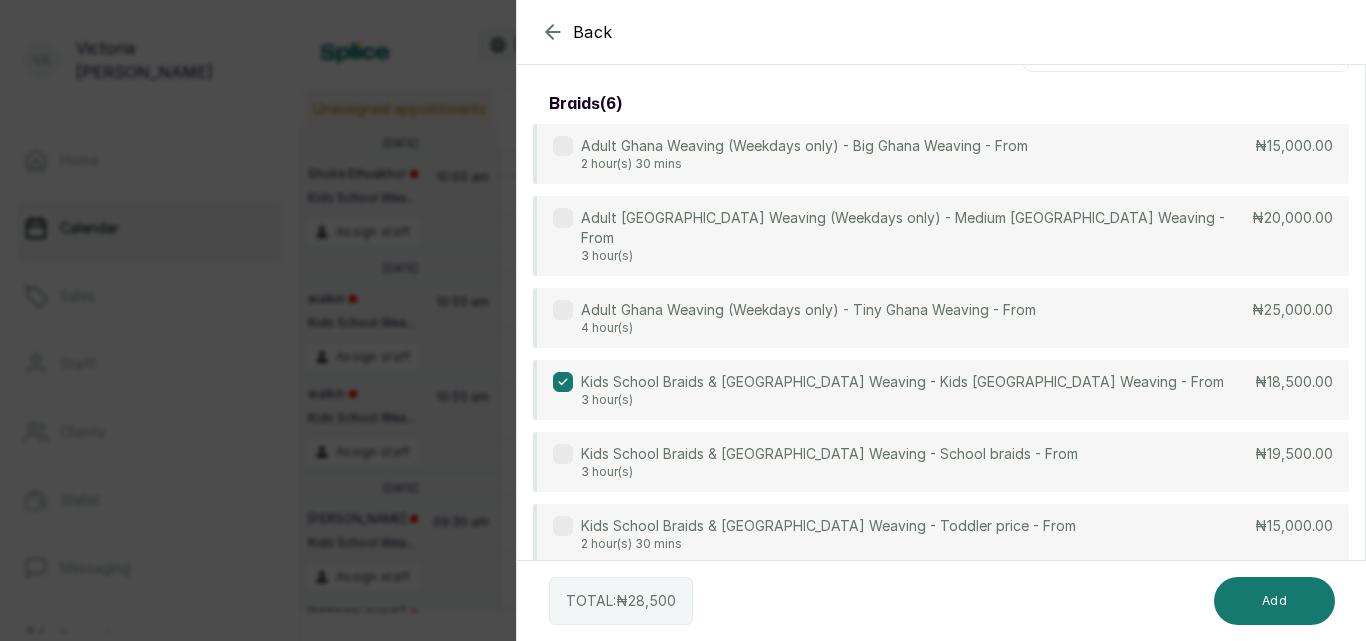 click at bounding box center (563, 382) 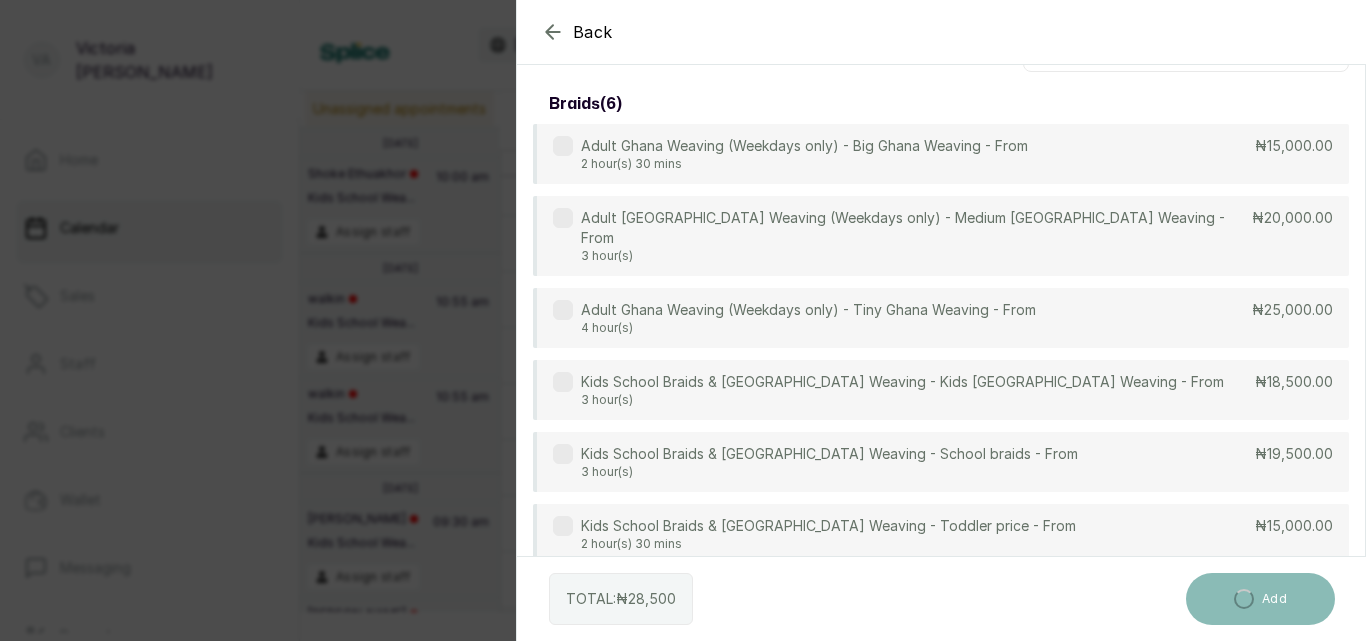 click on "GHAN" at bounding box center [1186, 47] 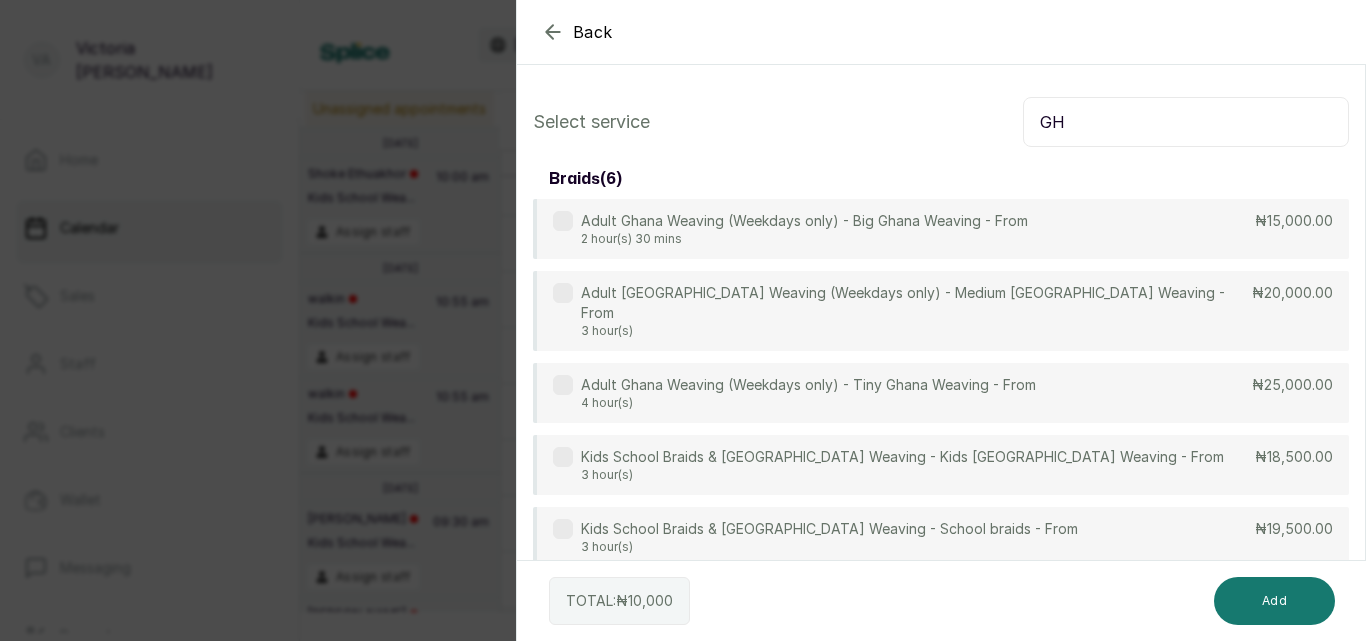 type on "G" 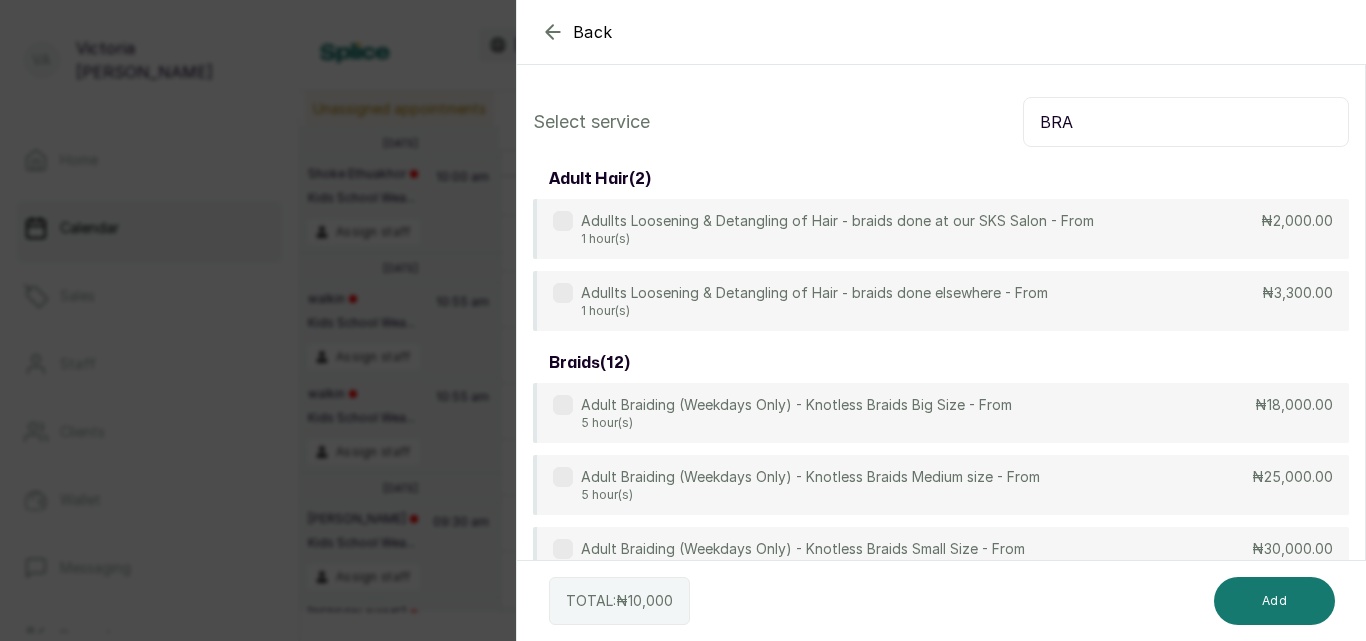 type on "BRA" 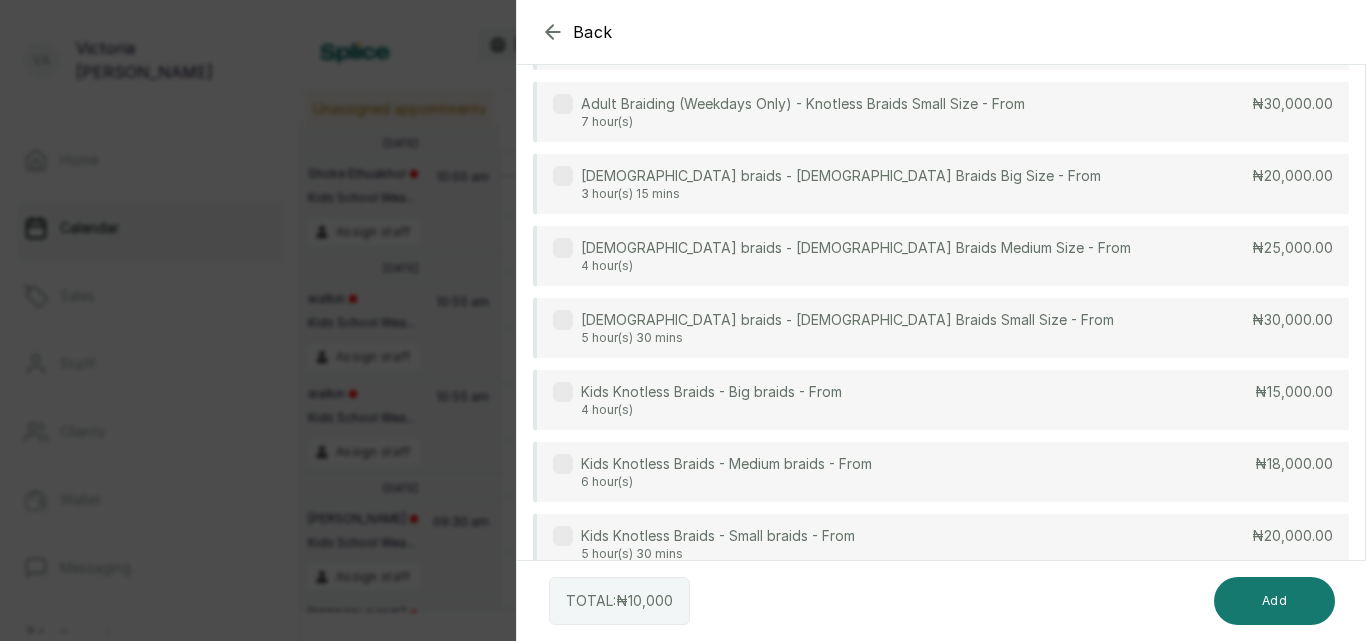 scroll, scrollTop: 455, scrollLeft: 0, axis: vertical 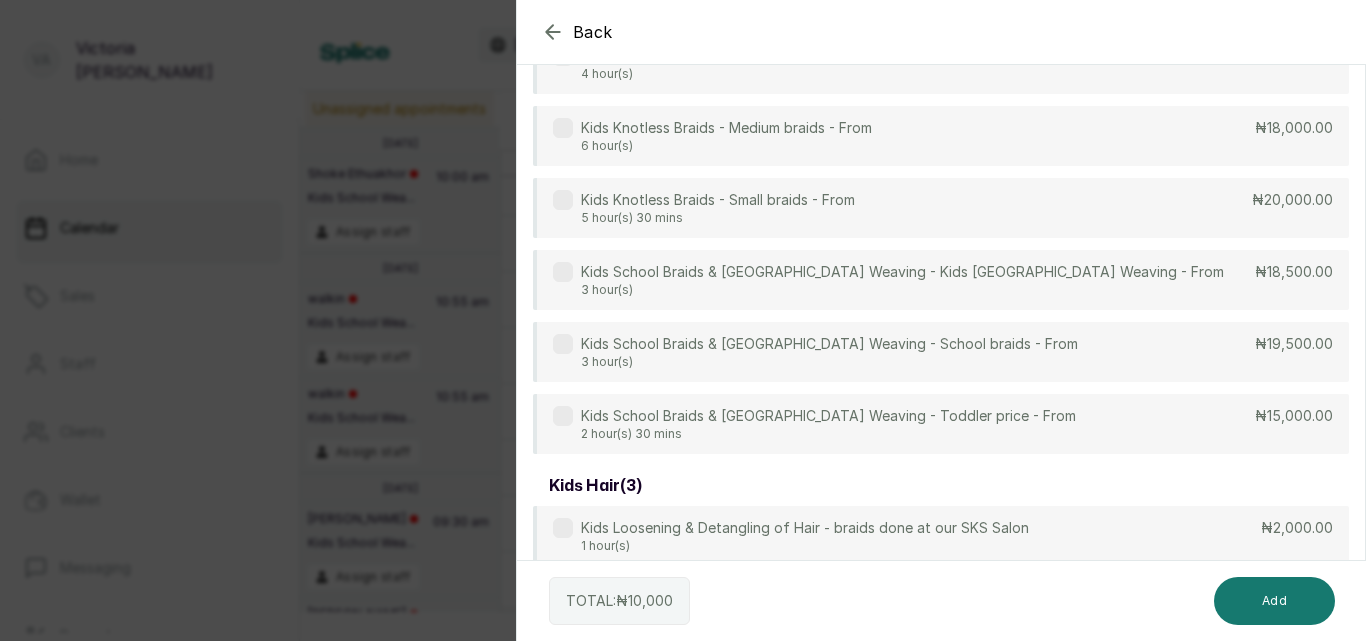 click at bounding box center [563, 416] 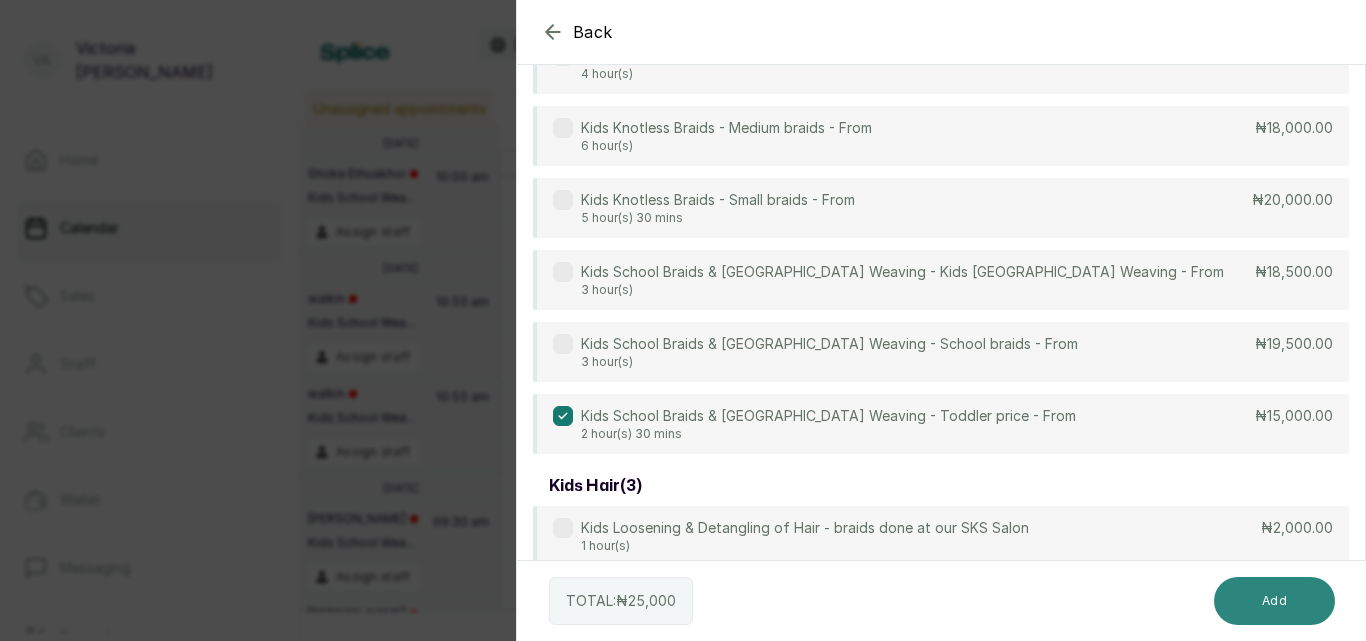 click on "Add" at bounding box center [1274, 601] 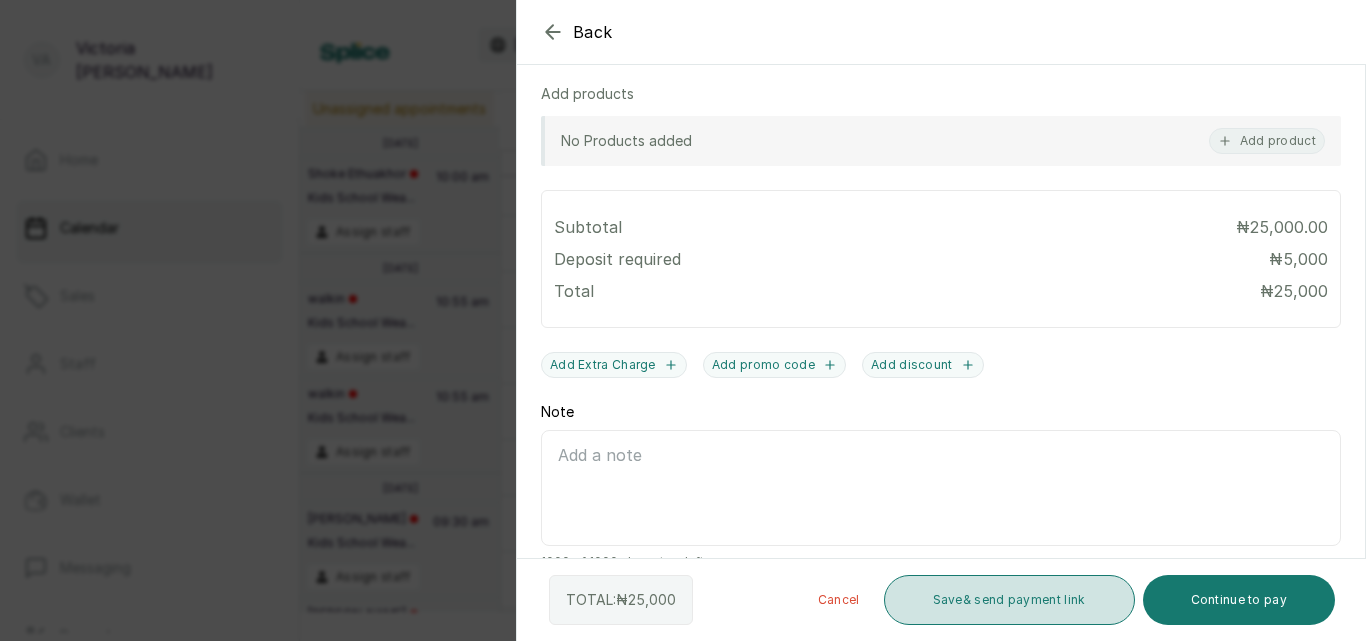 click on "Save  & send payment link" at bounding box center (1009, 600) 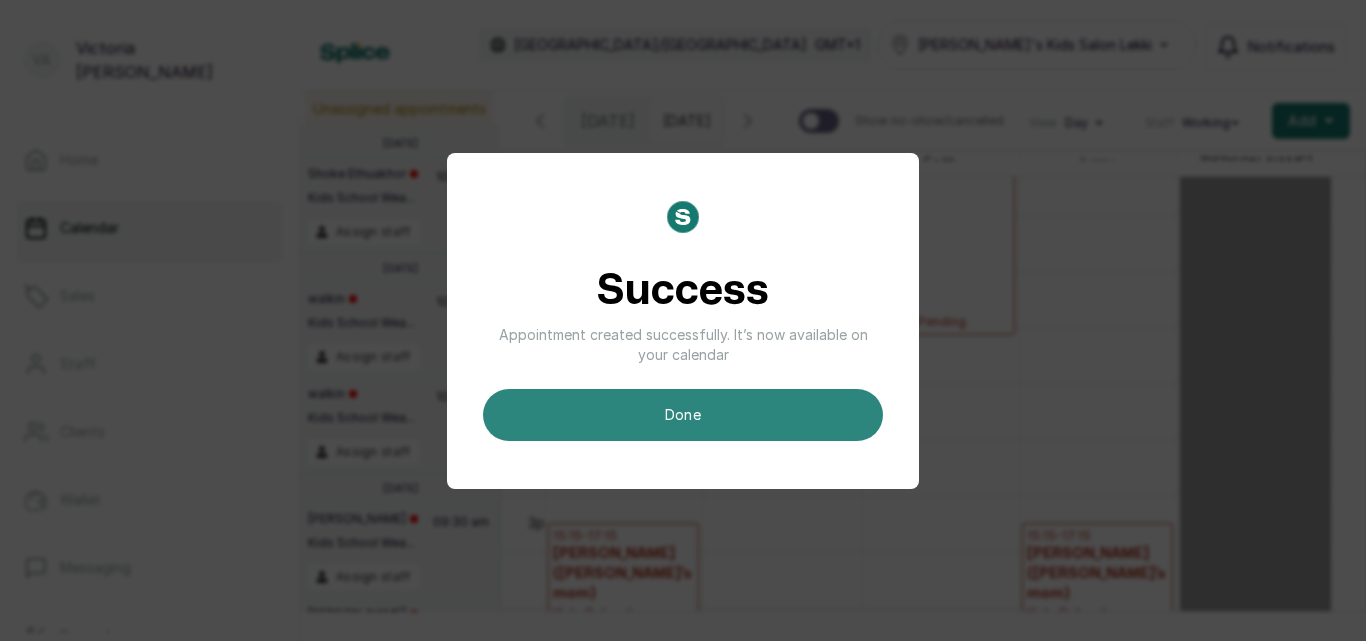 click on "done" at bounding box center [683, 415] 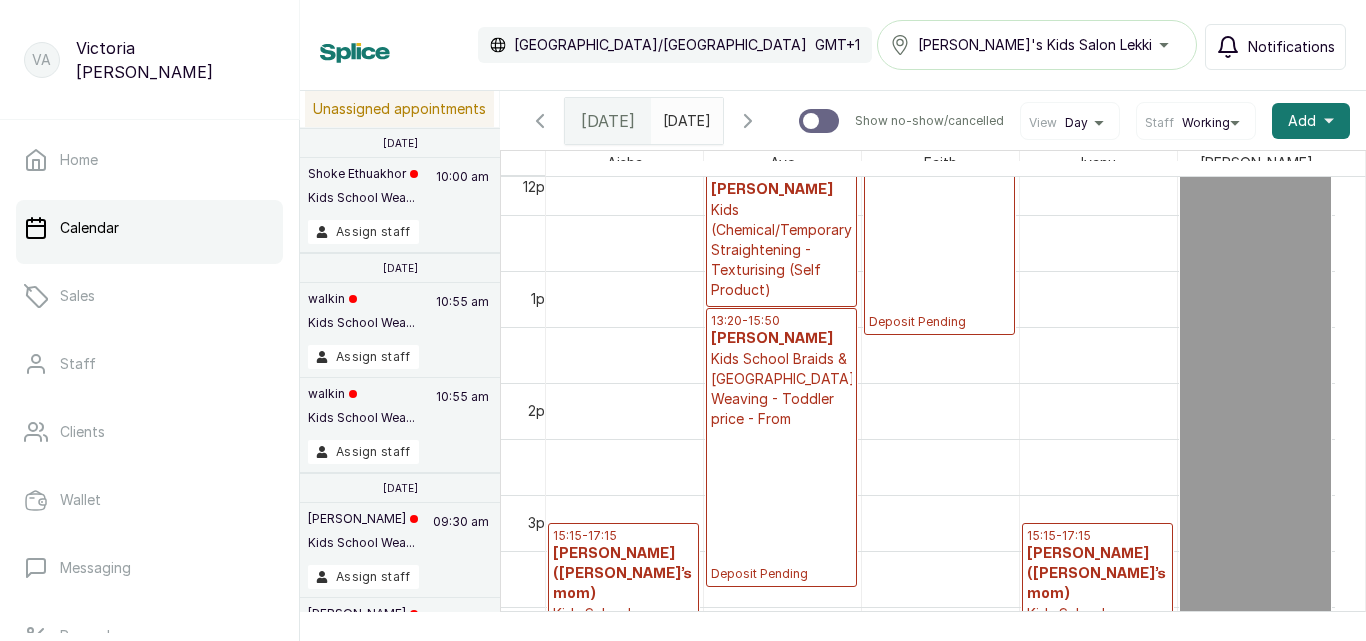 scroll, scrollTop: 1104, scrollLeft: 0, axis: vertical 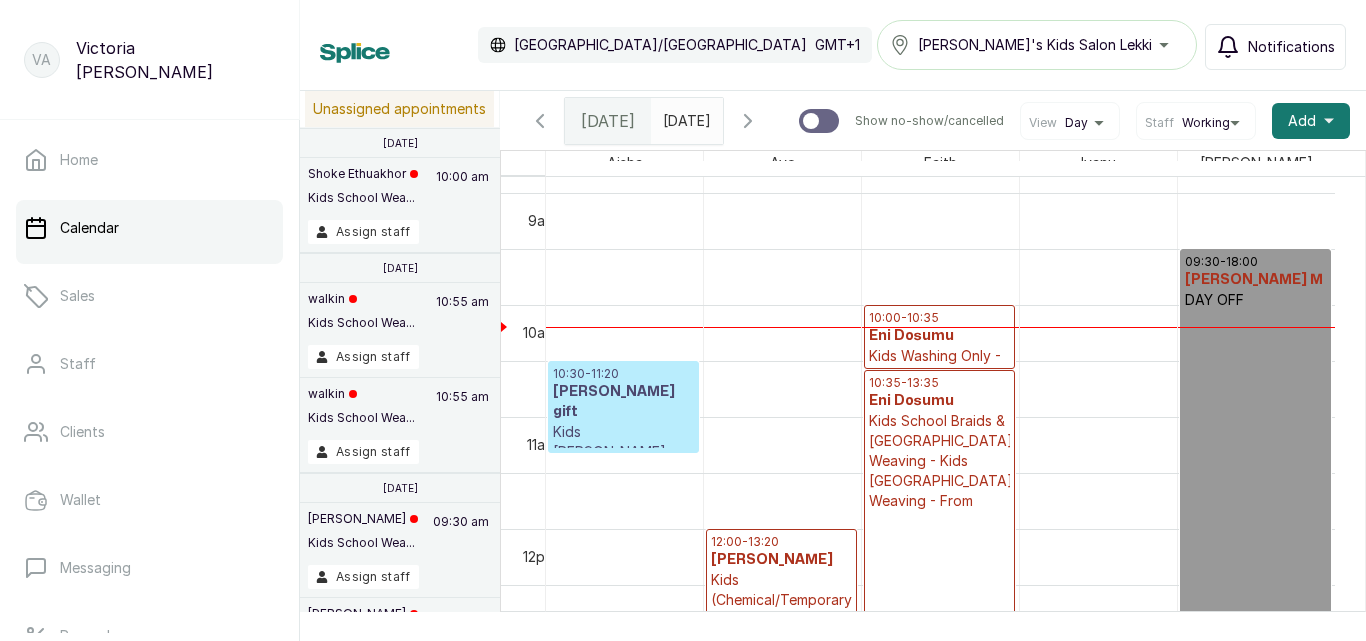 click on "[DATE]" at bounding box center (668, 116) 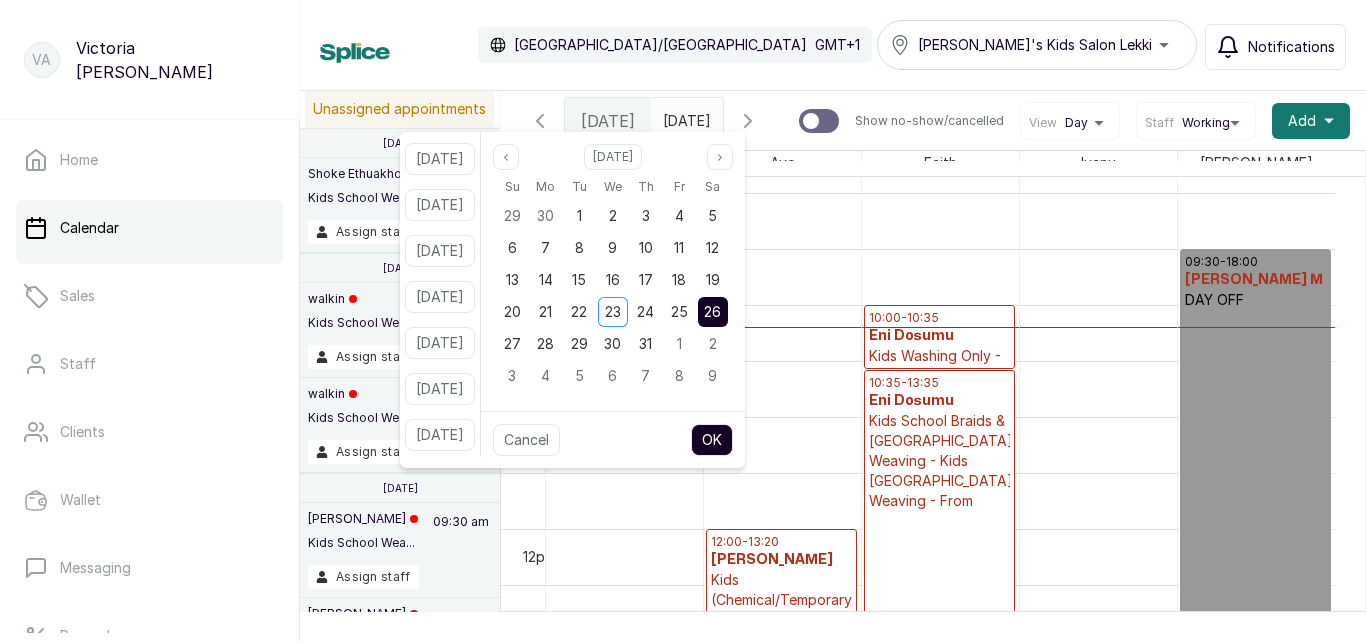 click on "26" at bounding box center [712, 311] 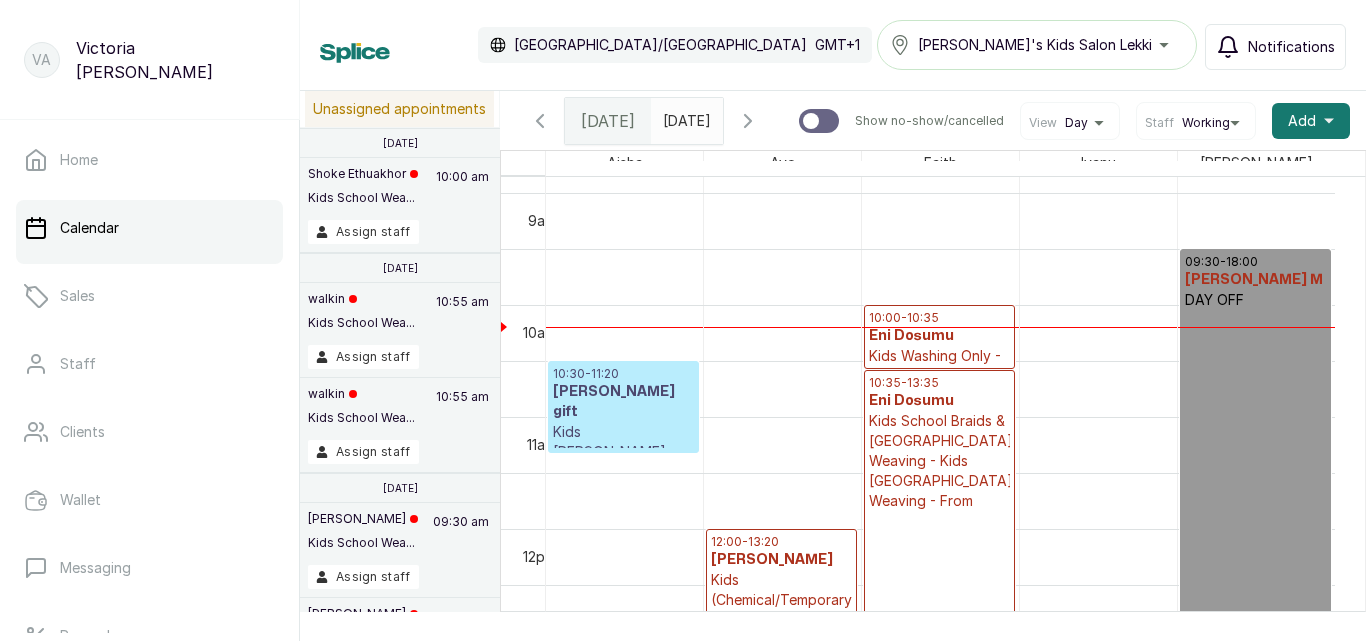 scroll, scrollTop: 1216, scrollLeft: 0, axis: vertical 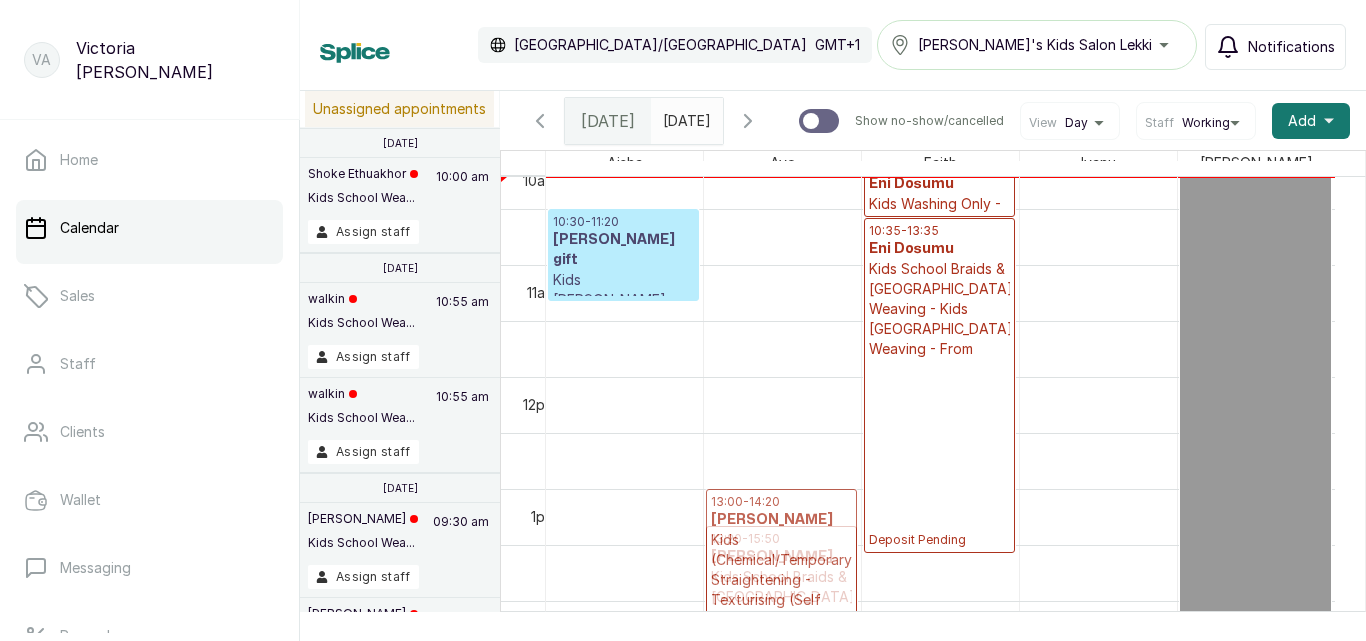 drag, startPoint x: 813, startPoint y: 494, endPoint x: 845, endPoint y: 630, distance: 139.71399 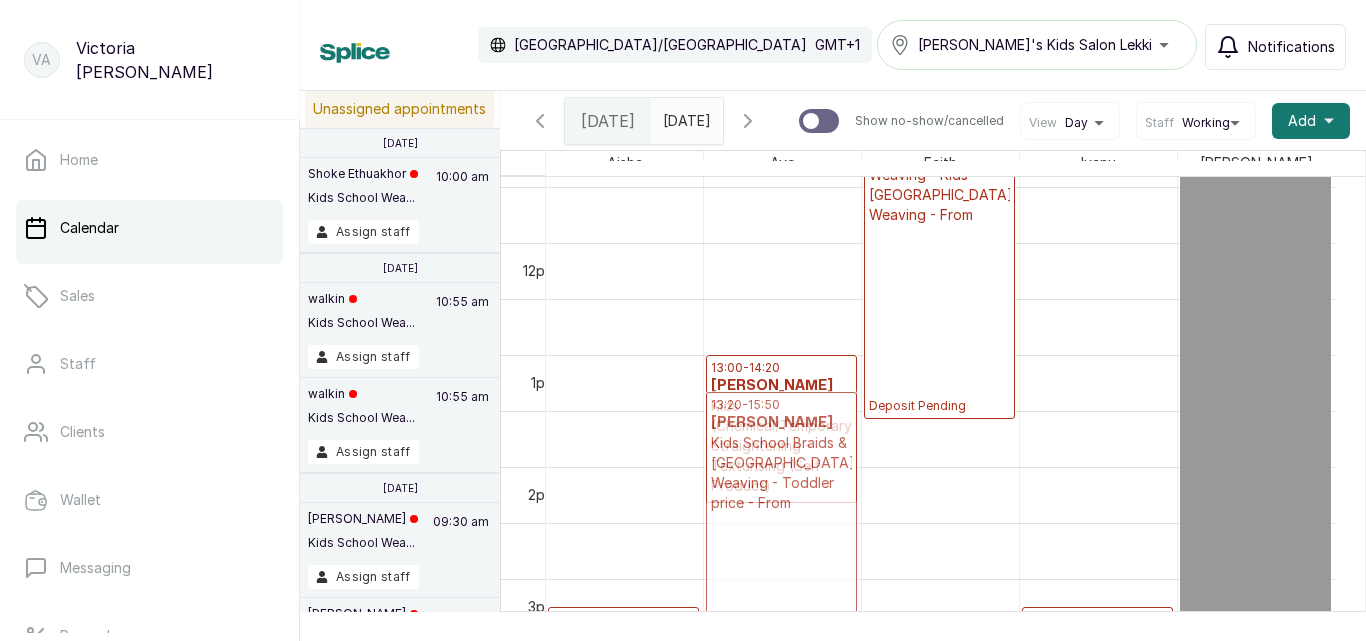 click on "13:00  -  14:20 JULIET   Kids (Chemical/Temporary) Straightening - Texturising (Self Product) Deposit Pending 13:20  -  15:50 JULIET   Kids School Braids & Ghana Weaving - Toddler price  - From Deposit Pending 13:20  -  15:50 JULIET   Kids School Braids & Ghana Weaving - Toddler price  - From Deposit Pending" at bounding box center (782, 243) 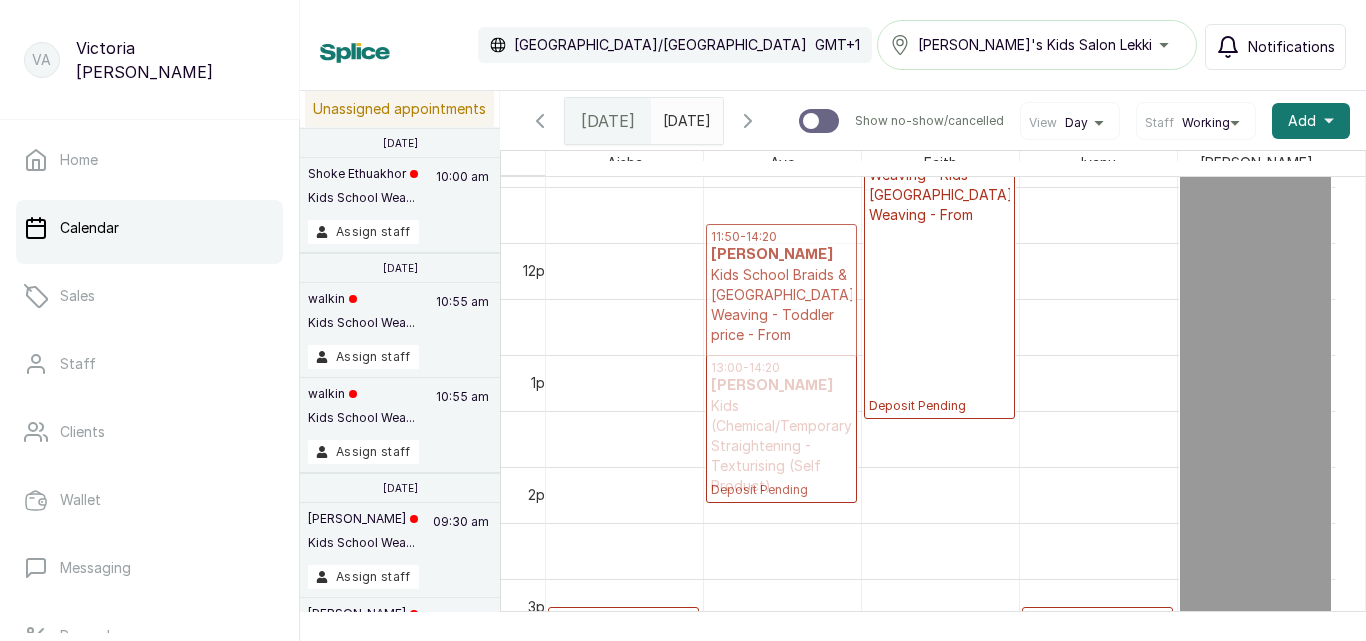 drag, startPoint x: 829, startPoint y: 425, endPoint x: 791, endPoint y: 279, distance: 150.86418 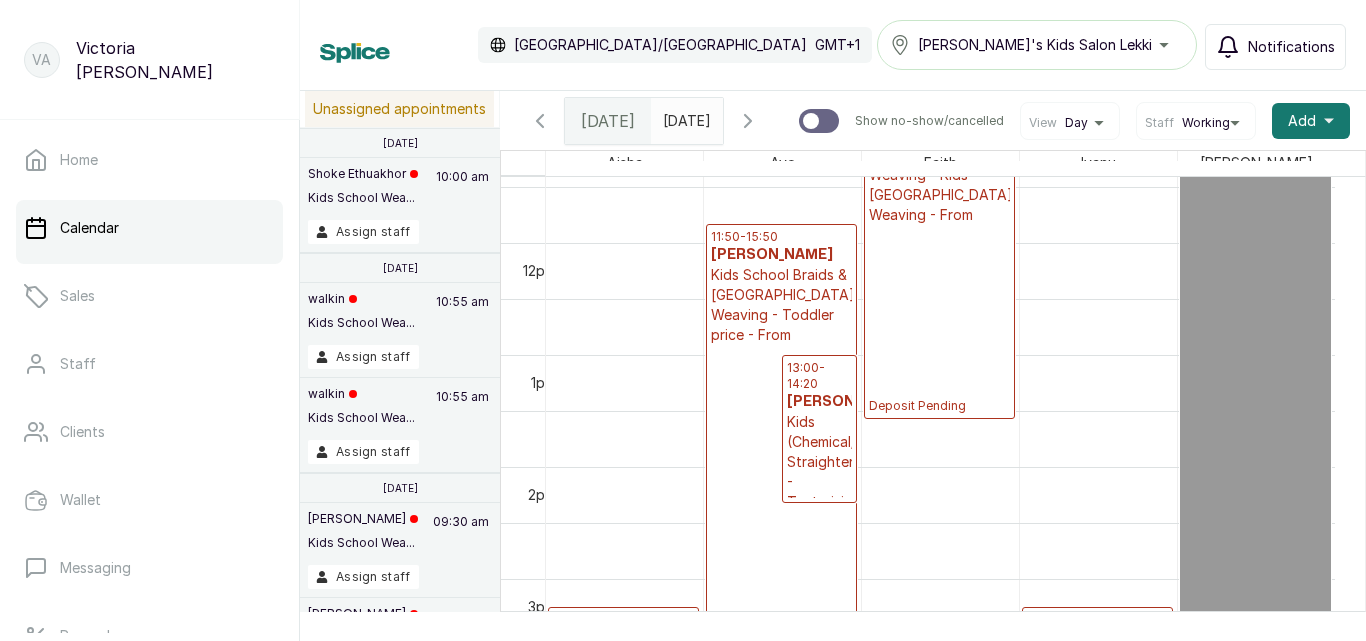 click on "[DATE]" at bounding box center [668, 116] 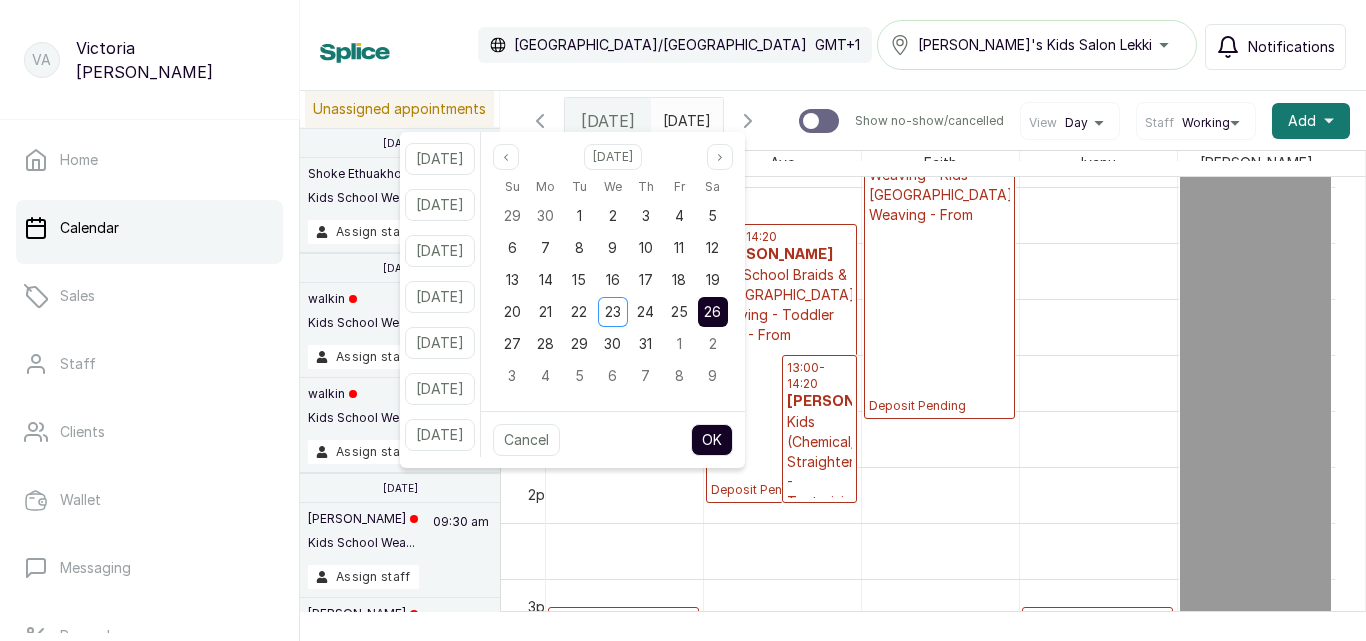 click on "26" at bounding box center (712, 311) 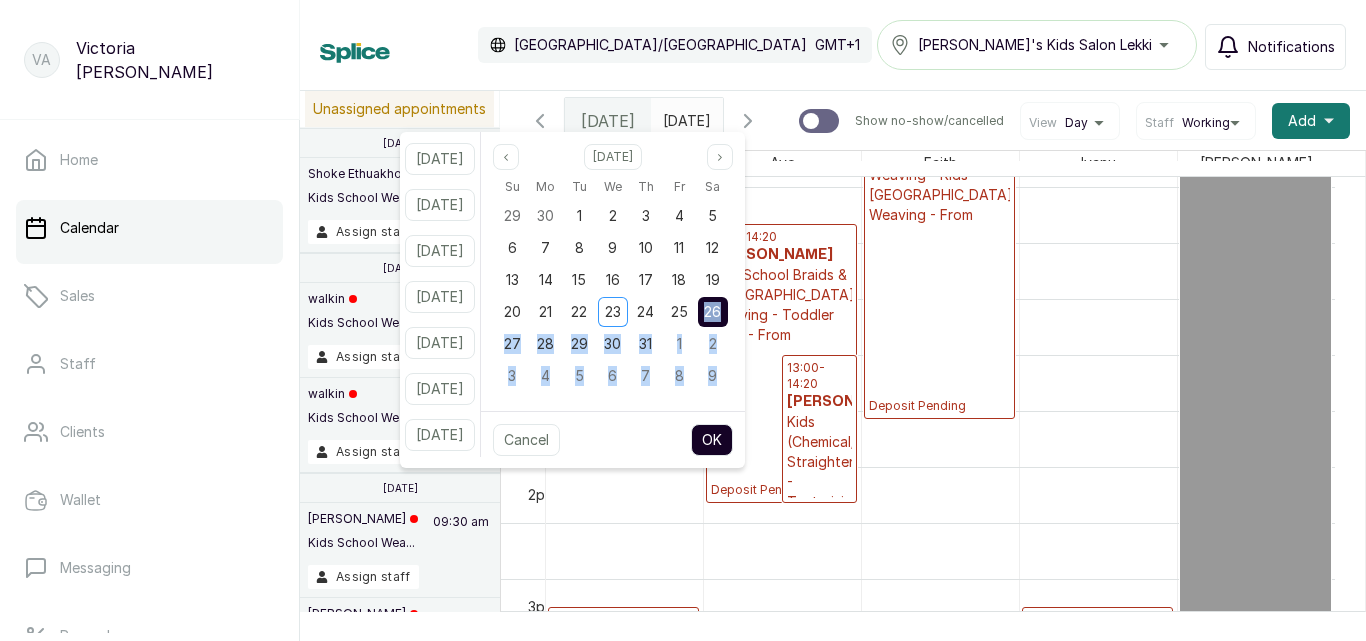 drag, startPoint x: 741, startPoint y: 313, endPoint x: 747, endPoint y: 441, distance: 128.14055 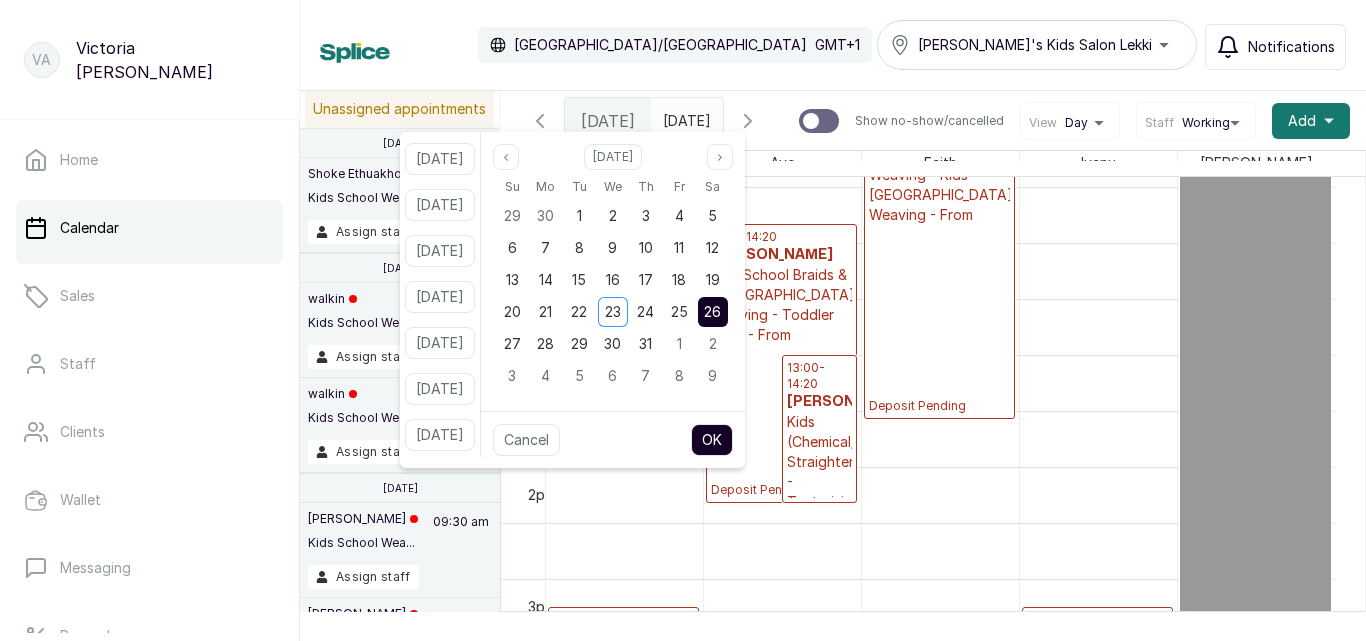 click on "OK" at bounding box center (712, 440) 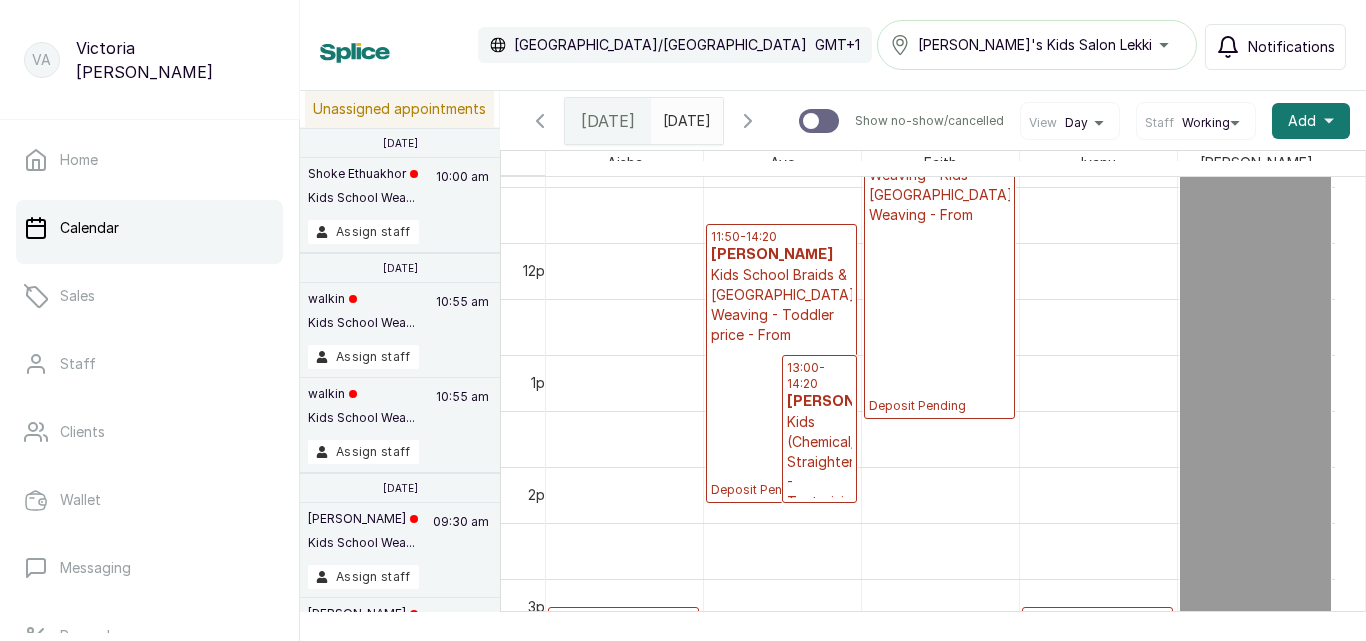 click on "[DATE]" at bounding box center (668, 116) 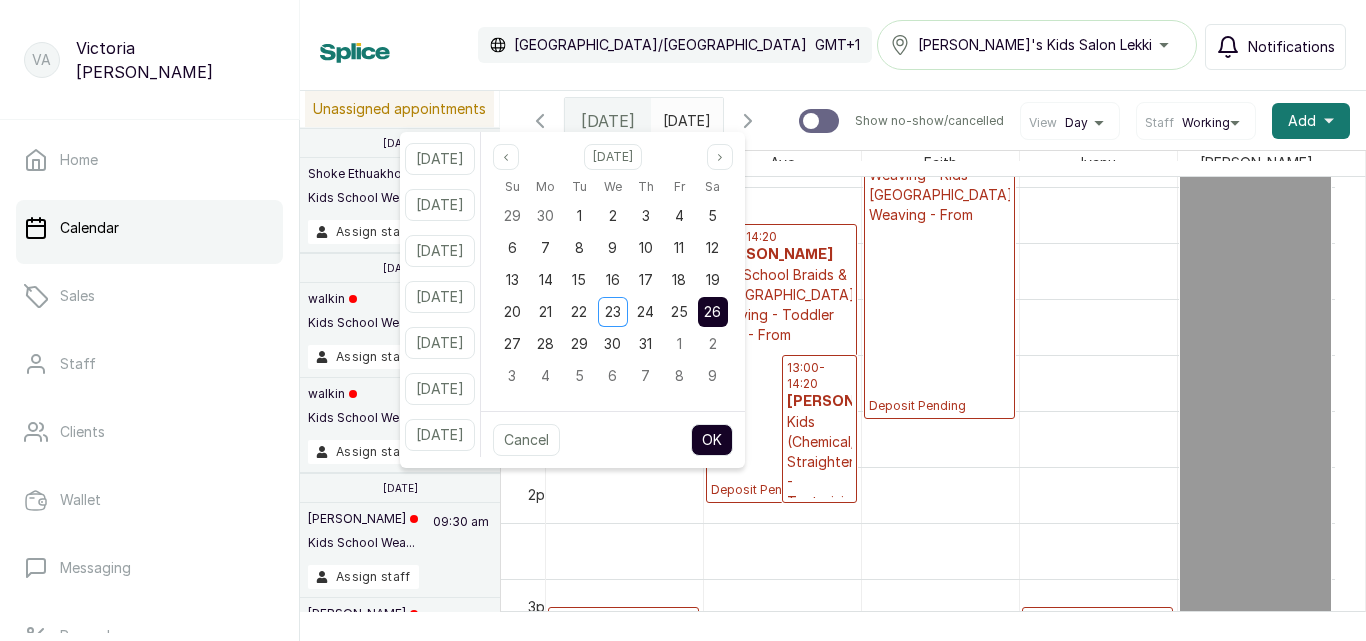 click on "26" at bounding box center (712, 311) 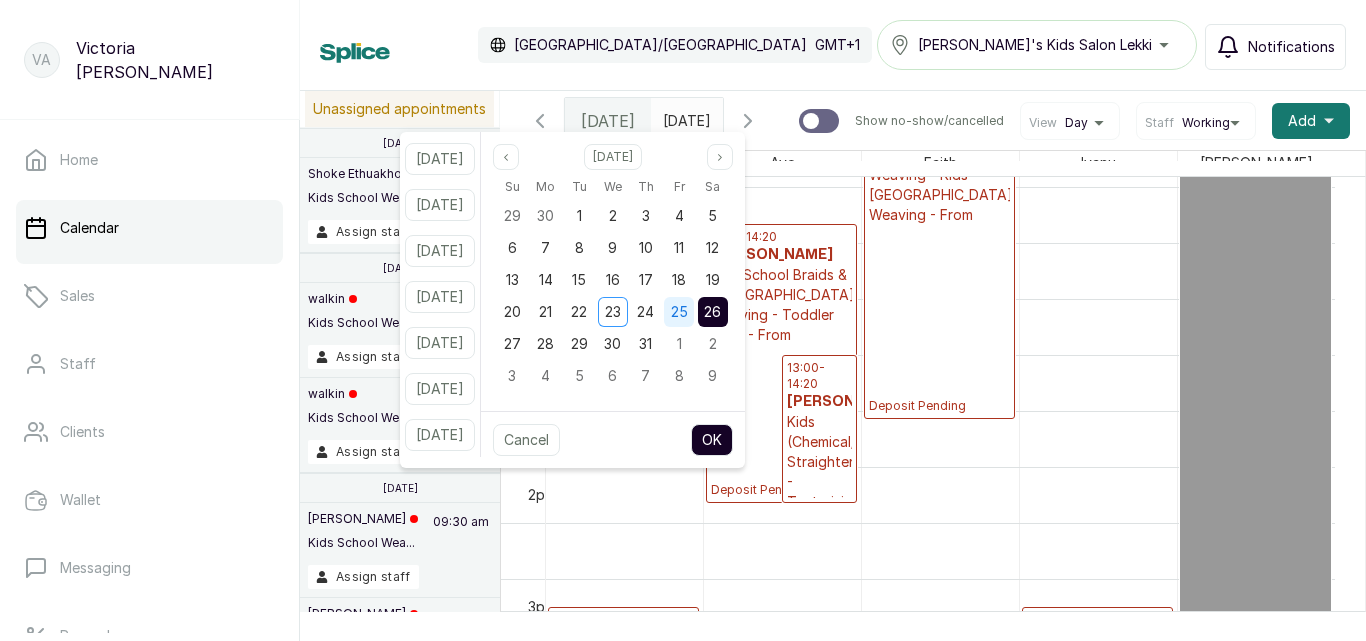 click on "25" at bounding box center (679, 311) 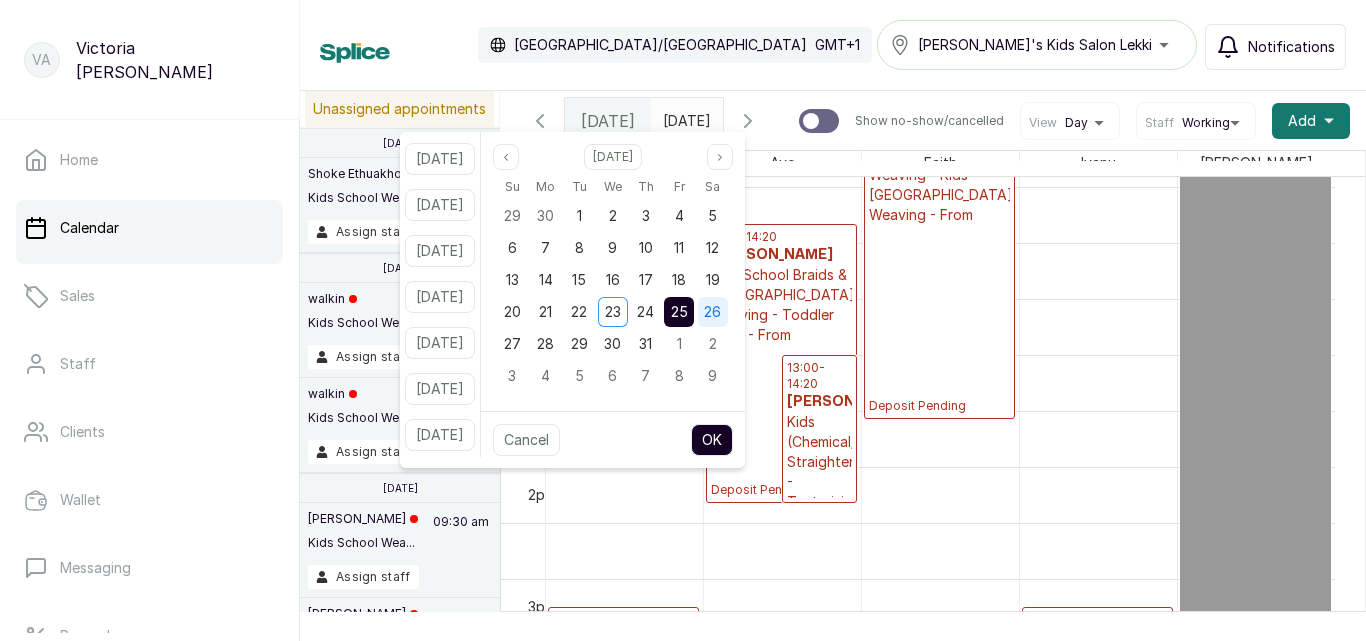 click on "26" at bounding box center [712, 311] 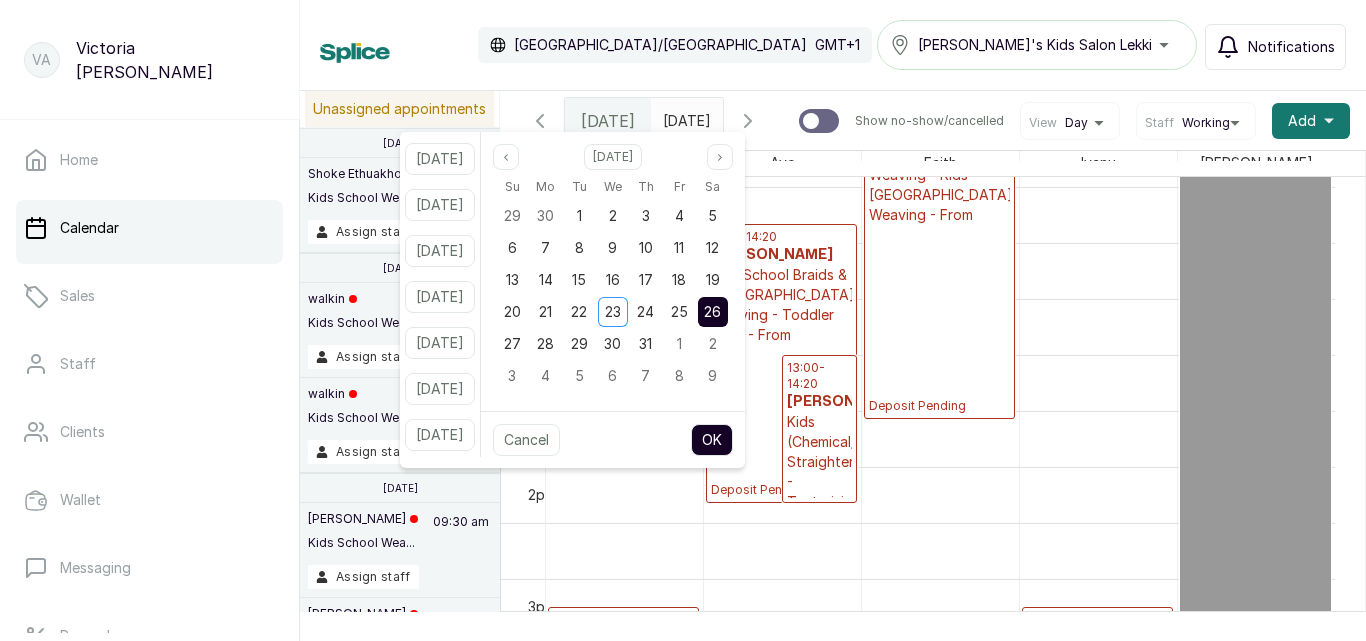 click on "OK" at bounding box center (712, 440) 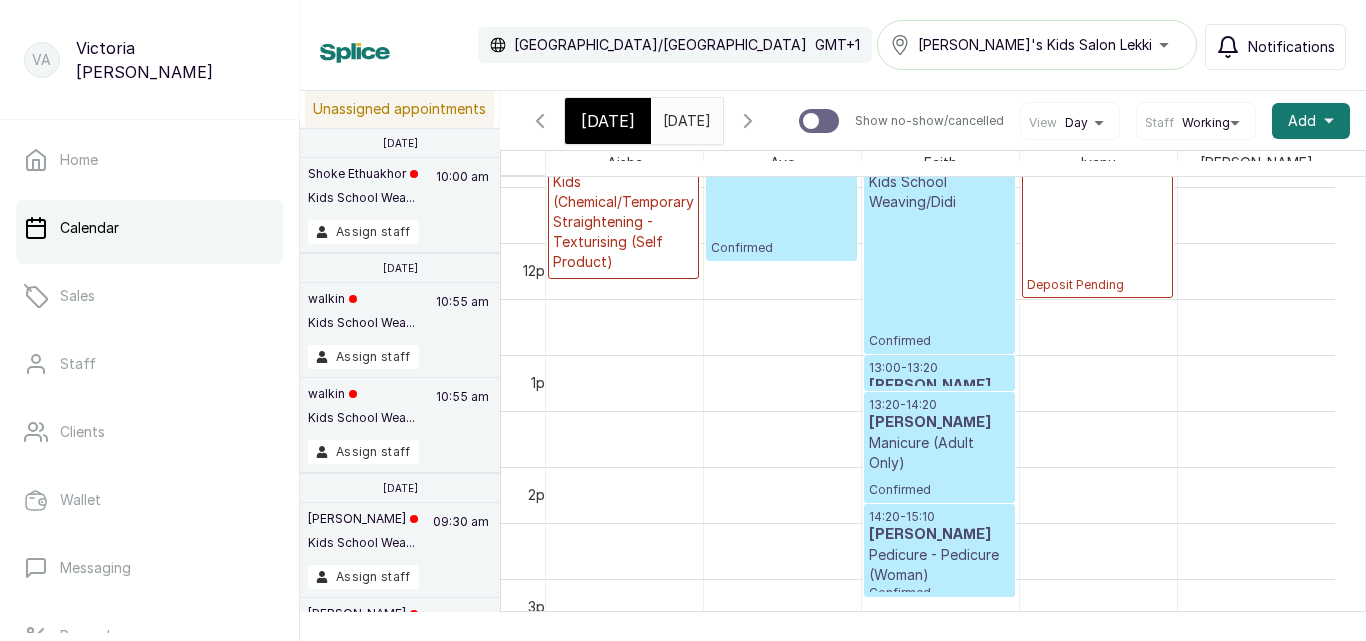 scroll, scrollTop: 673, scrollLeft: 0, axis: vertical 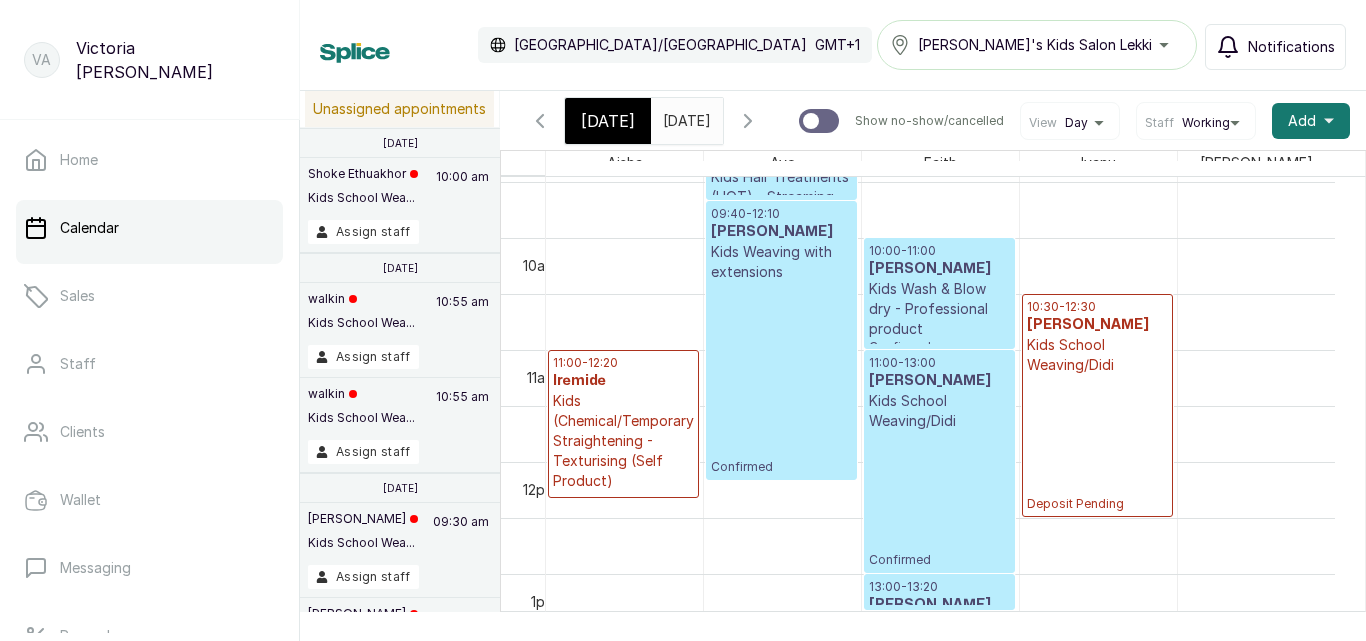 click on "10:30  -  12:30 [PERSON_NAME]   Kids School Weaving/[PERSON_NAME] Pending" at bounding box center (1097, 405) 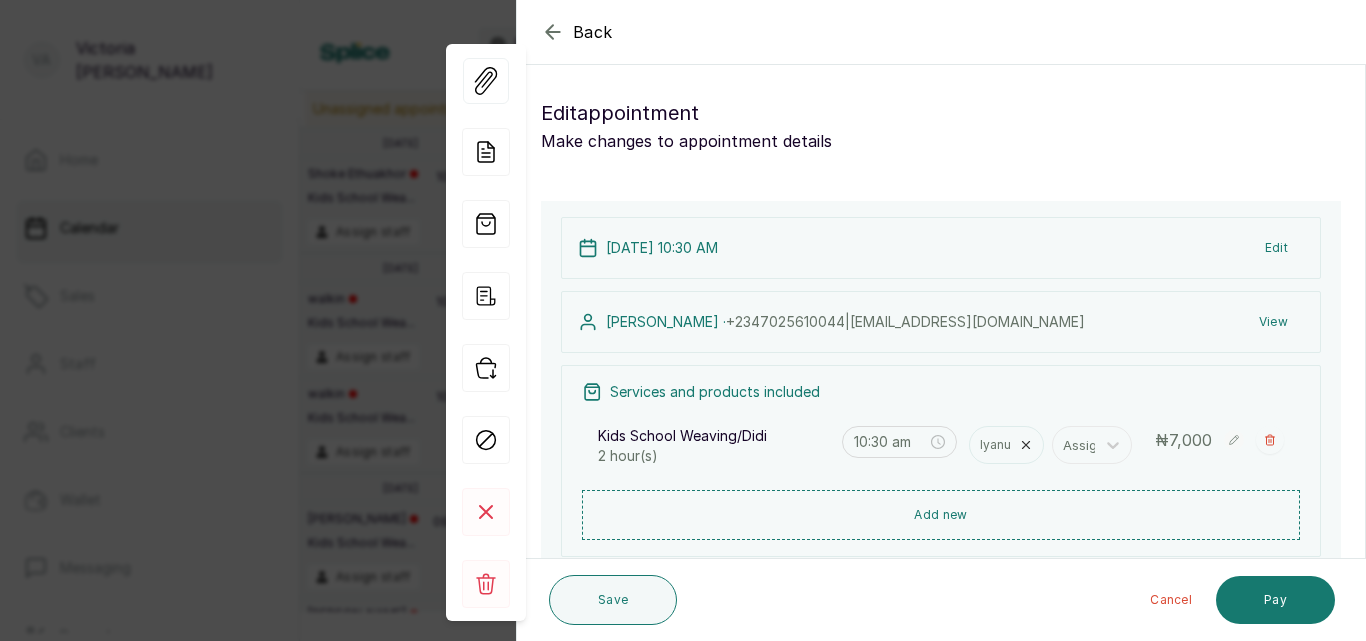 click on "Edit" at bounding box center (1276, 248) 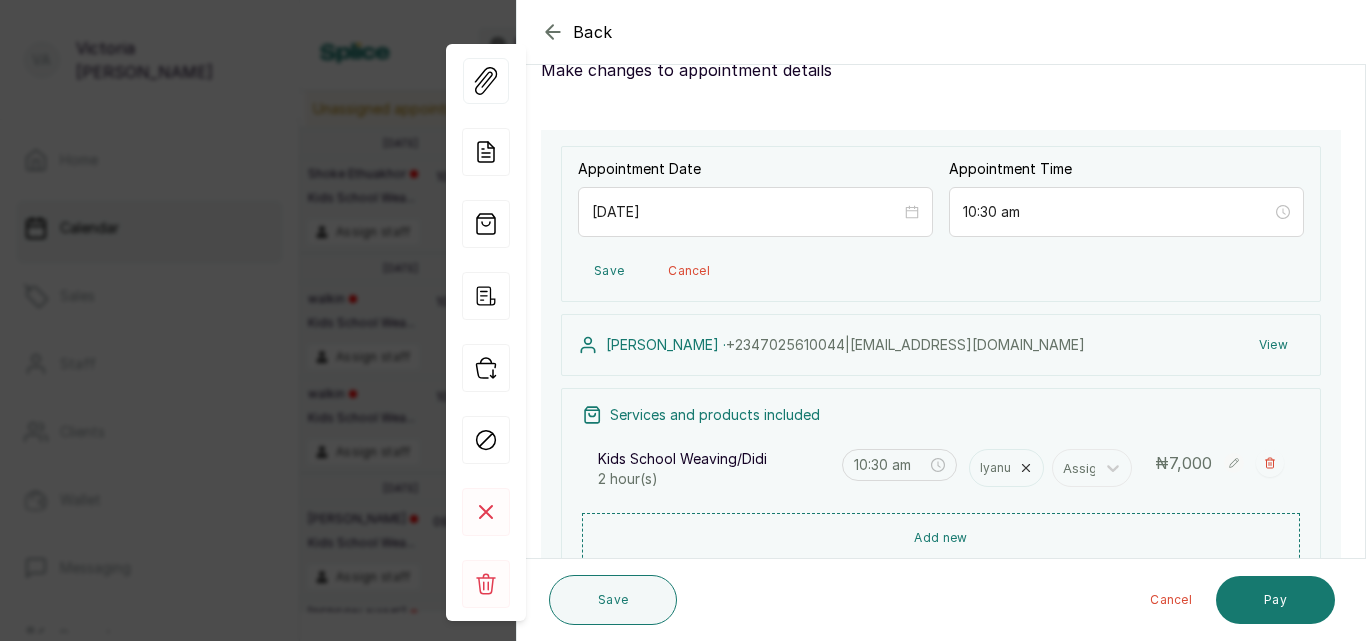 scroll, scrollTop: 0, scrollLeft: 0, axis: both 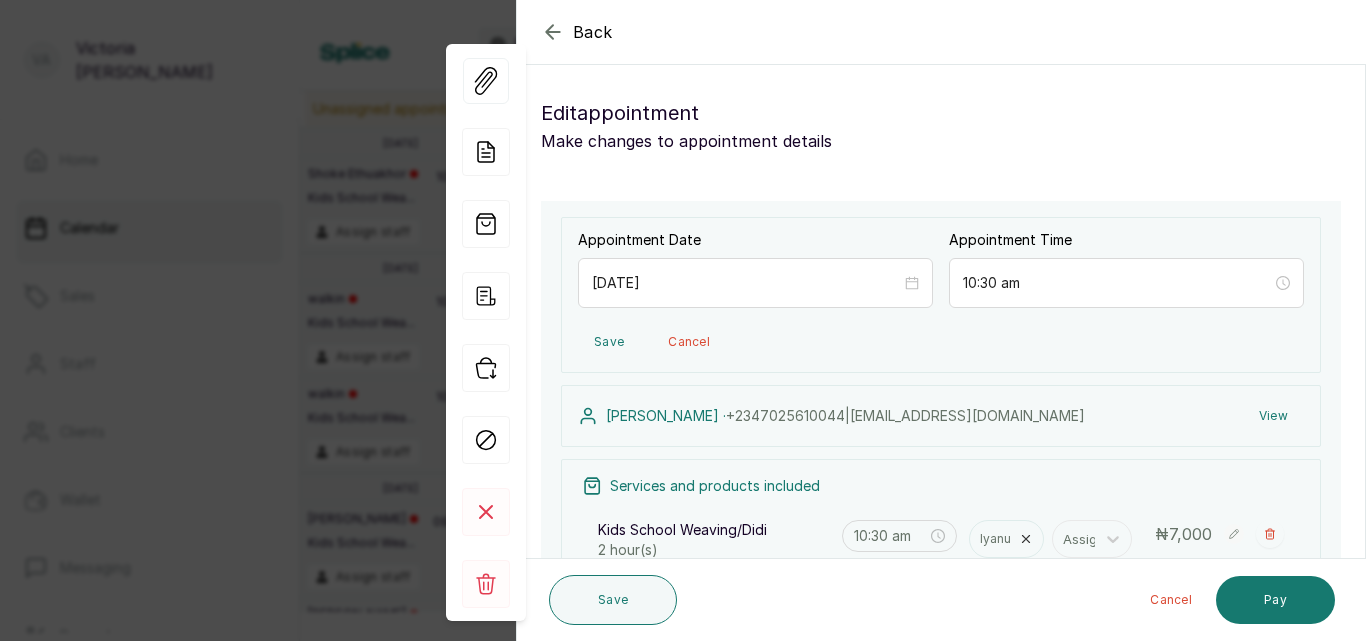 click on "View" at bounding box center [1273, 416] 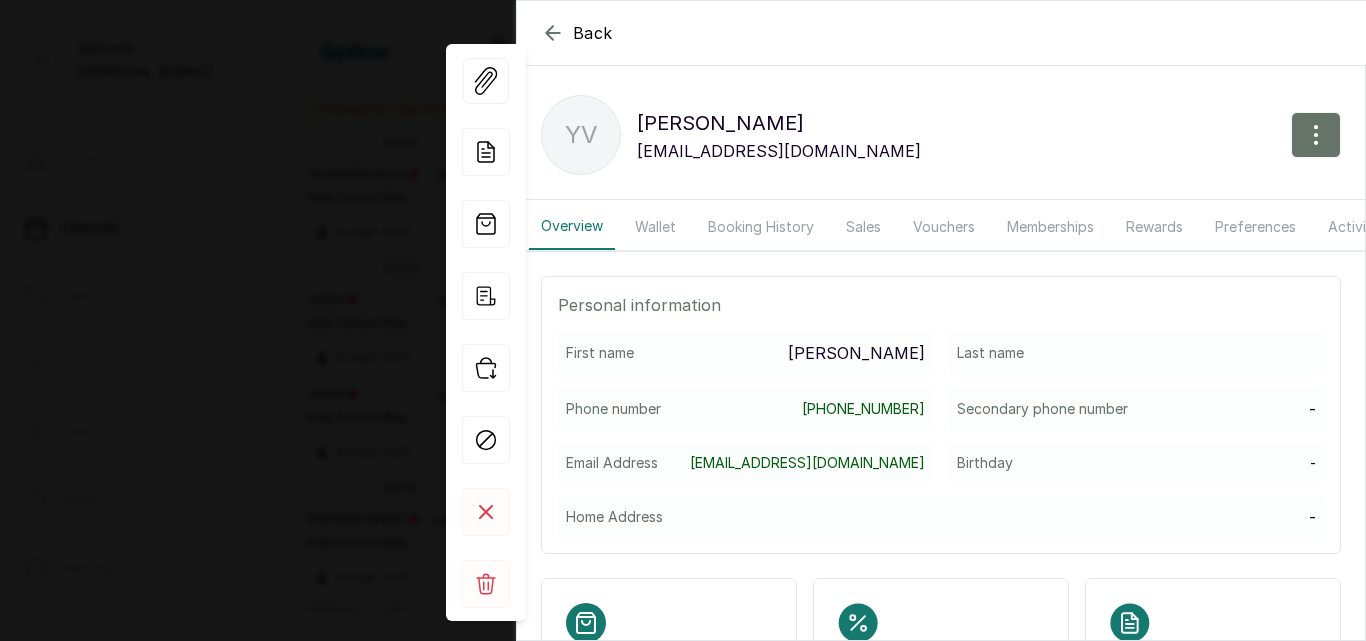 click on "First name [PERSON_NAME]" at bounding box center (745, 353) 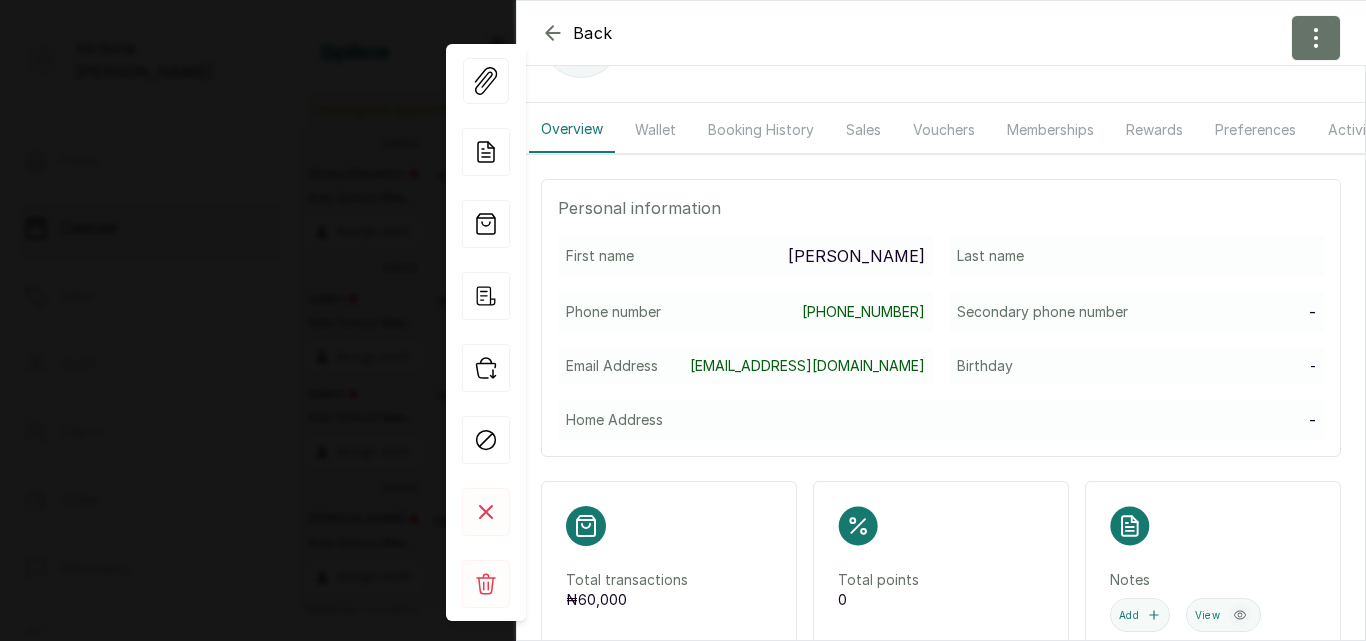 scroll, scrollTop: 0, scrollLeft: 0, axis: both 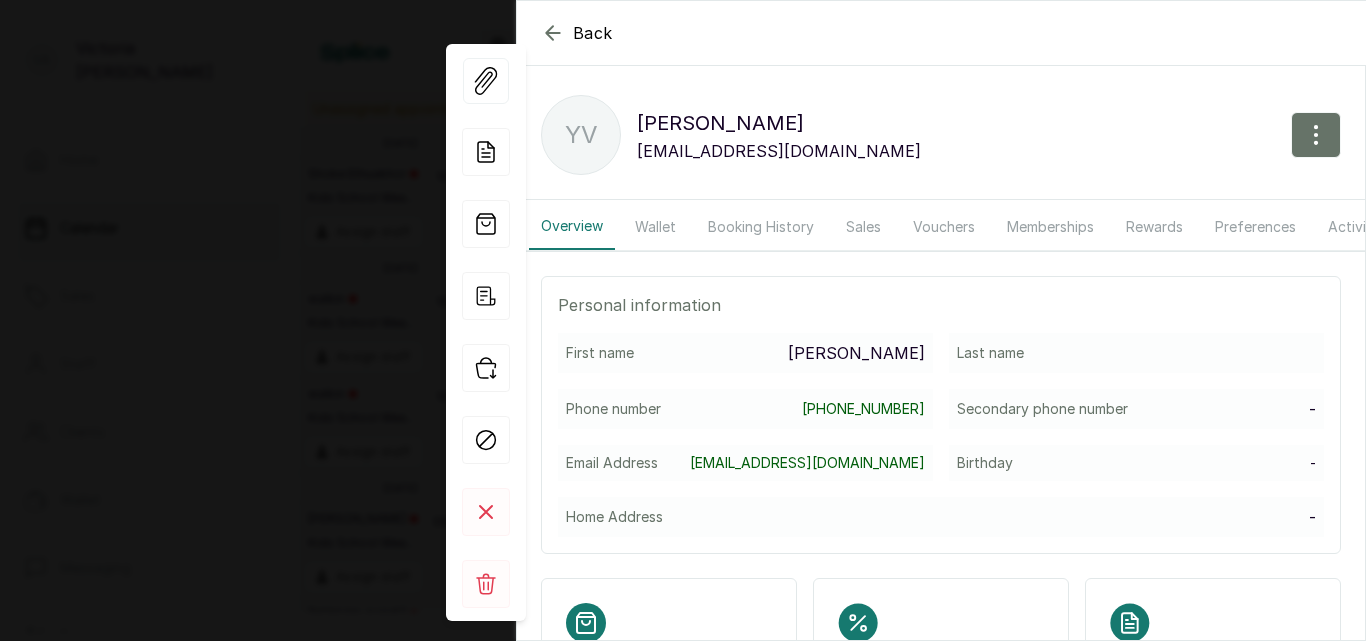 click on "First name [PERSON_NAME]" at bounding box center (745, 353) 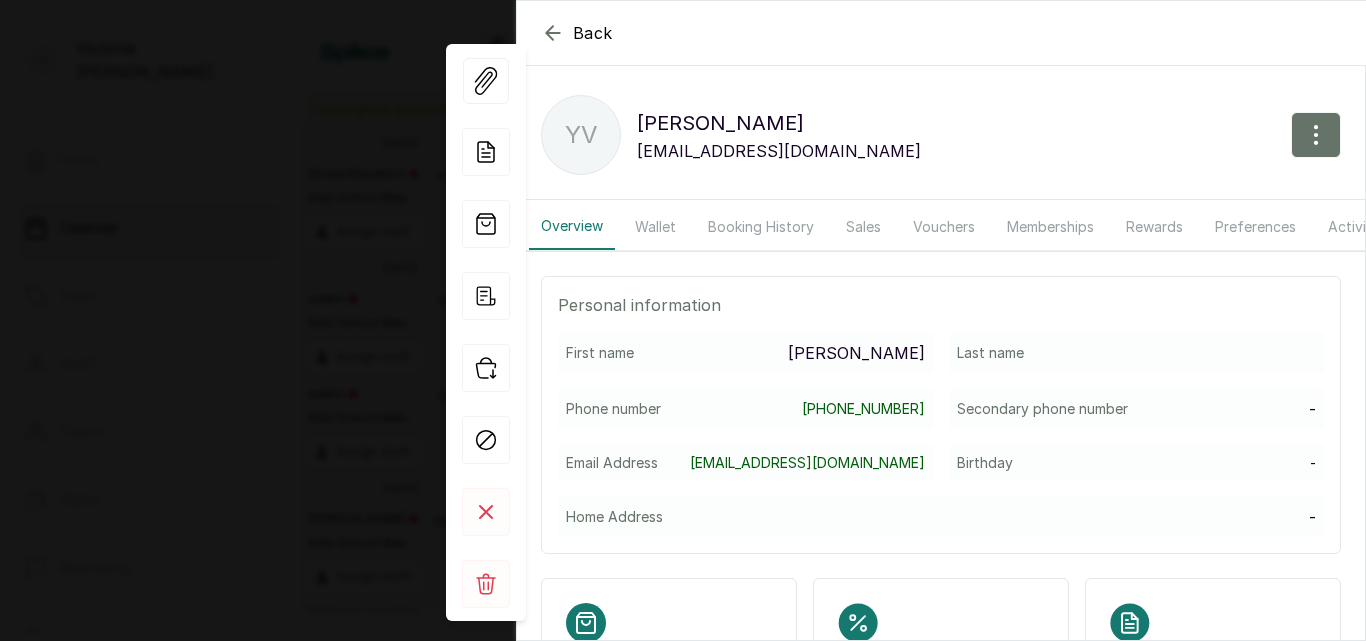 click on "Last name" at bounding box center (990, 353) 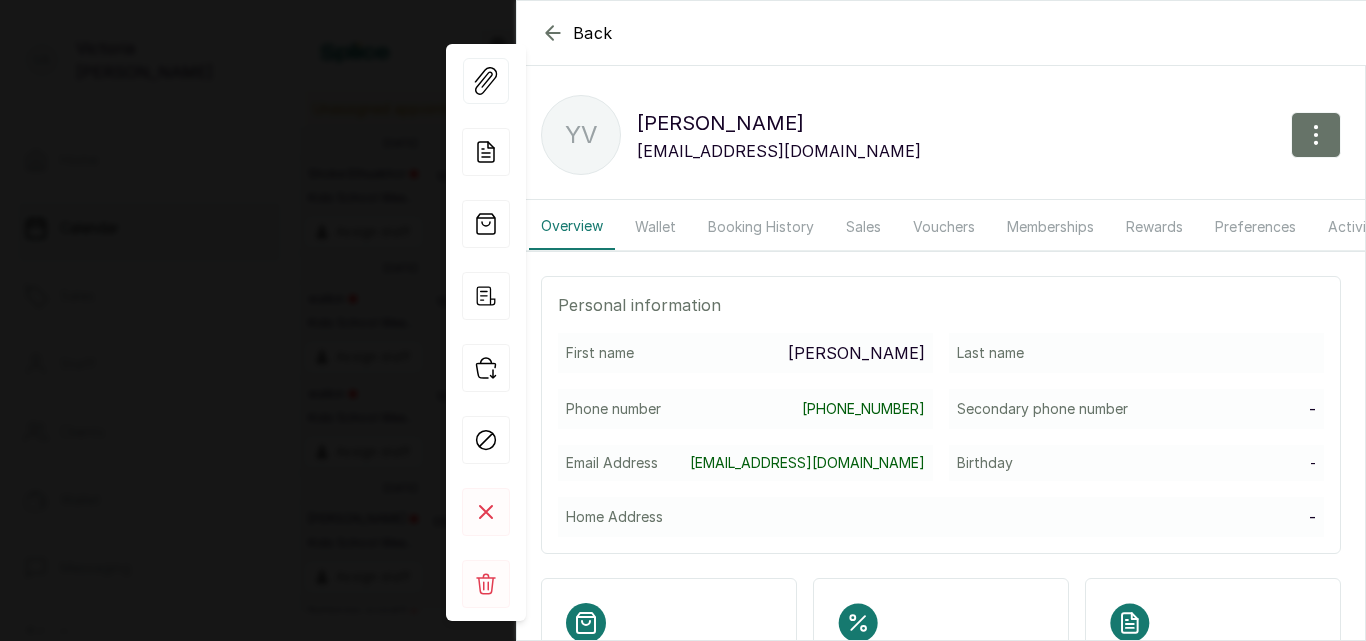 click on "Last name" at bounding box center [990, 353] 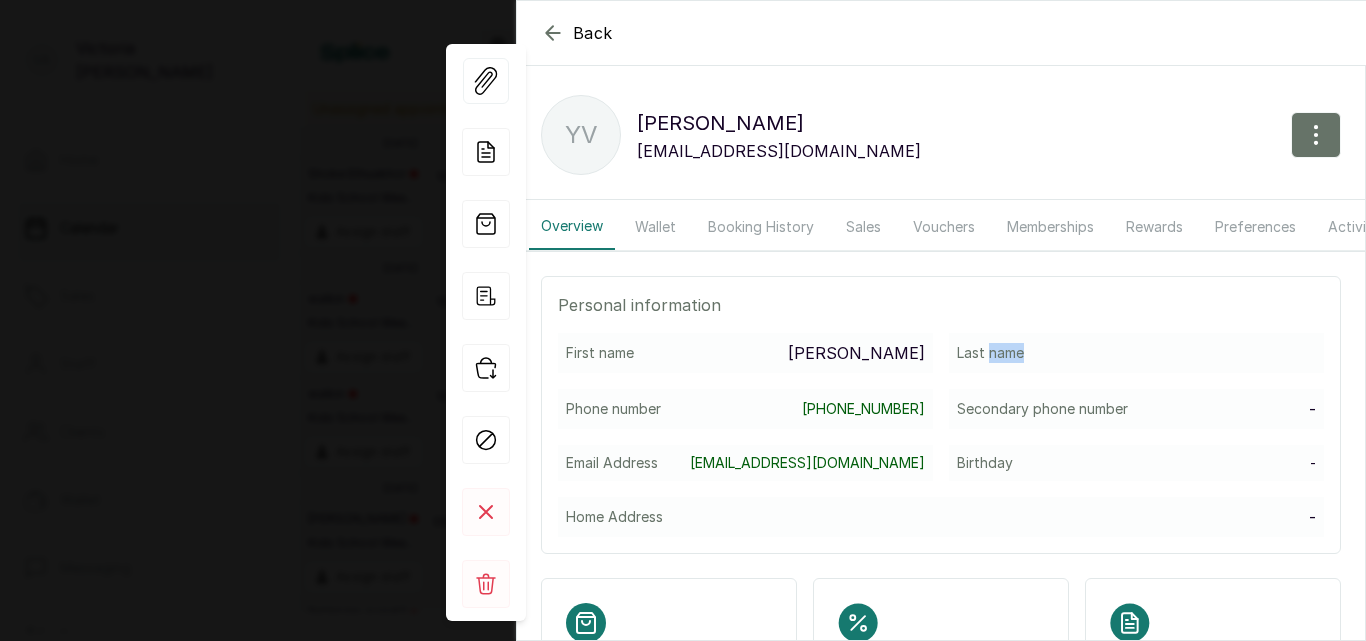 click on "Last name" at bounding box center [990, 353] 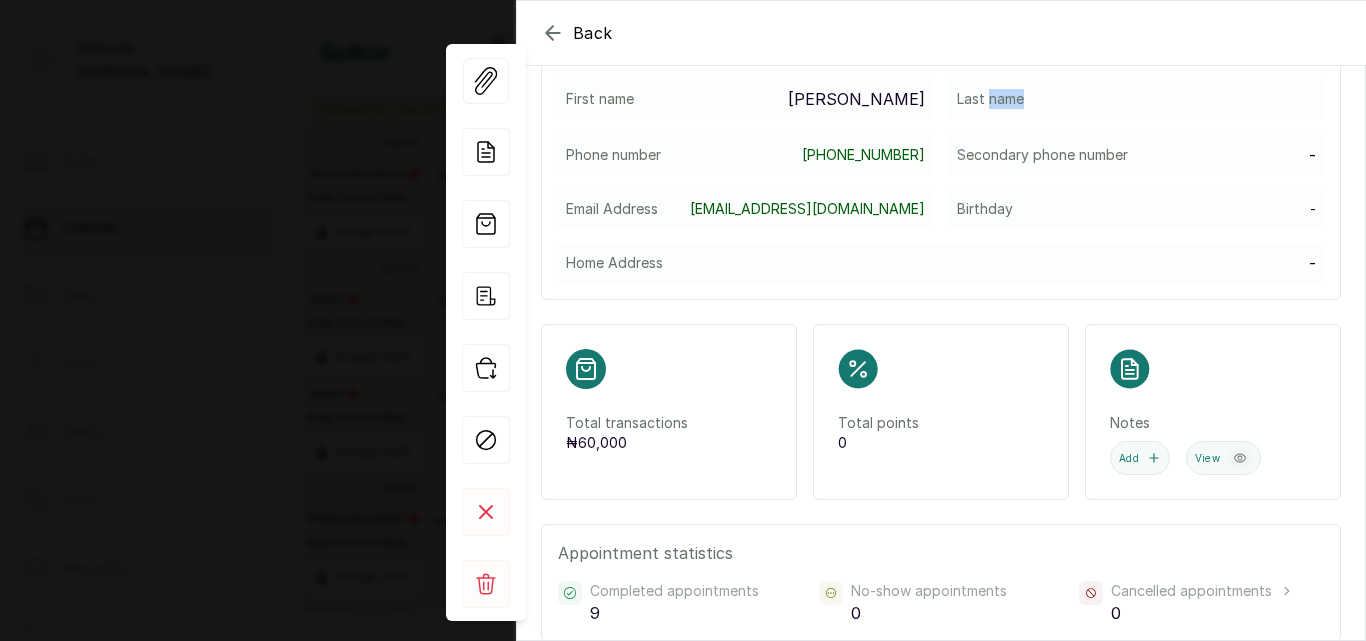 scroll, scrollTop: 0, scrollLeft: 0, axis: both 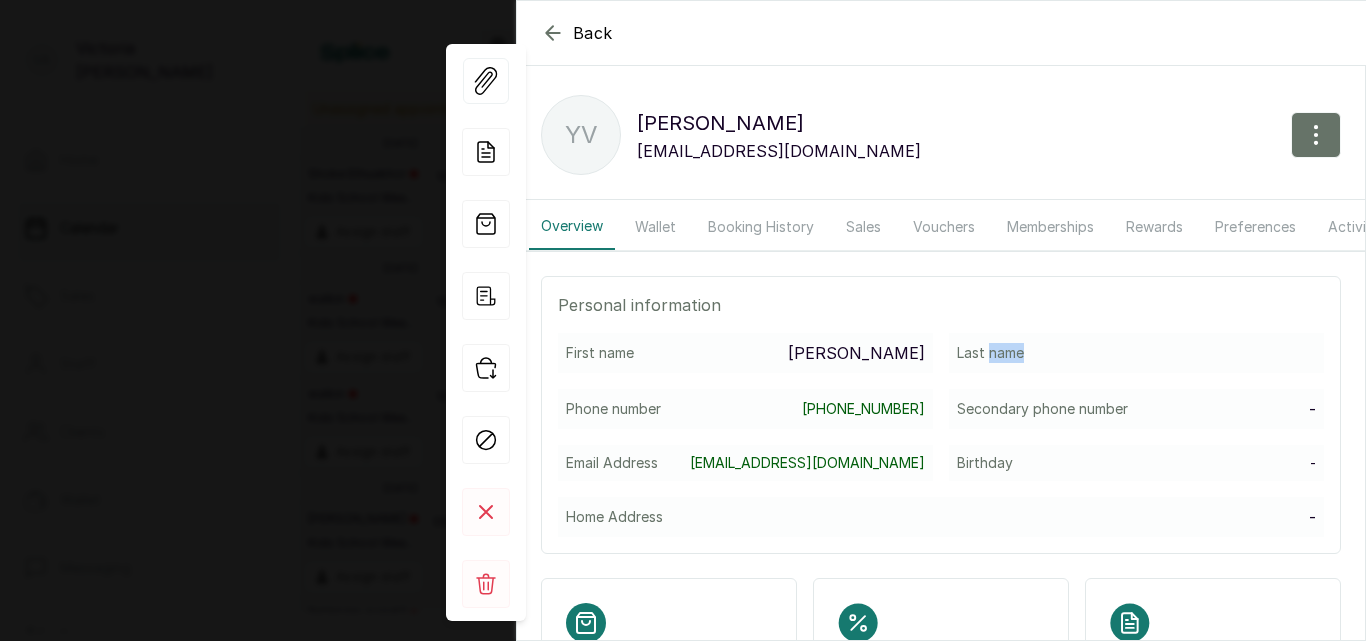 click 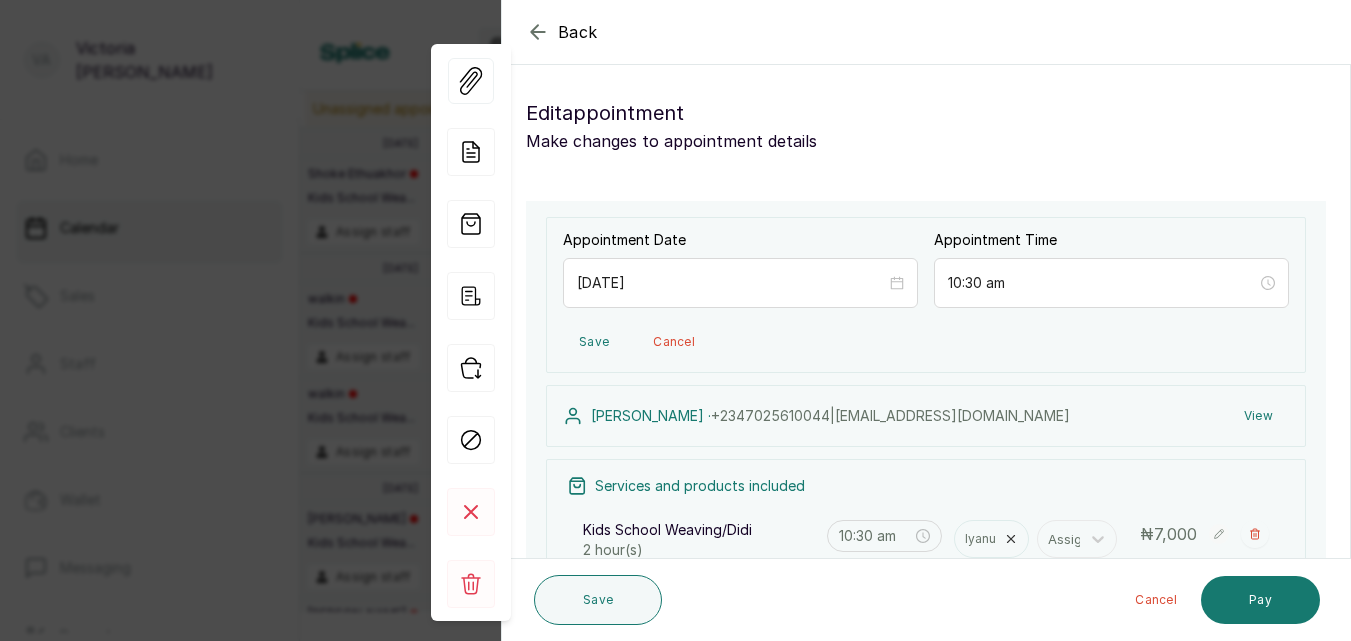 click on "Back" at bounding box center [578, 32] 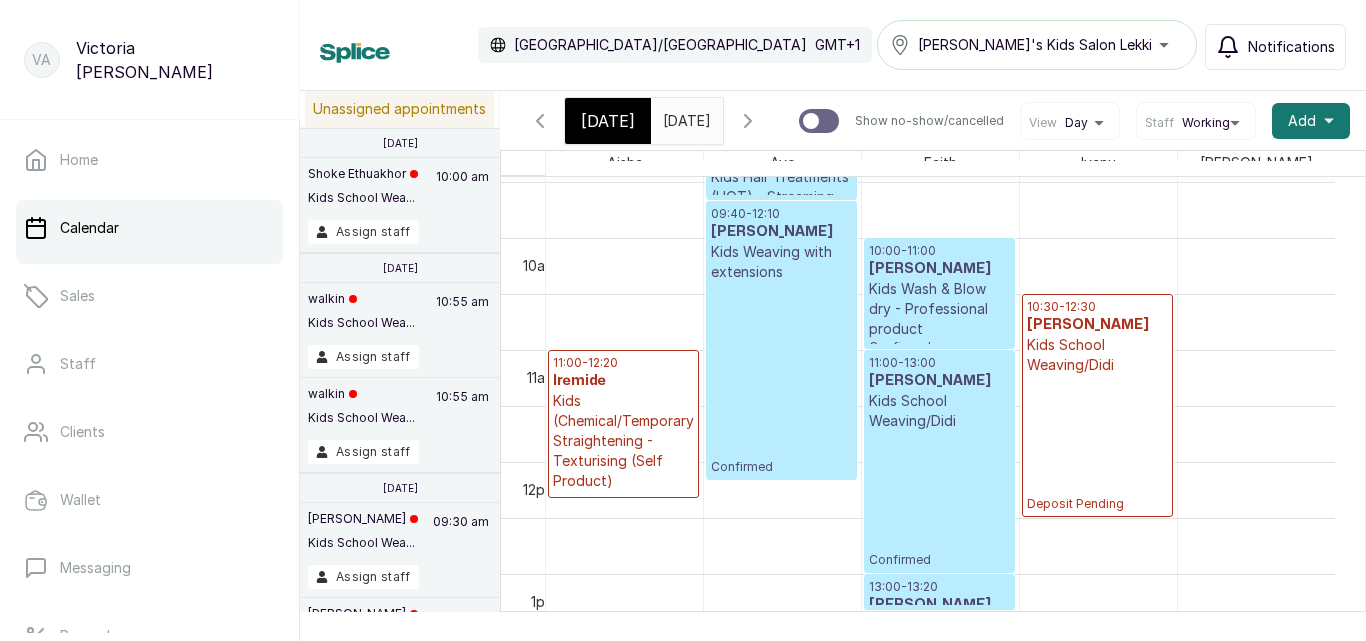 click on "[GEOGRAPHIC_DATA]/[GEOGRAPHIC_DATA] GMT+1" at bounding box center (675, 45) 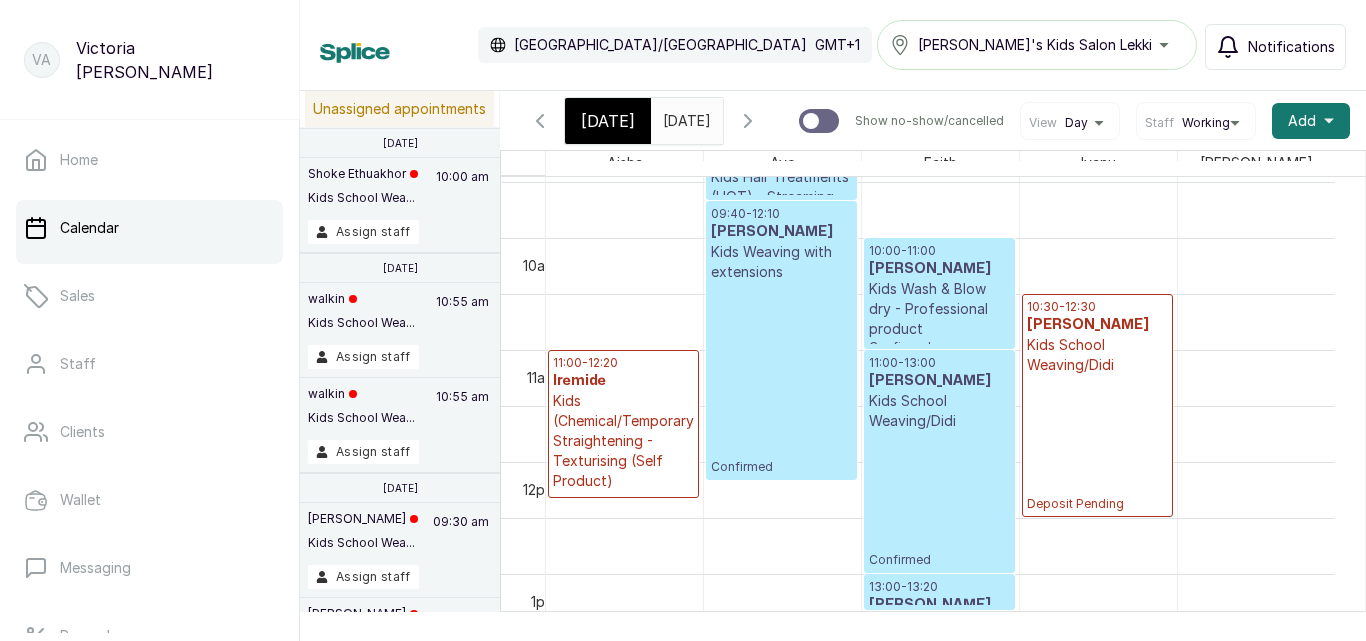 click on "[DATE]" at bounding box center (608, 121) 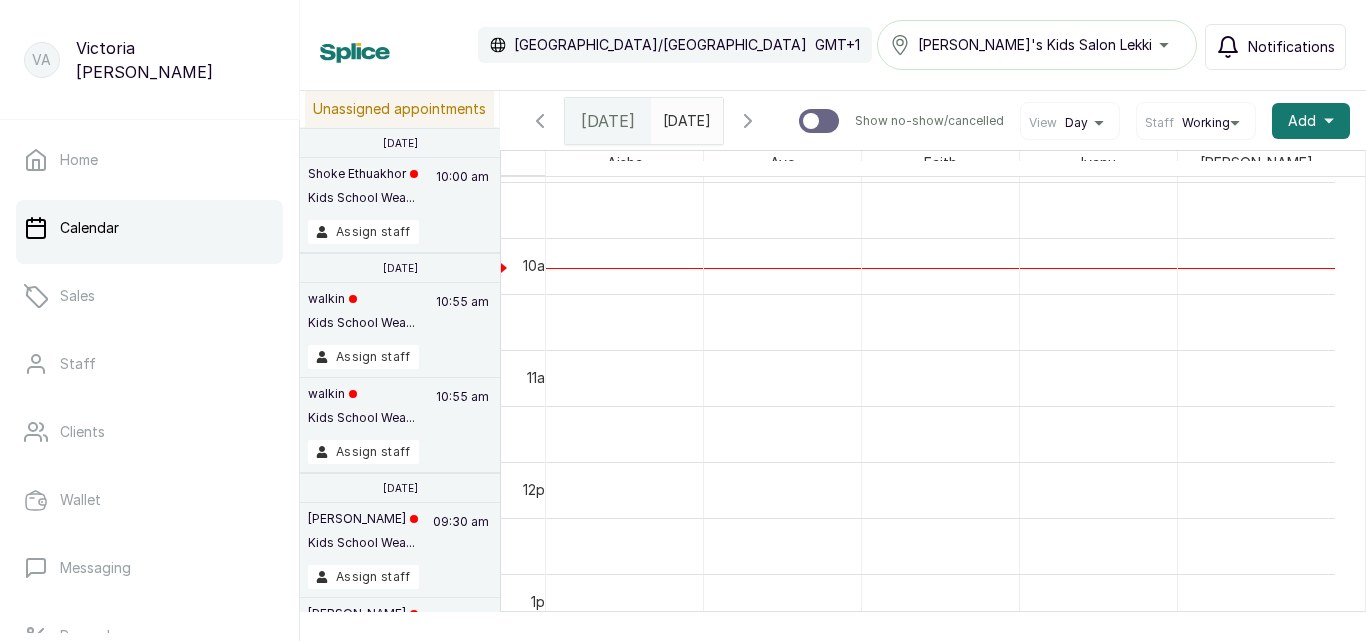scroll, scrollTop: 673, scrollLeft: 0, axis: vertical 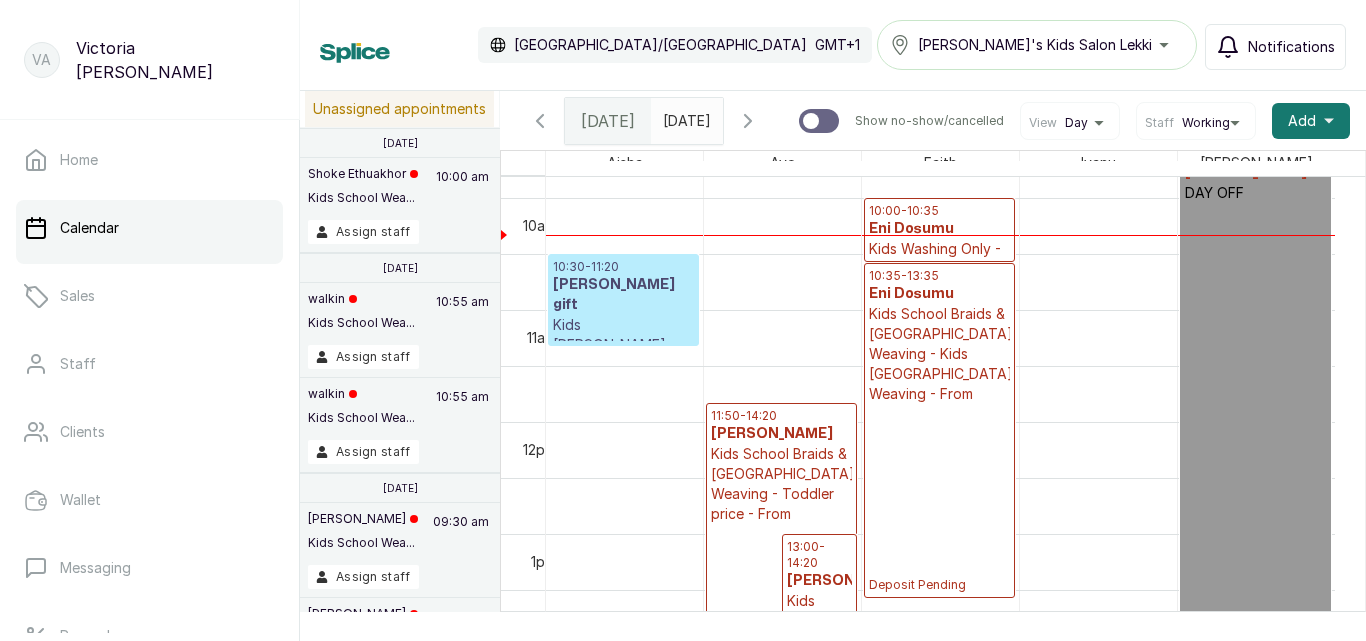 click on "09:30  -  18:00 [PERSON_NAME] M DAY OFF" at bounding box center [1255, 617] 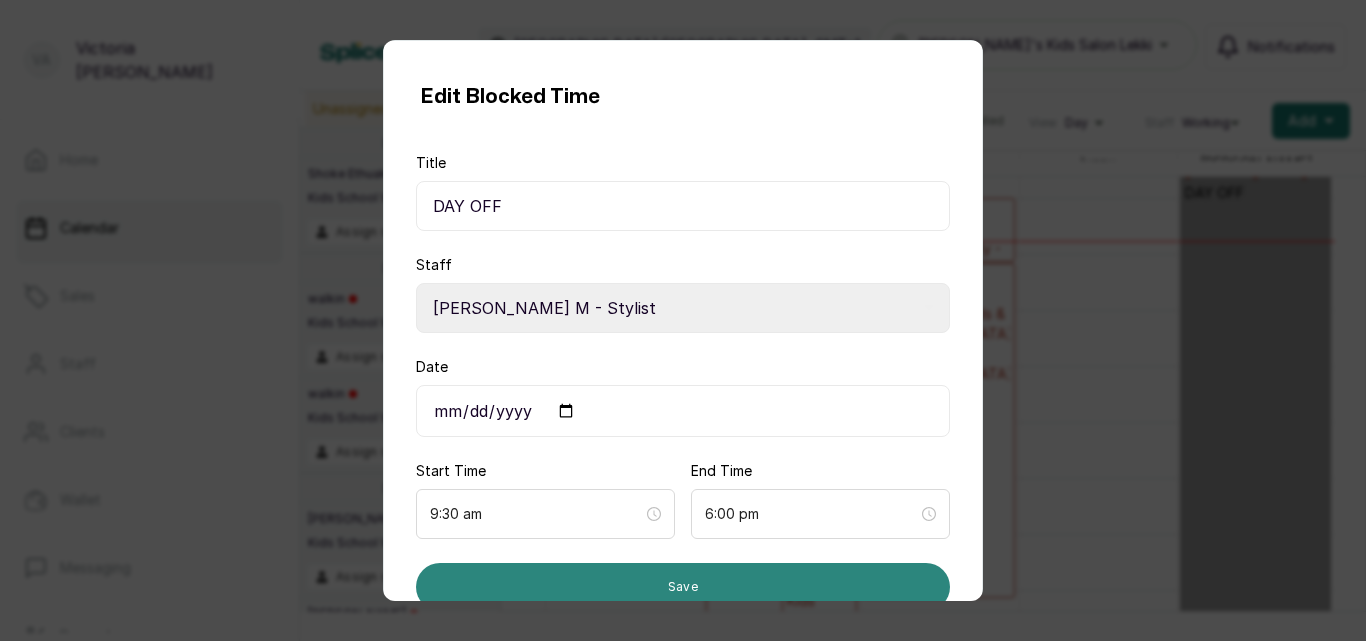 click on "Save" at bounding box center [683, 587] 